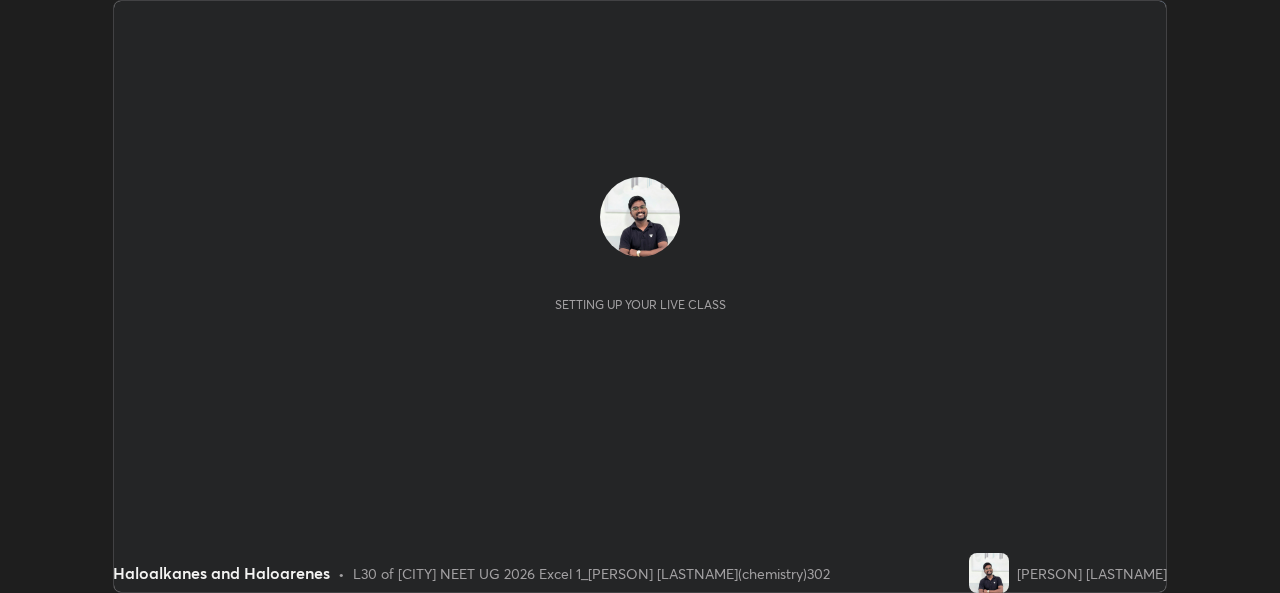 scroll, scrollTop: 0, scrollLeft: 0, axis: both 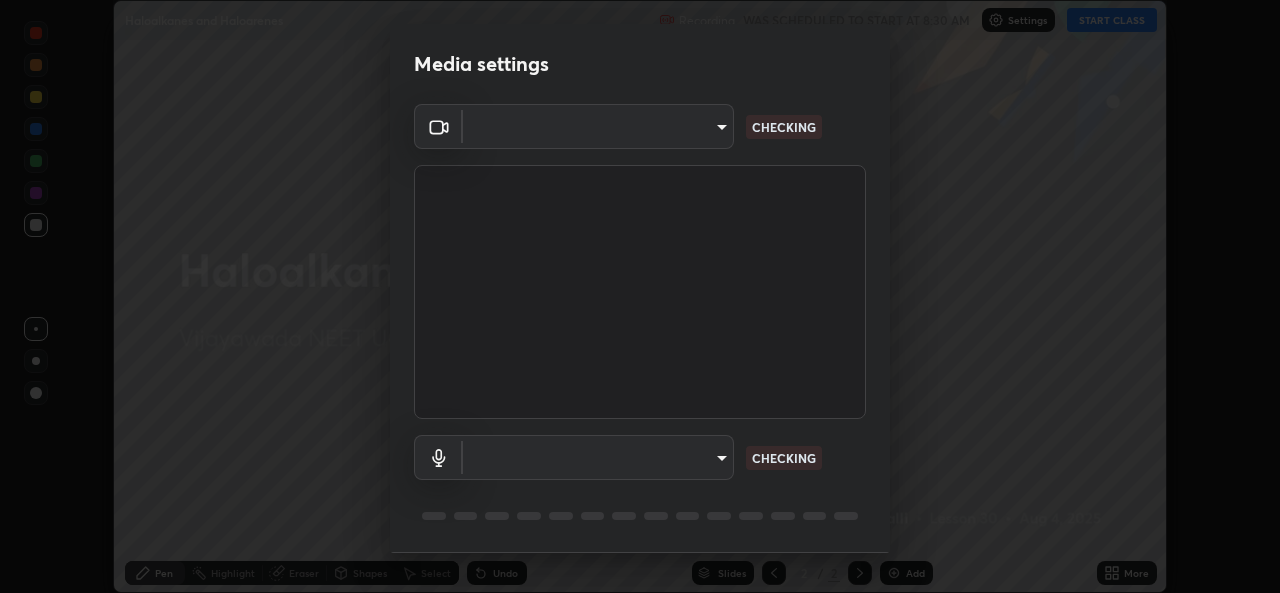 type on "[HASH]" 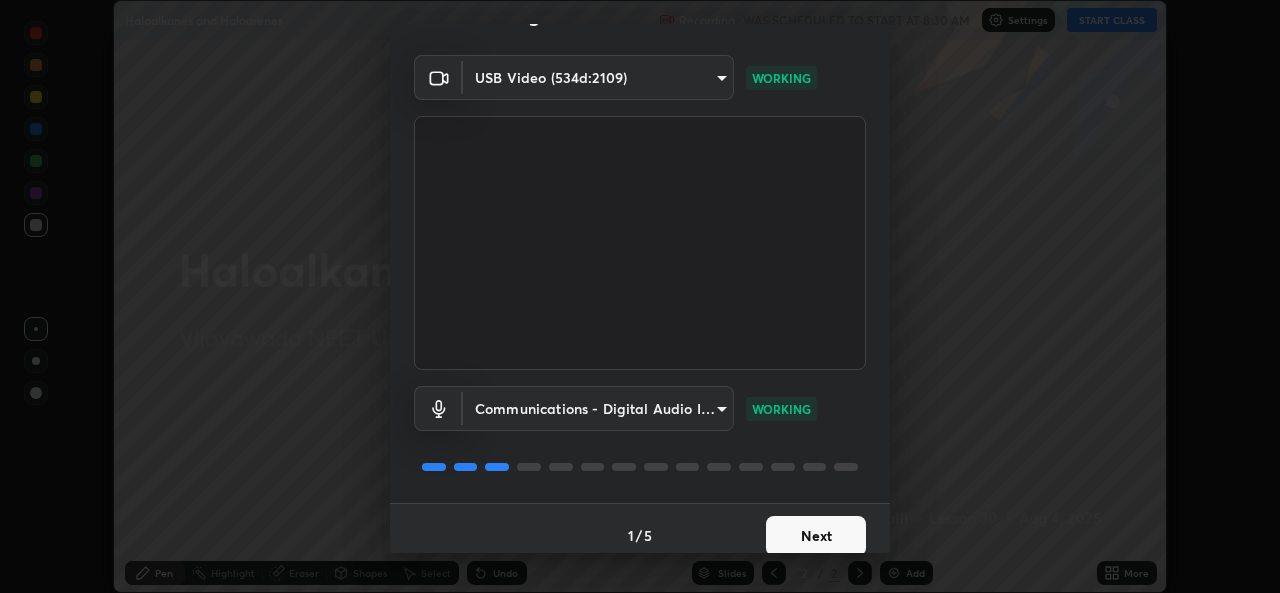 scroll, scrollTop: 63, scrollLeft: 0, axis: vertical 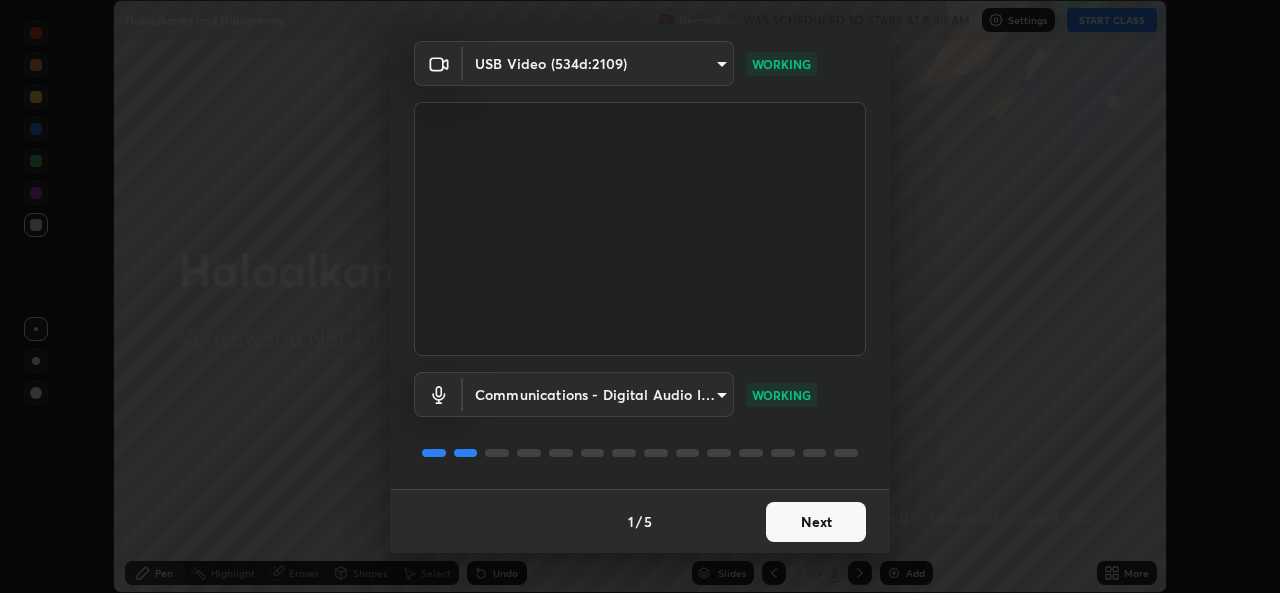 click on "Next" at bounding box center [816, 522] 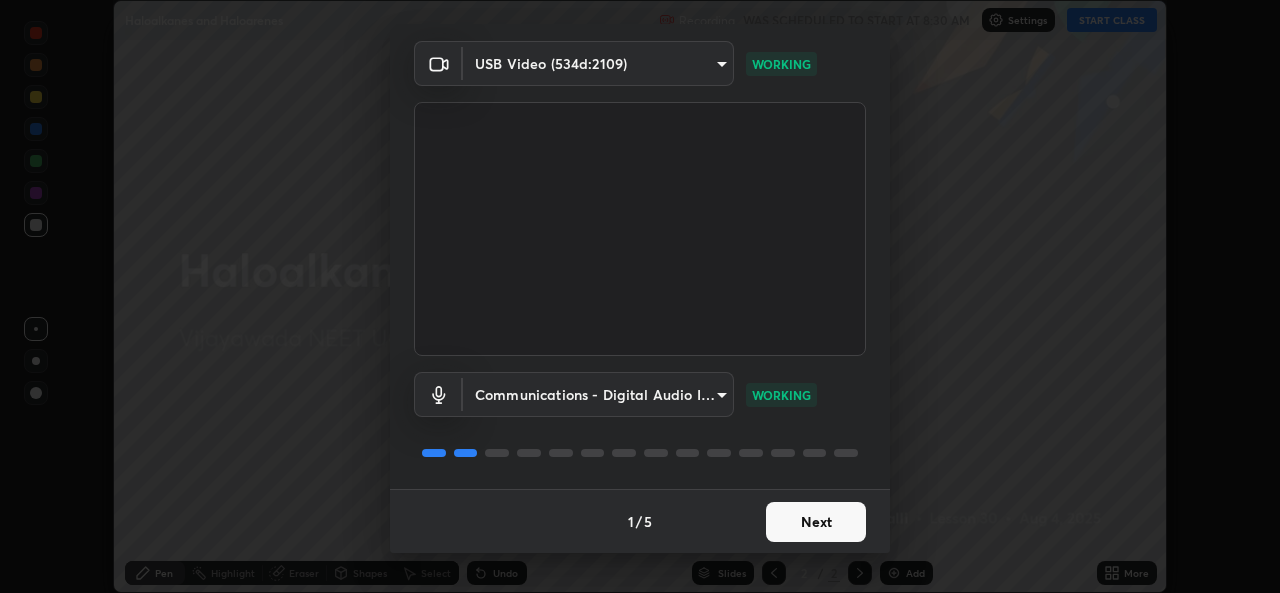 scroll, scrollTop: 0, scrollLeft: 0, axis: both 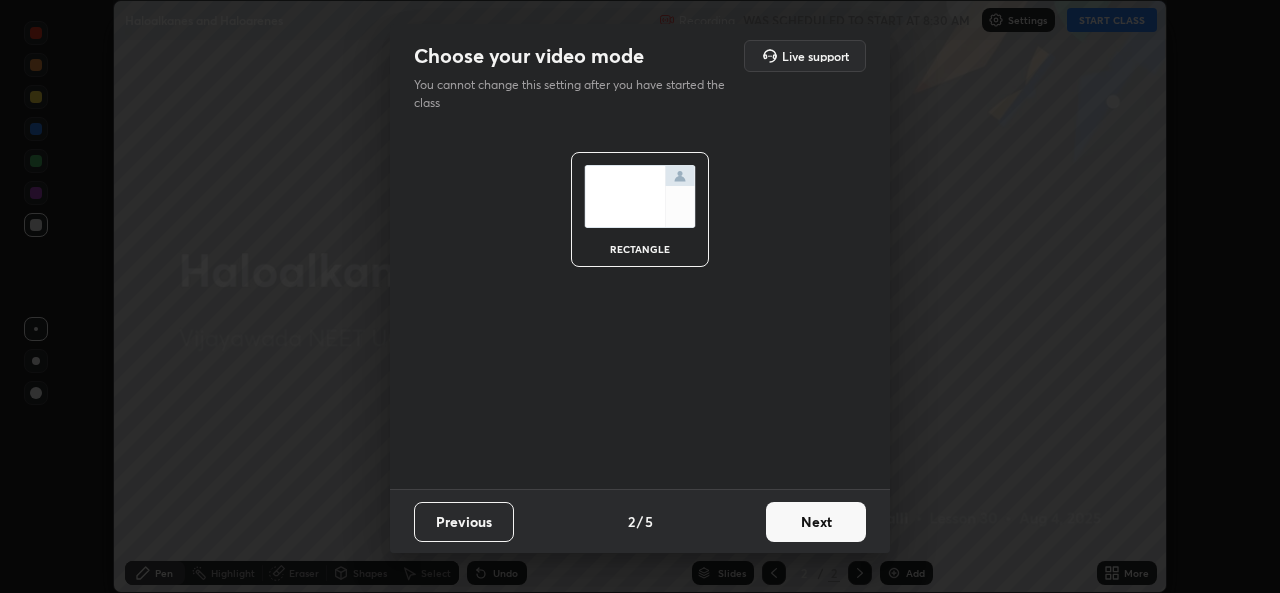 click on "Next" at bounding box center [816, 522] 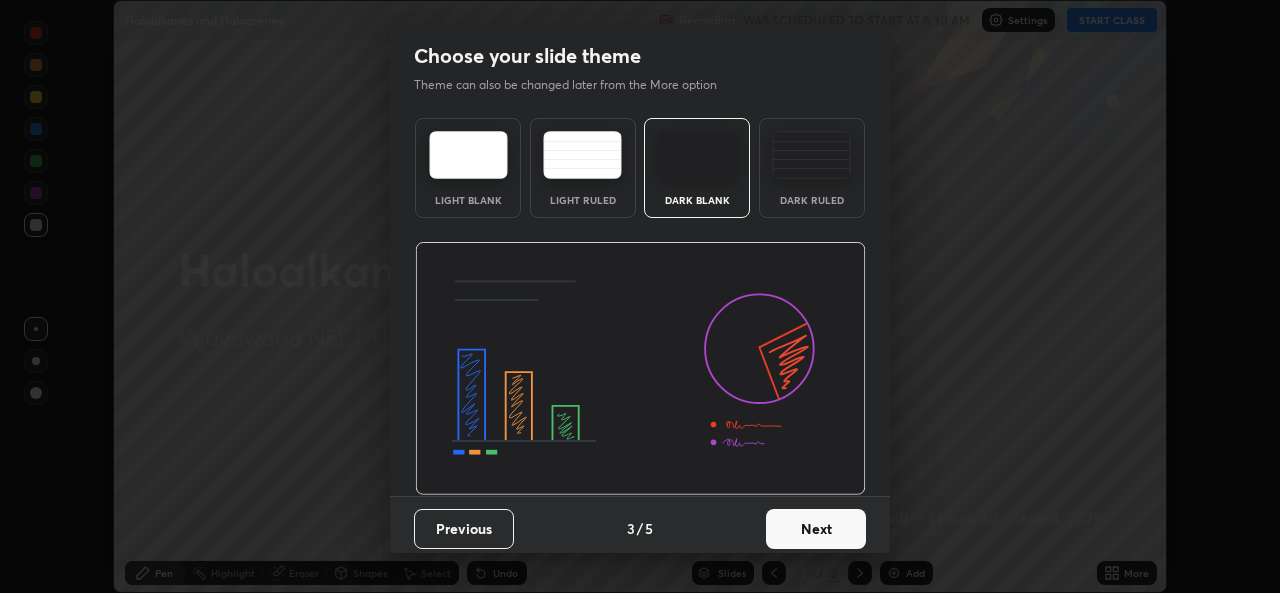 click at bounding box center (811, 155) 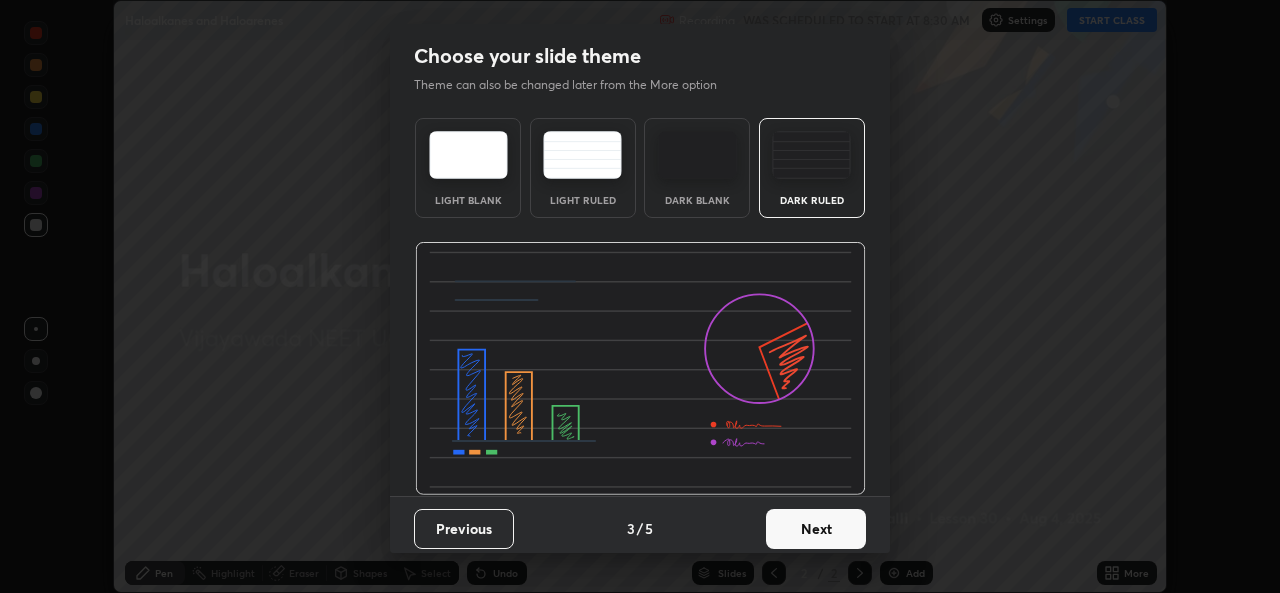 click on "Next" at bounding box center [816, 529] 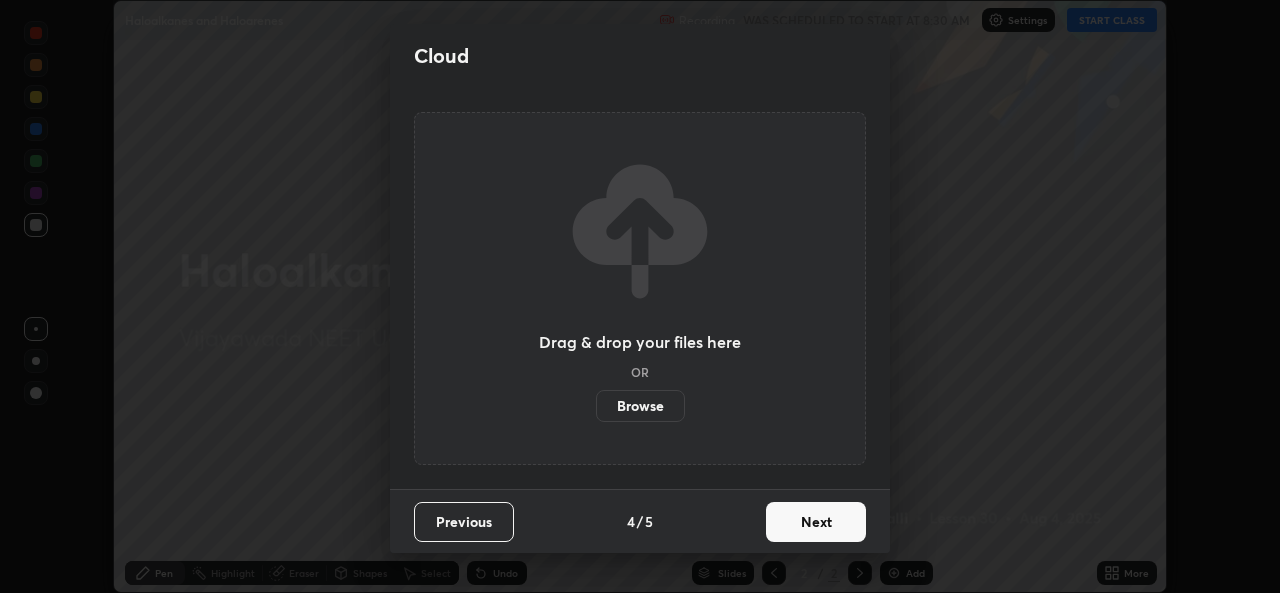 click on "Next" at bounding box center (816, 522) 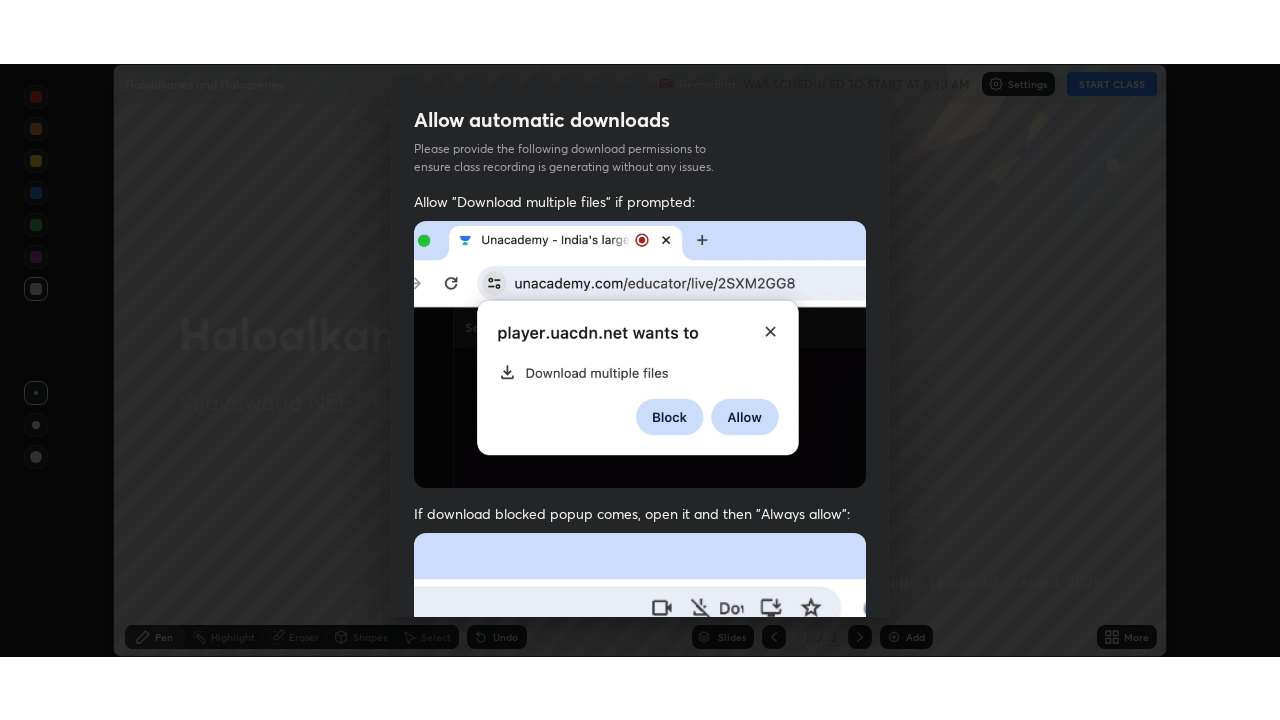 scroll, scrollTop: 471, scrollLeft: 0, axis: vertical 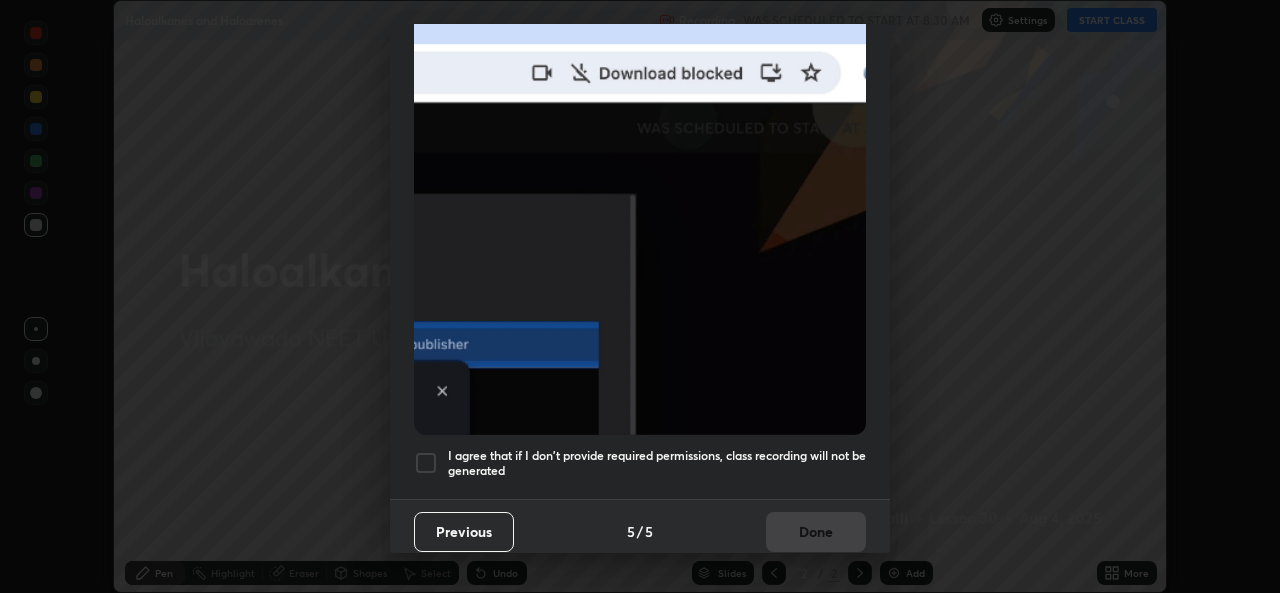 click at bounding box center [426, 463] 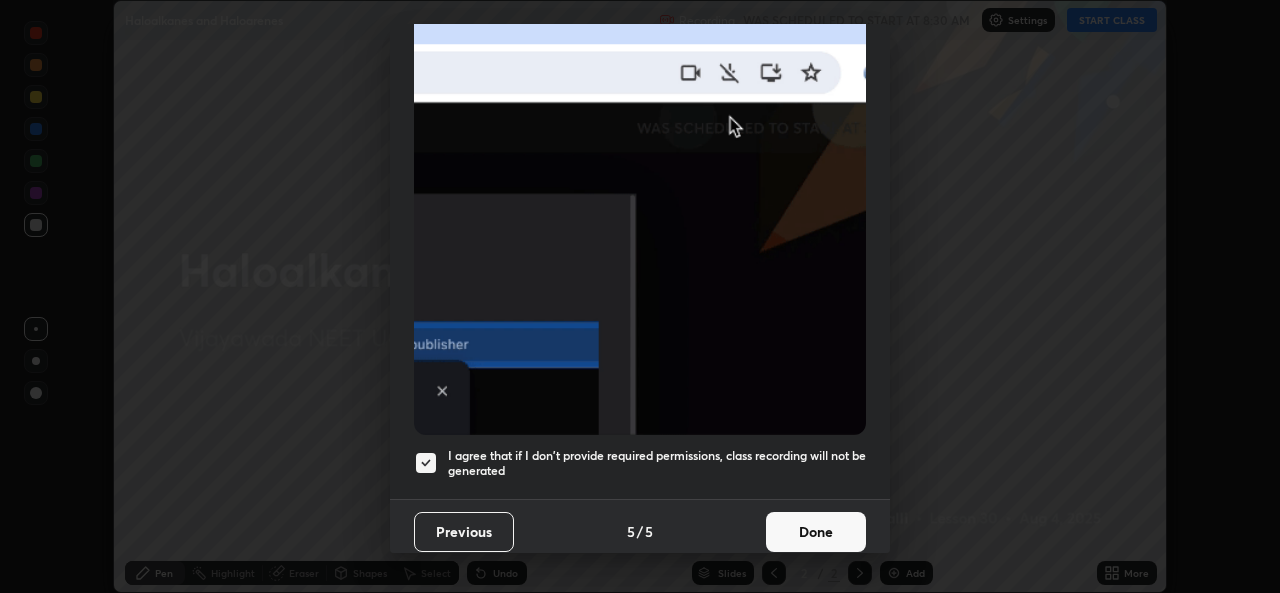 click on "Done" at bounding box center [816, 532] 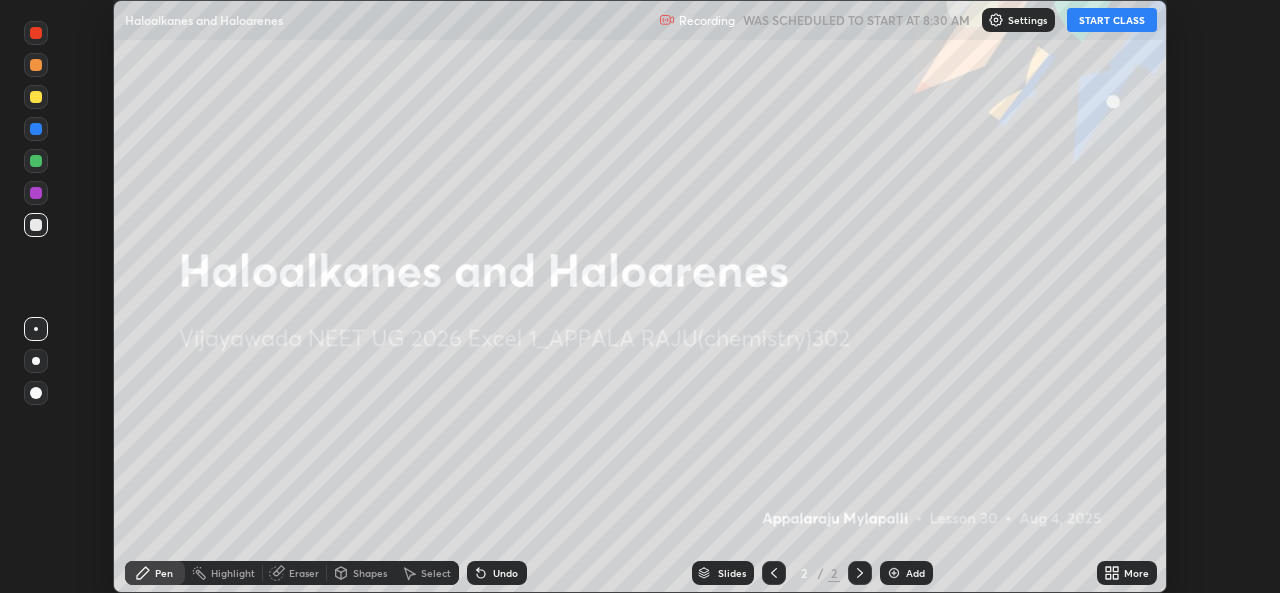 click on "START CLASS" at bounding box center (1112, 20) 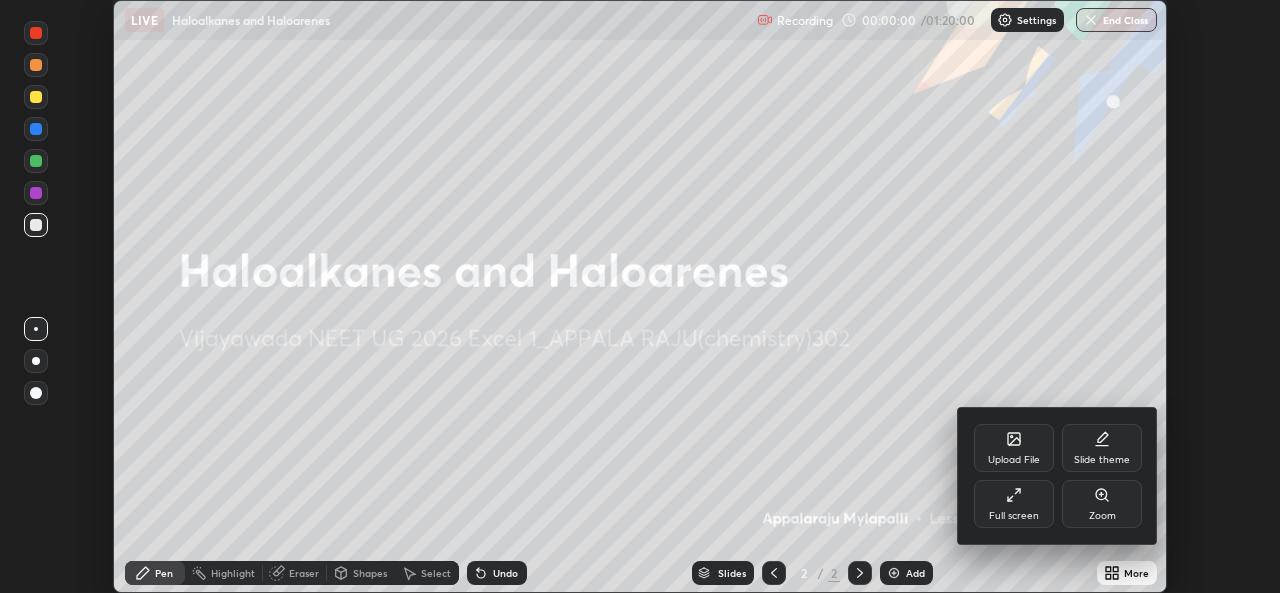 click on "Full screen" at bounding box center [1014, 504] 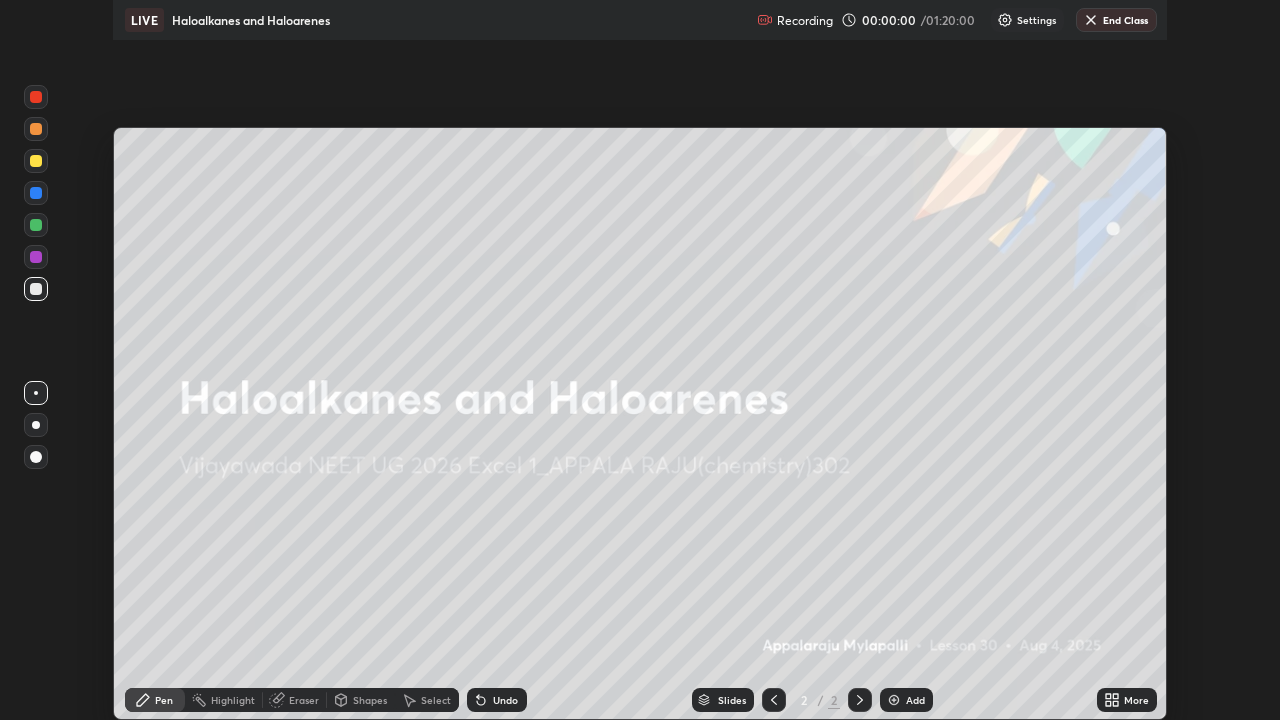 scroll, scrollTop: 99280, scrollLeft: 98720, axis: both 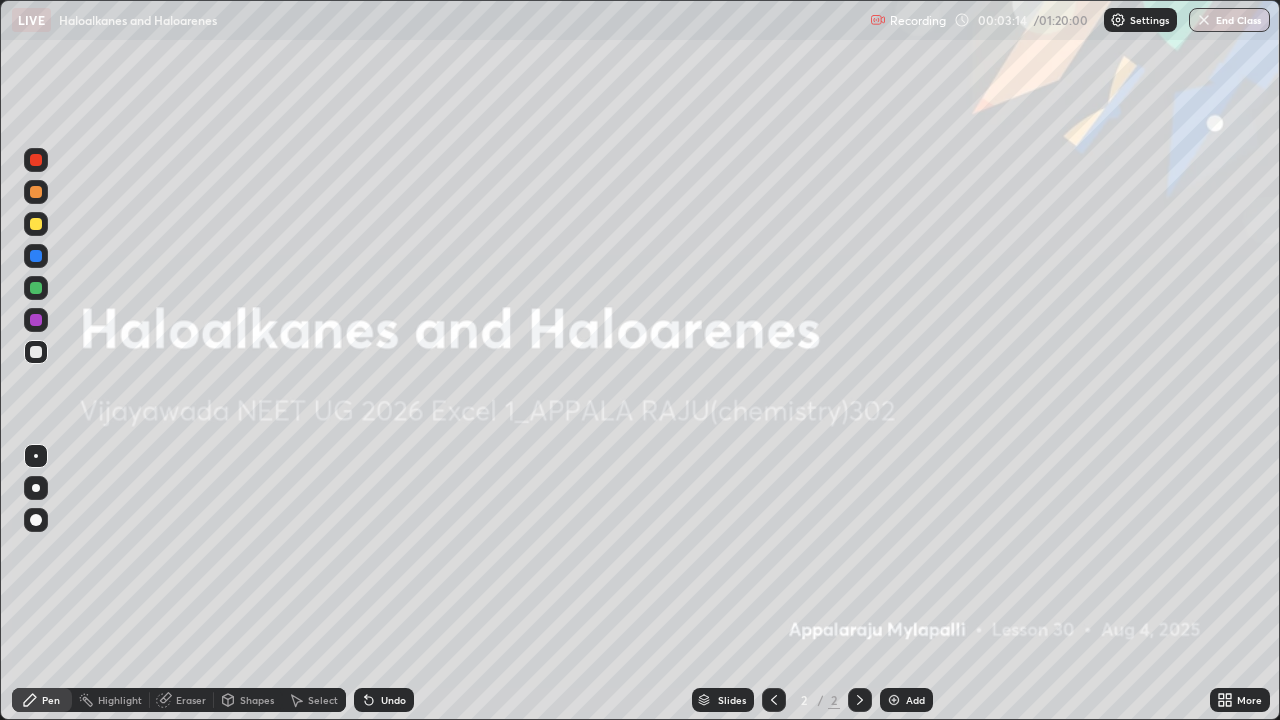 click on "Add" at bounding box center (906, 700) 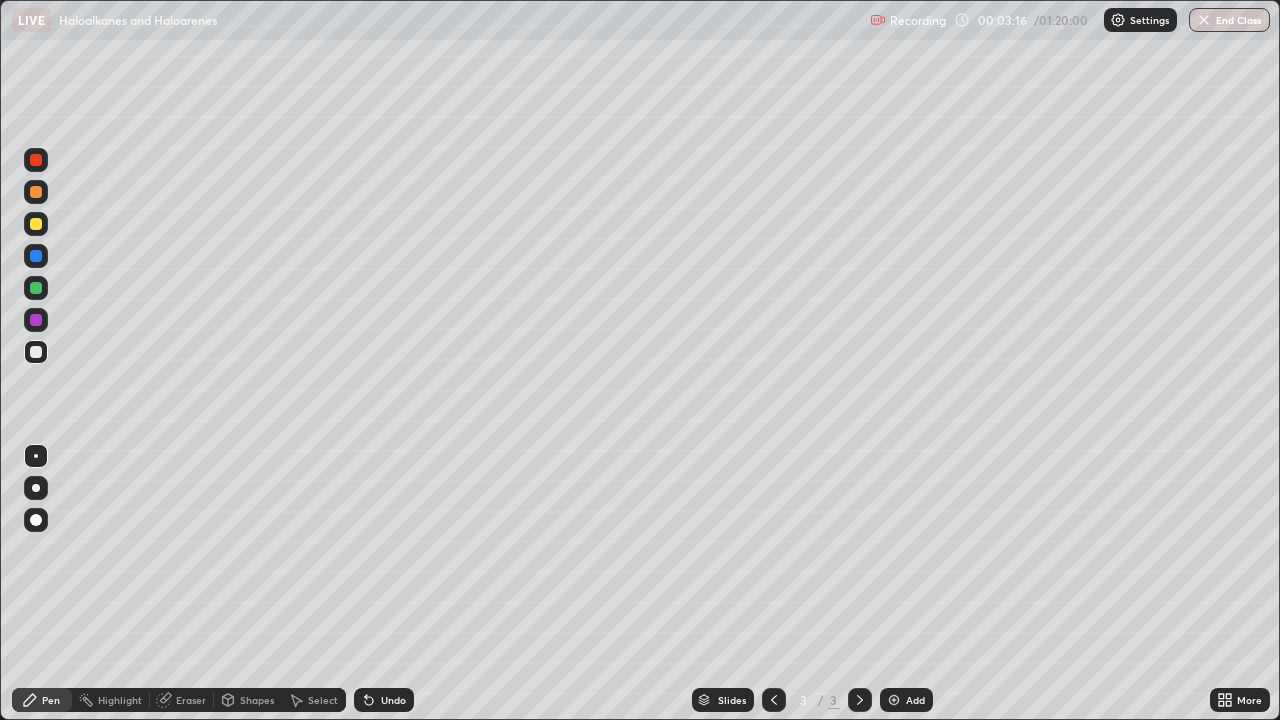 click at bounding box center (36, 224) 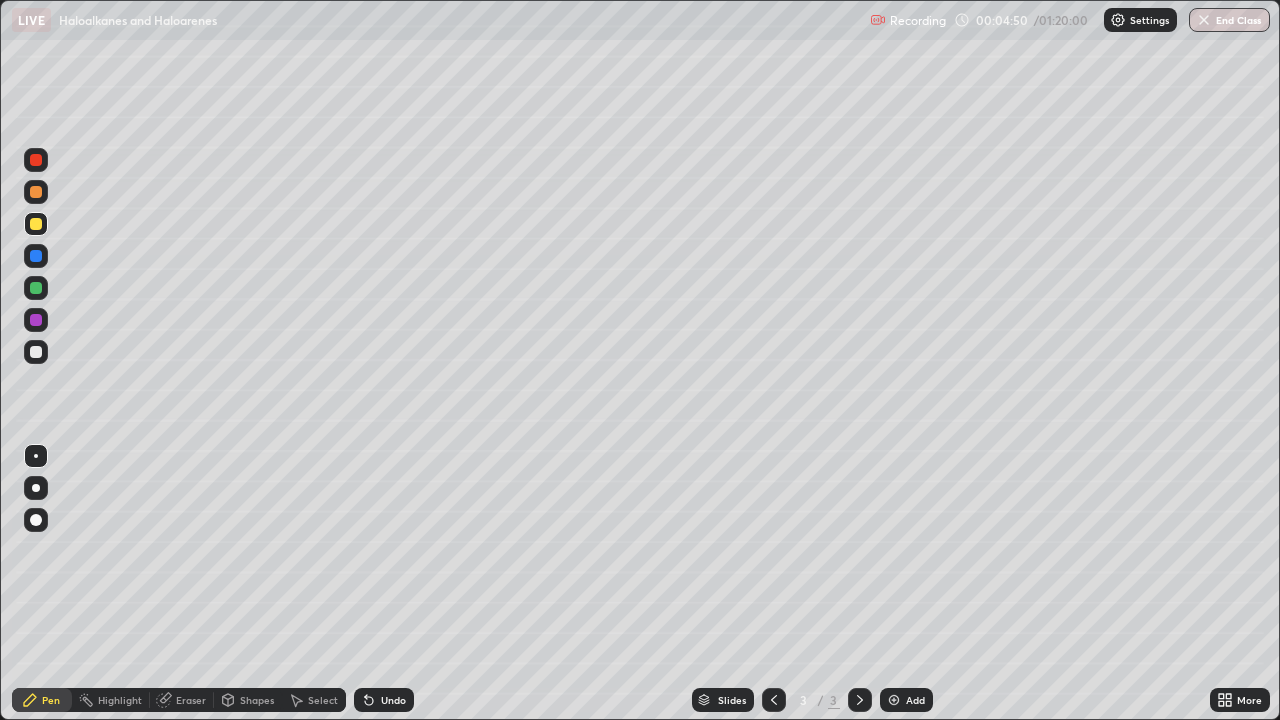 click on "Undo" at bounding box center [393, 700] 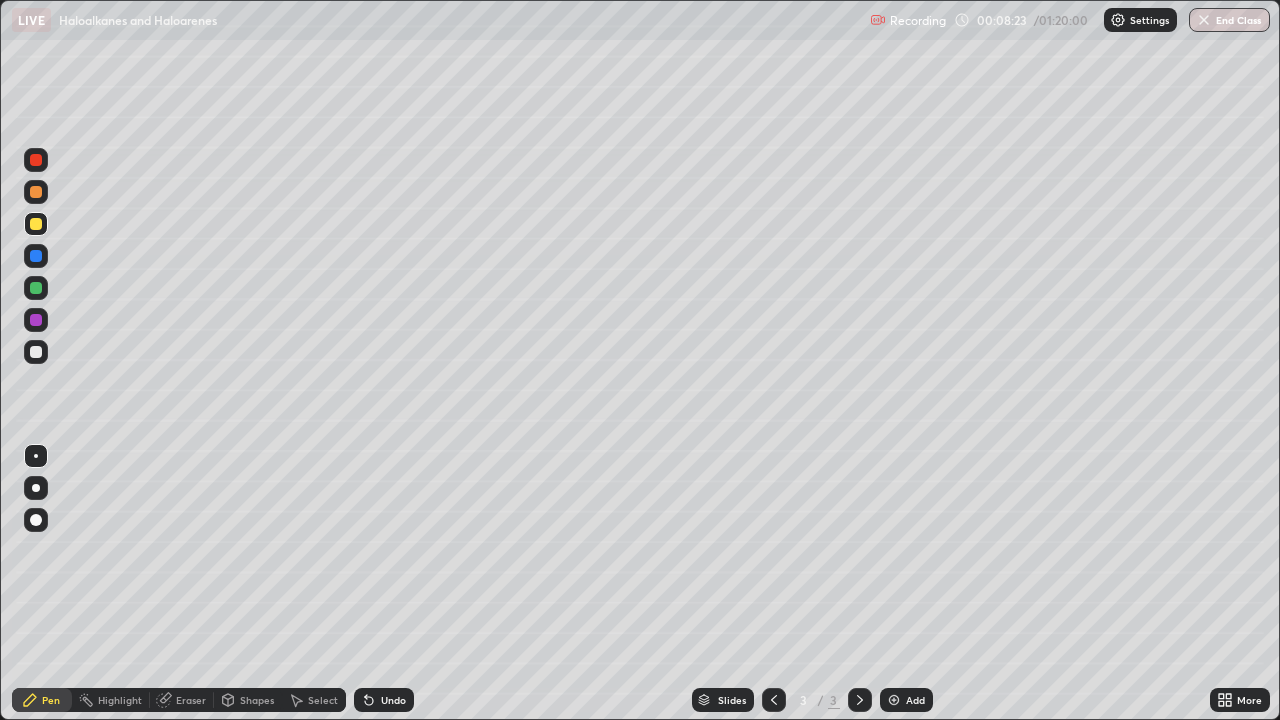 click at bounding box center (36, 352) 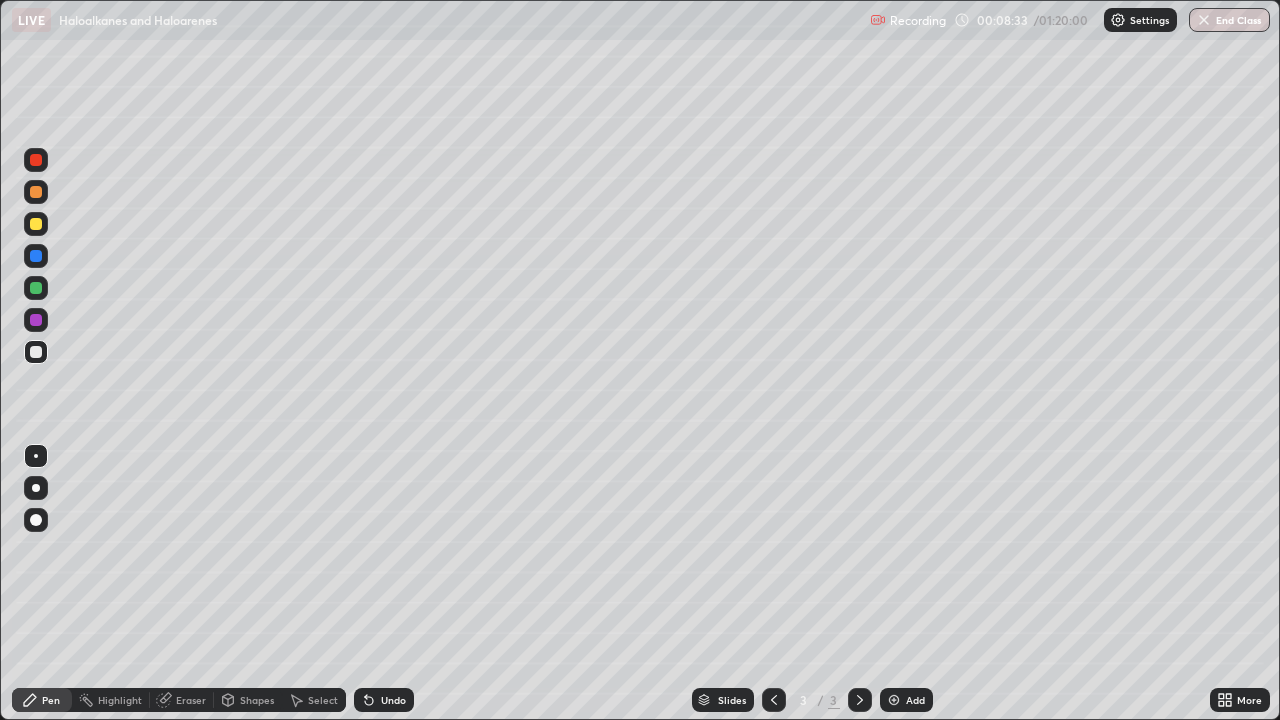 click on "Undo" at bounding box center (393, 700) 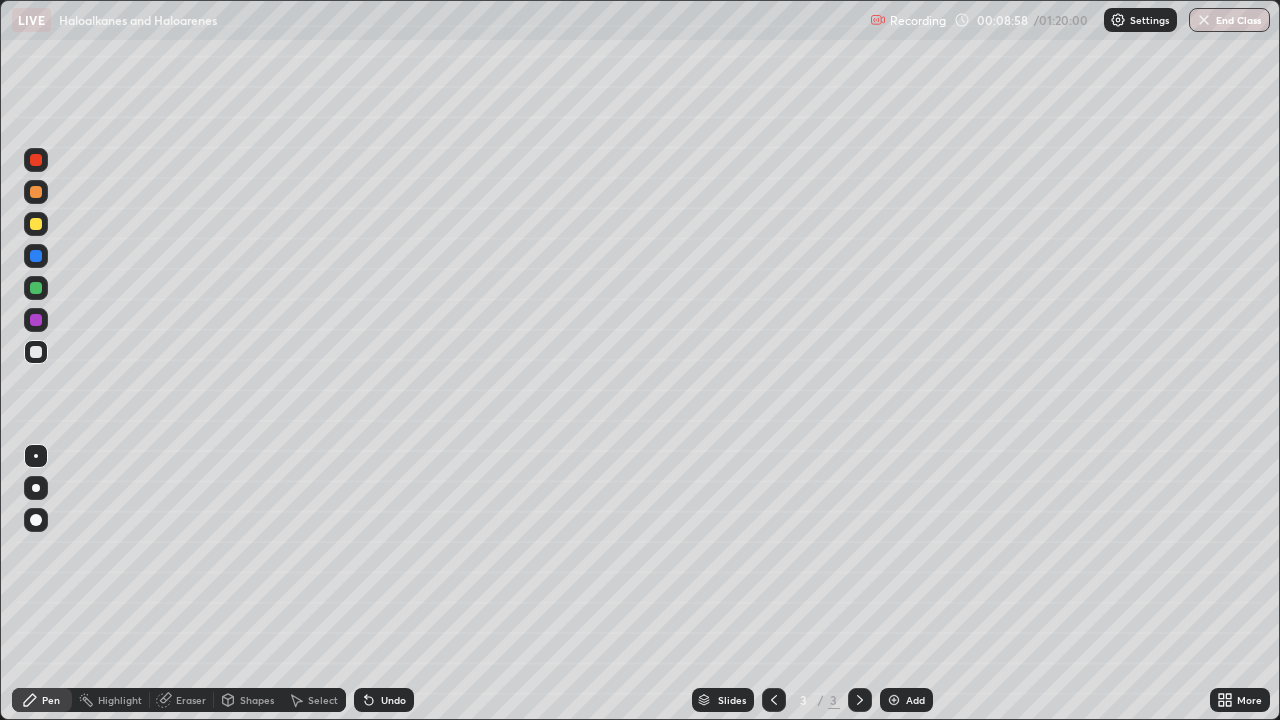 click on "Undo" at bounding box center (393, 700) 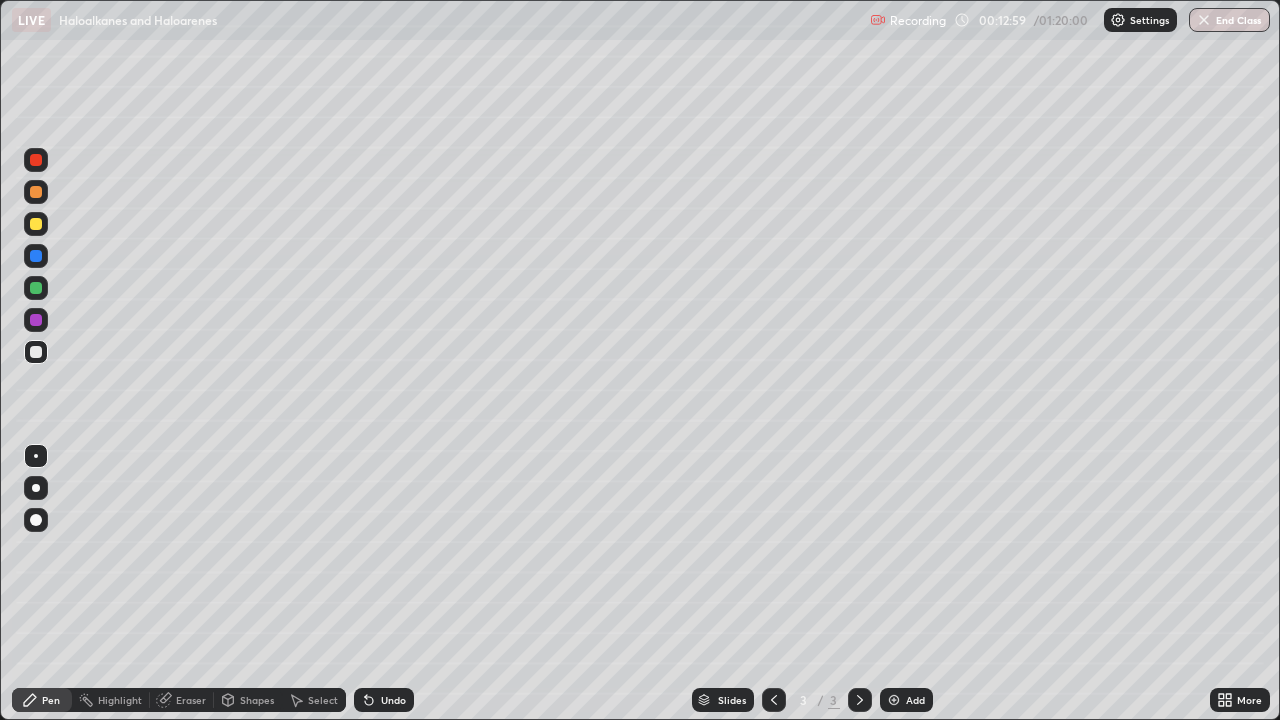 click on "Undo" at bounding box center (393, 700) 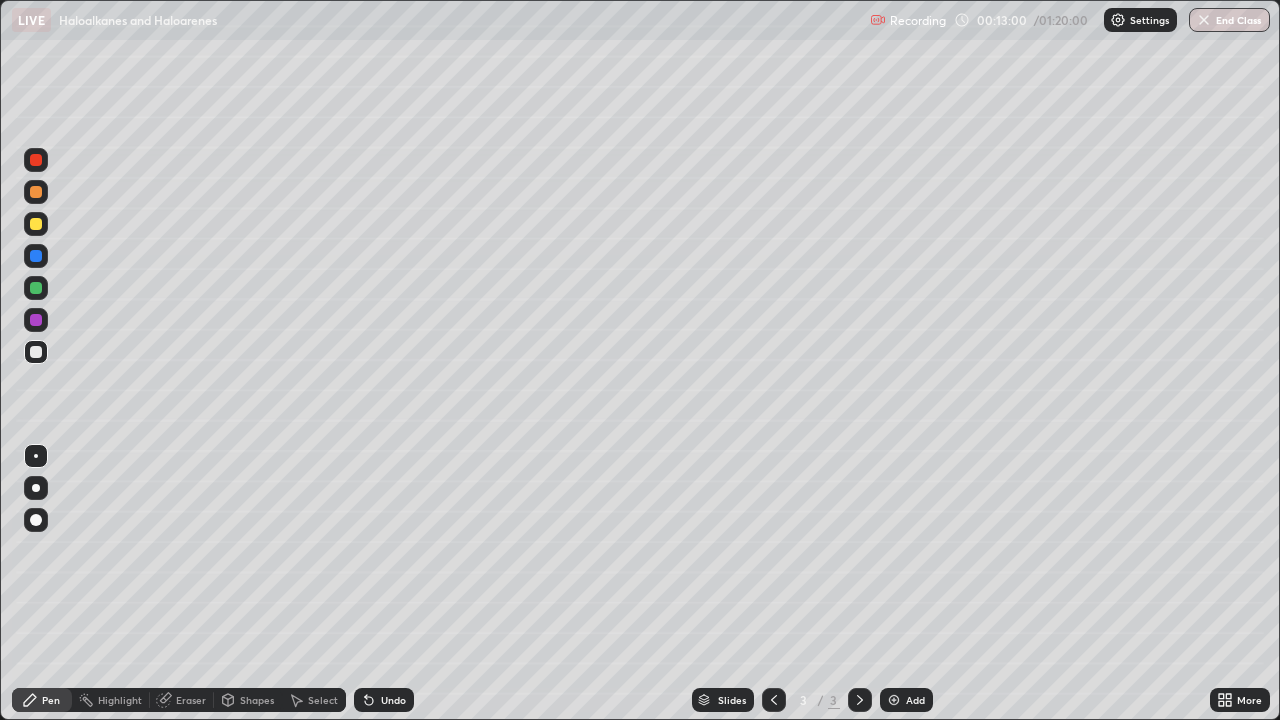 click on "Undo" at bounding box center (384, 700) 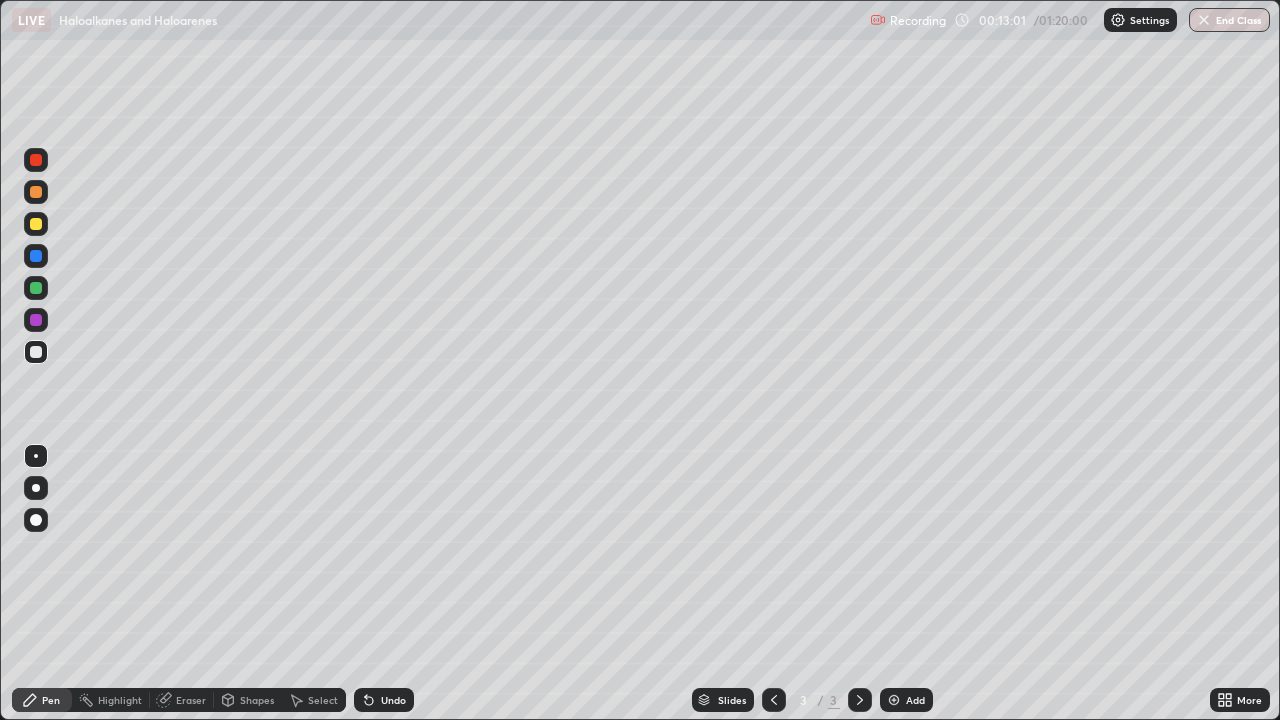 click on "Undo" at bounding box center (384, 700) 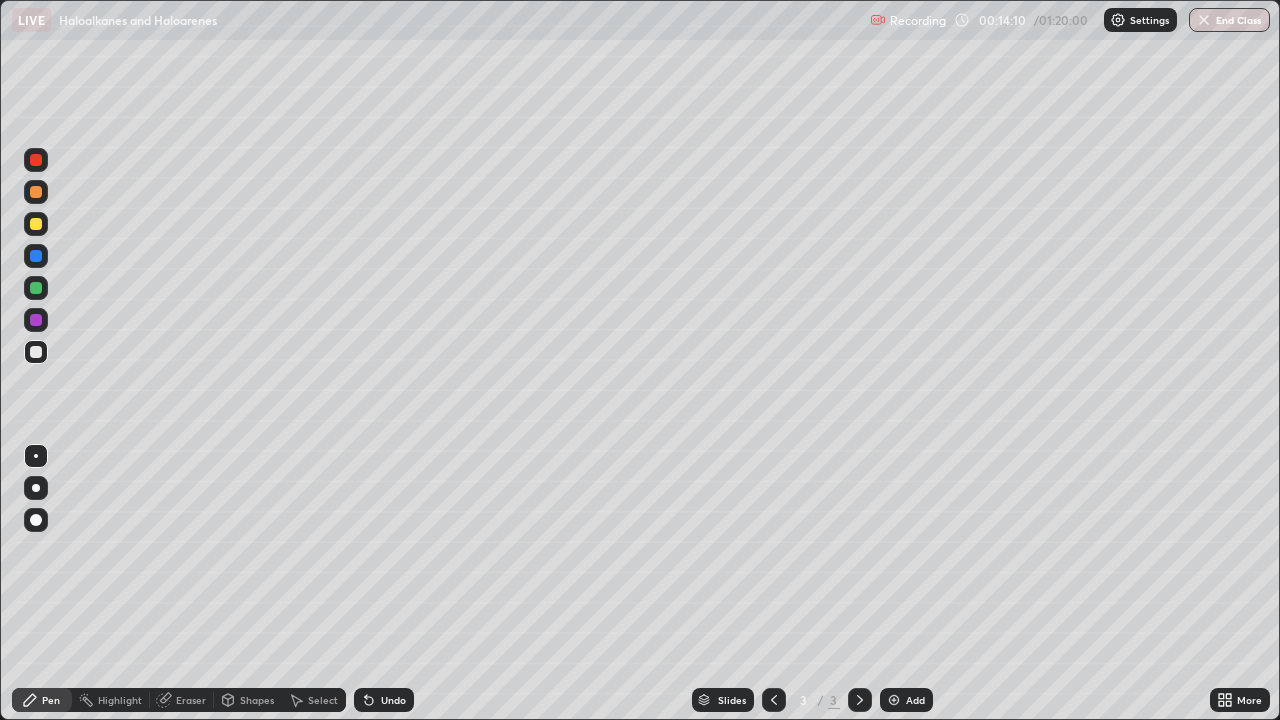 click at bounding box center [36, 224] 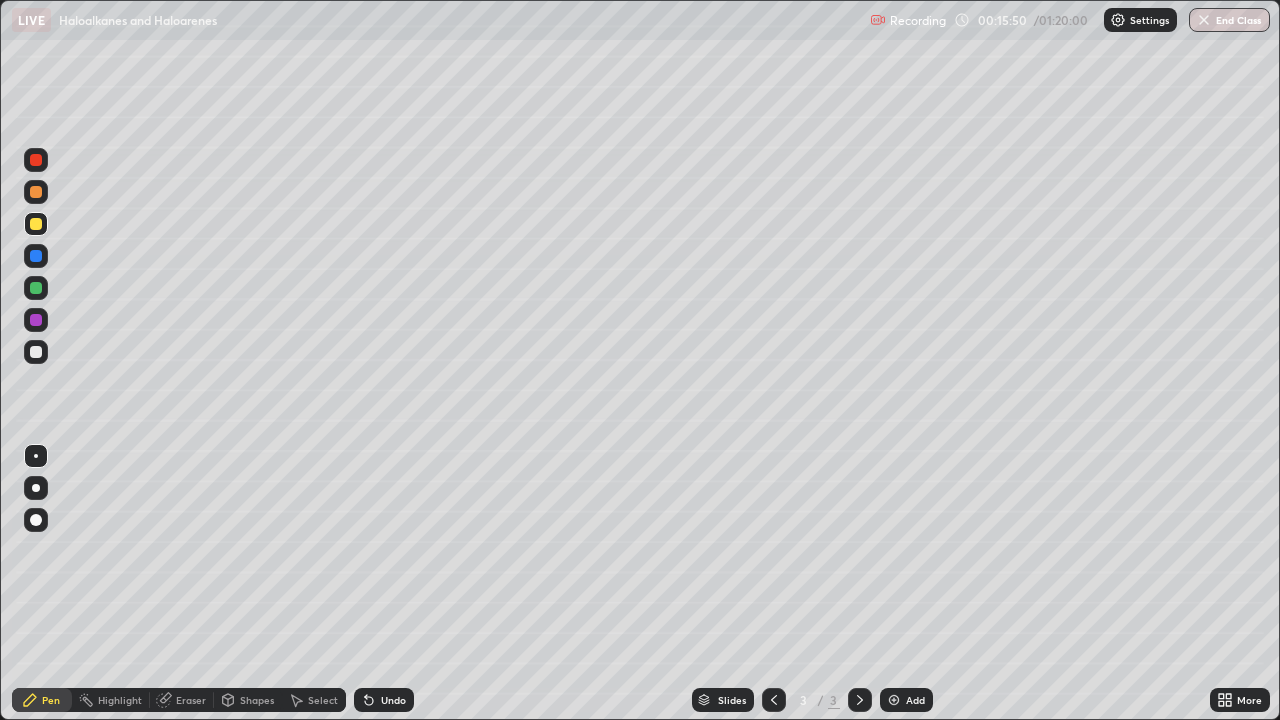 click on "Add" at bounding box center [906, 700] 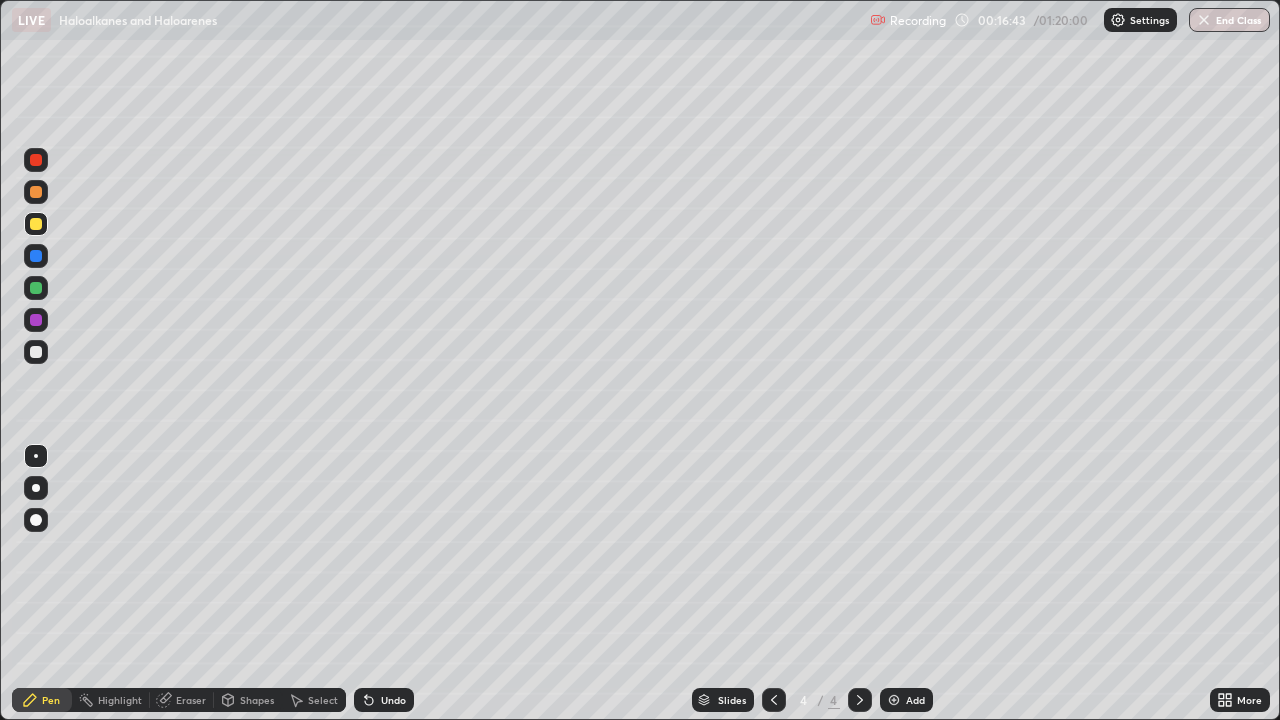 click on "Undo" at bounding box center (384, 700) 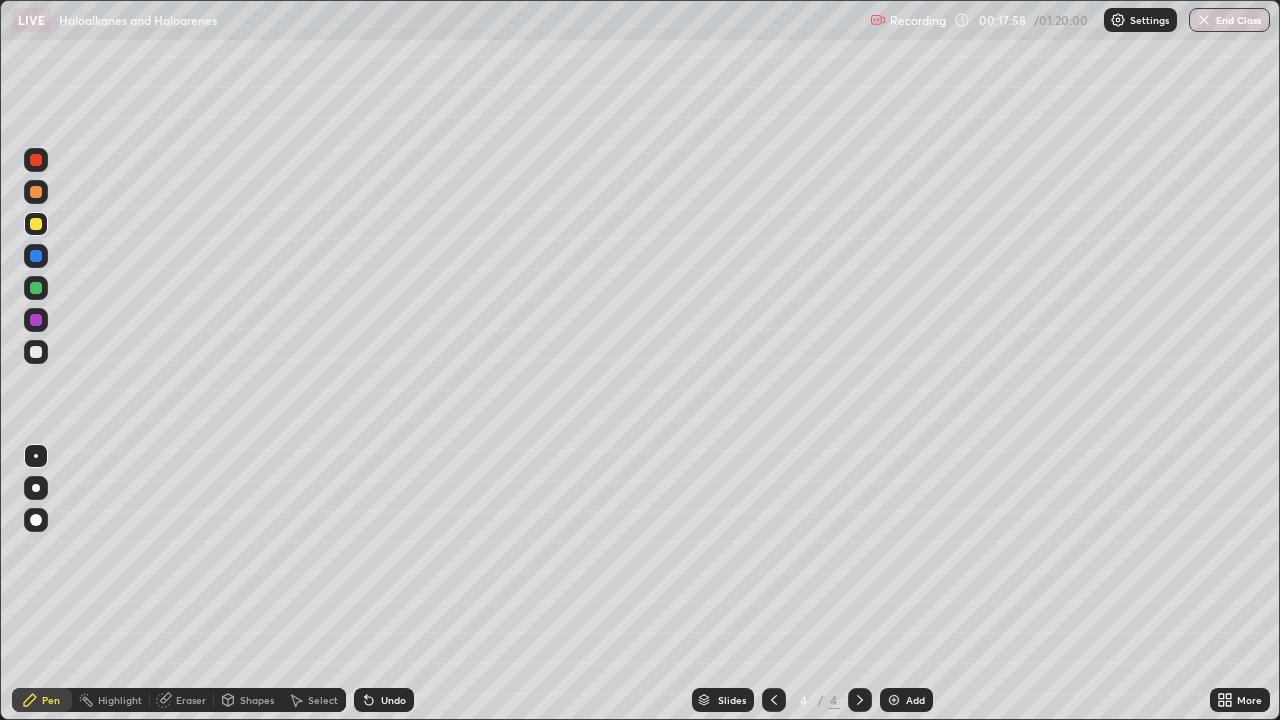 click at bounding box center (36, 352) 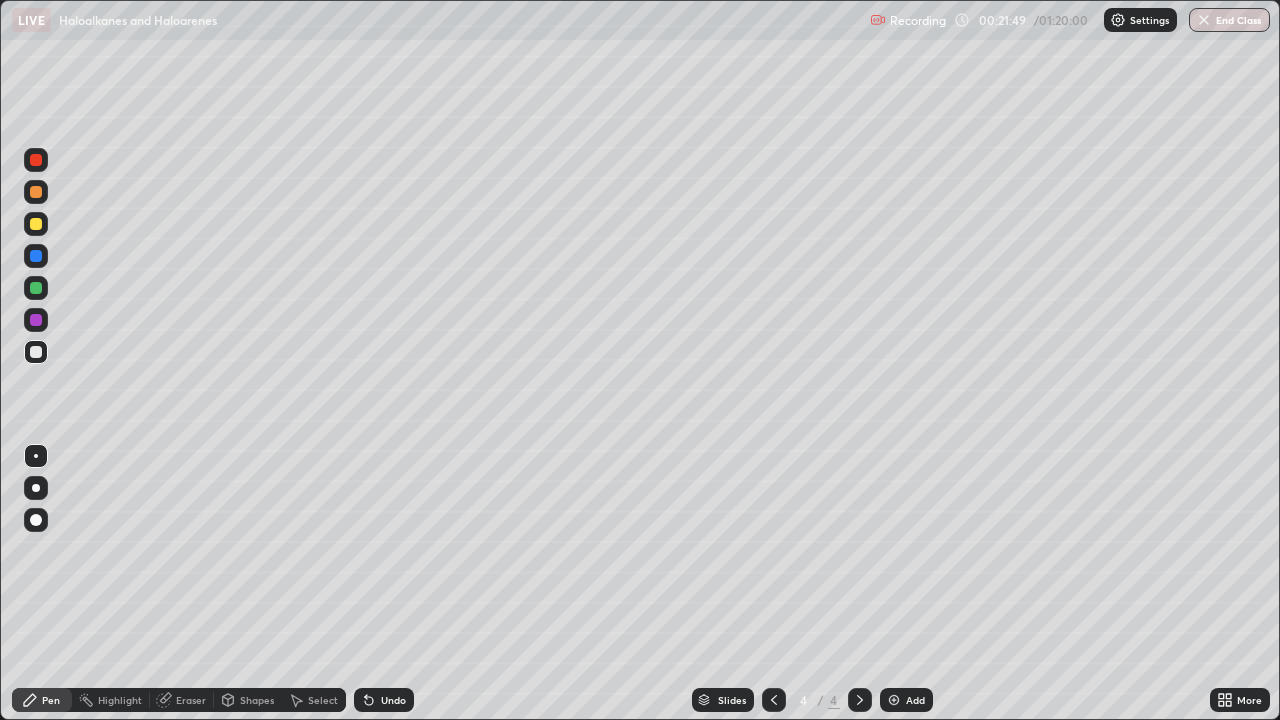 click at bounding box center [36, 224] 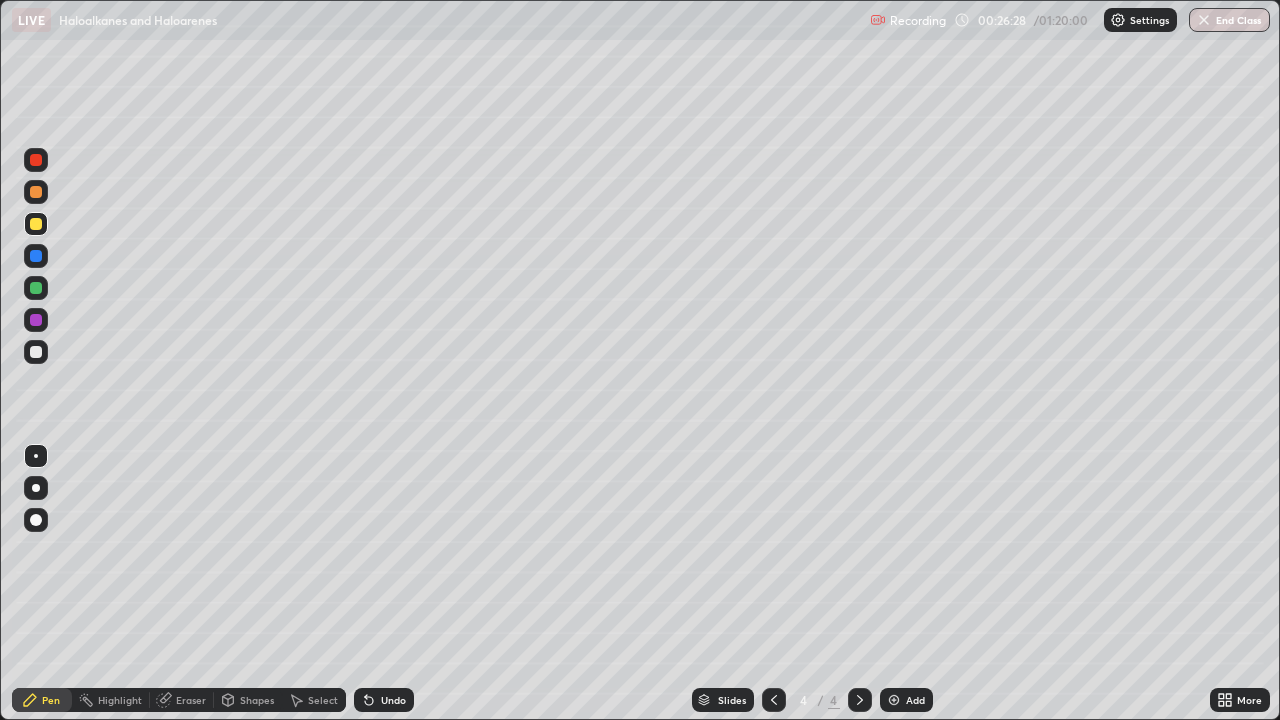 click on "Add" at bounding box center [906, 700] 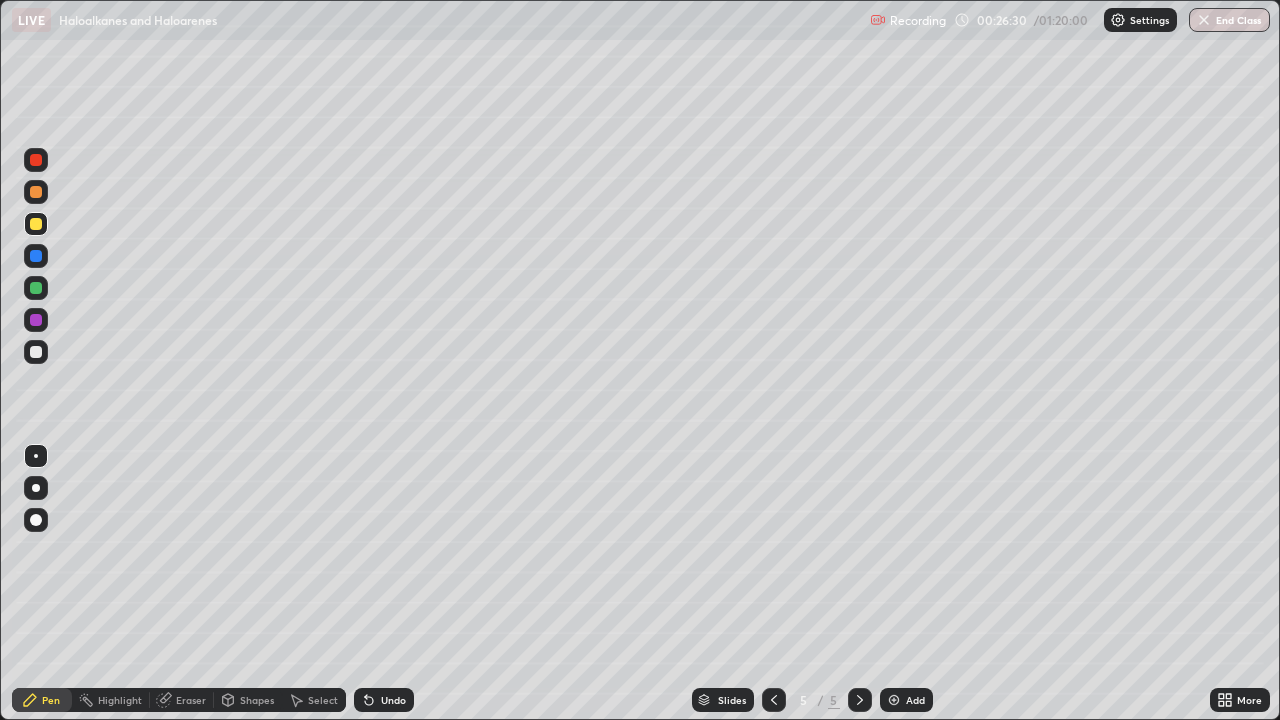 click at bounding box center [36, 352] 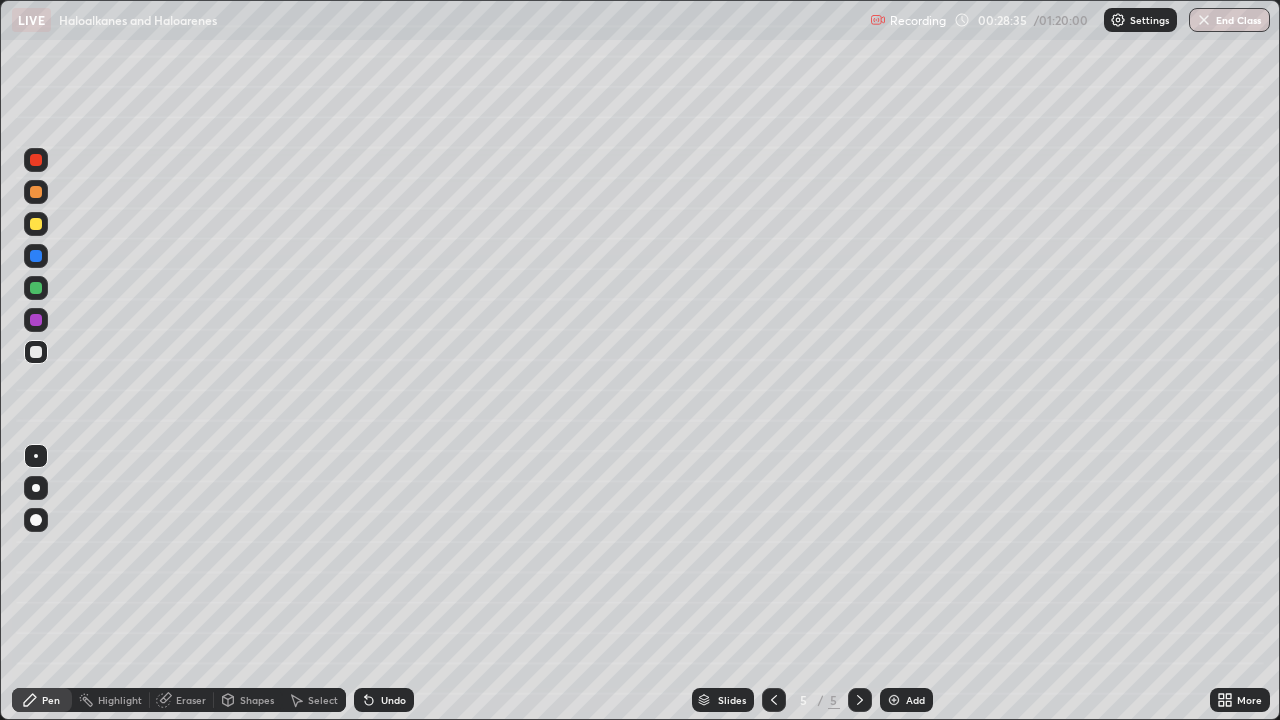 click on "Pen" at bounding box center [42, 700] 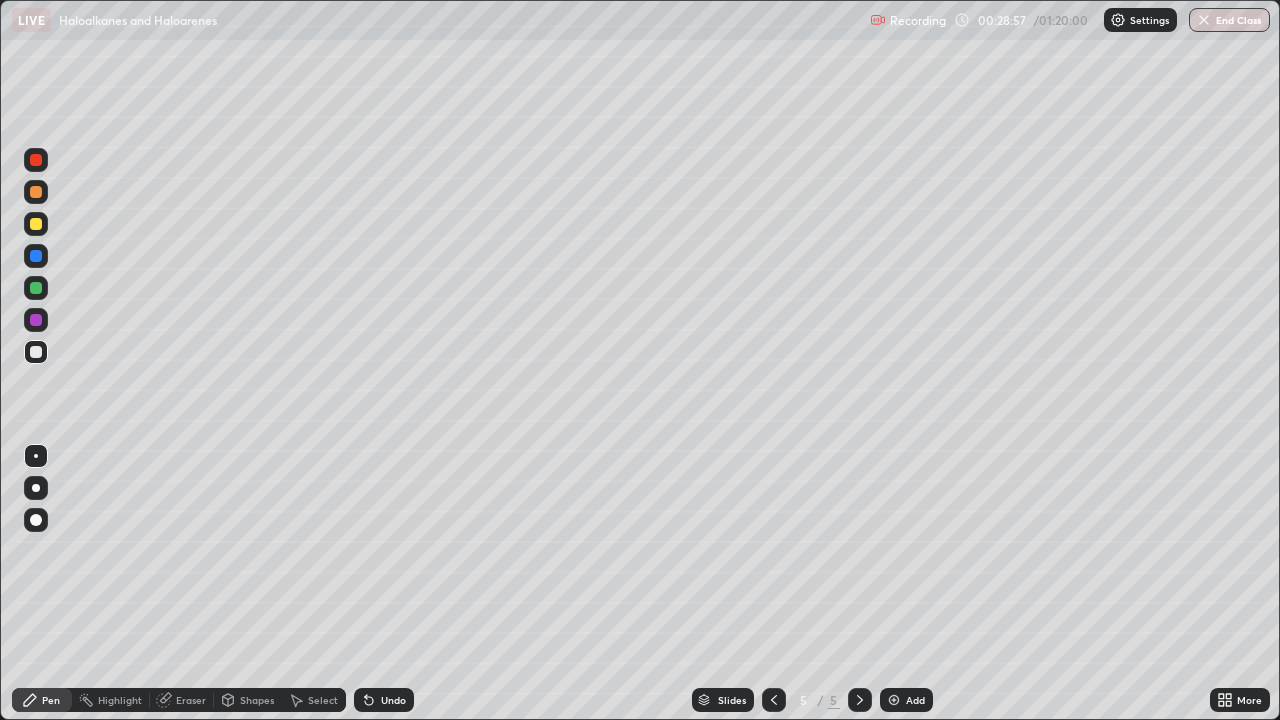 click at bounding box center (36, 224) 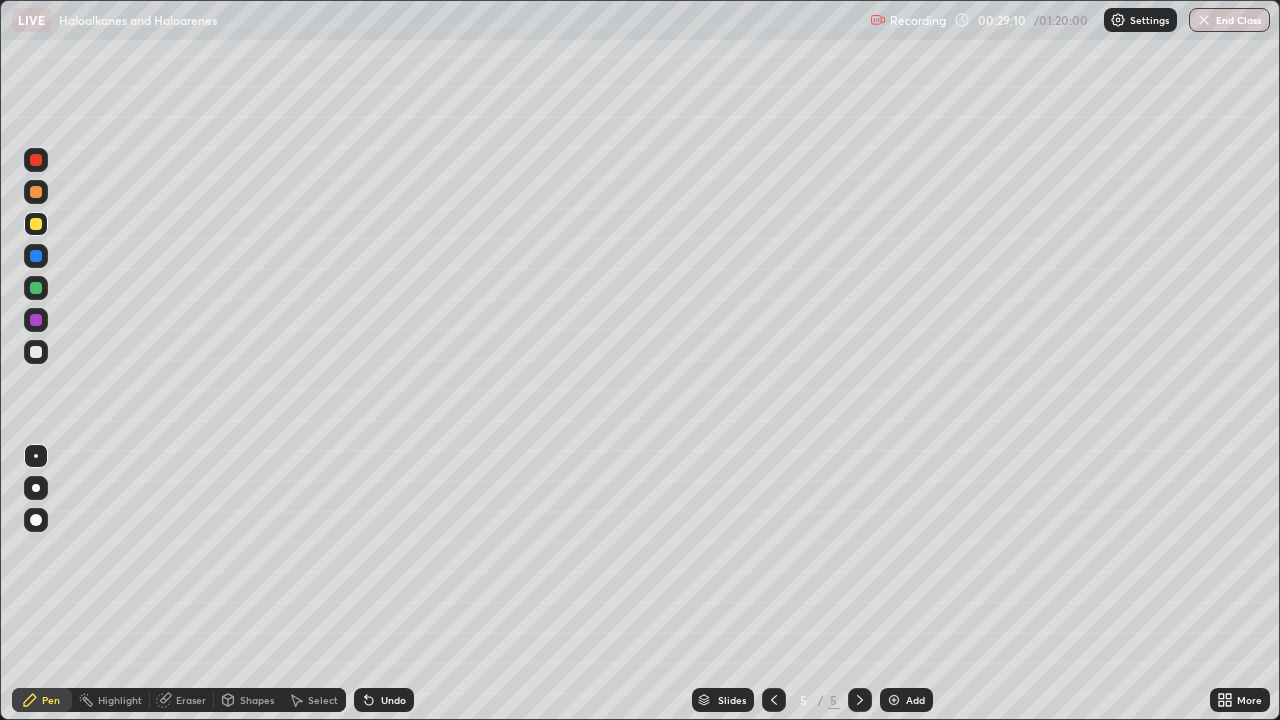 click at bounding box center [36, 352] 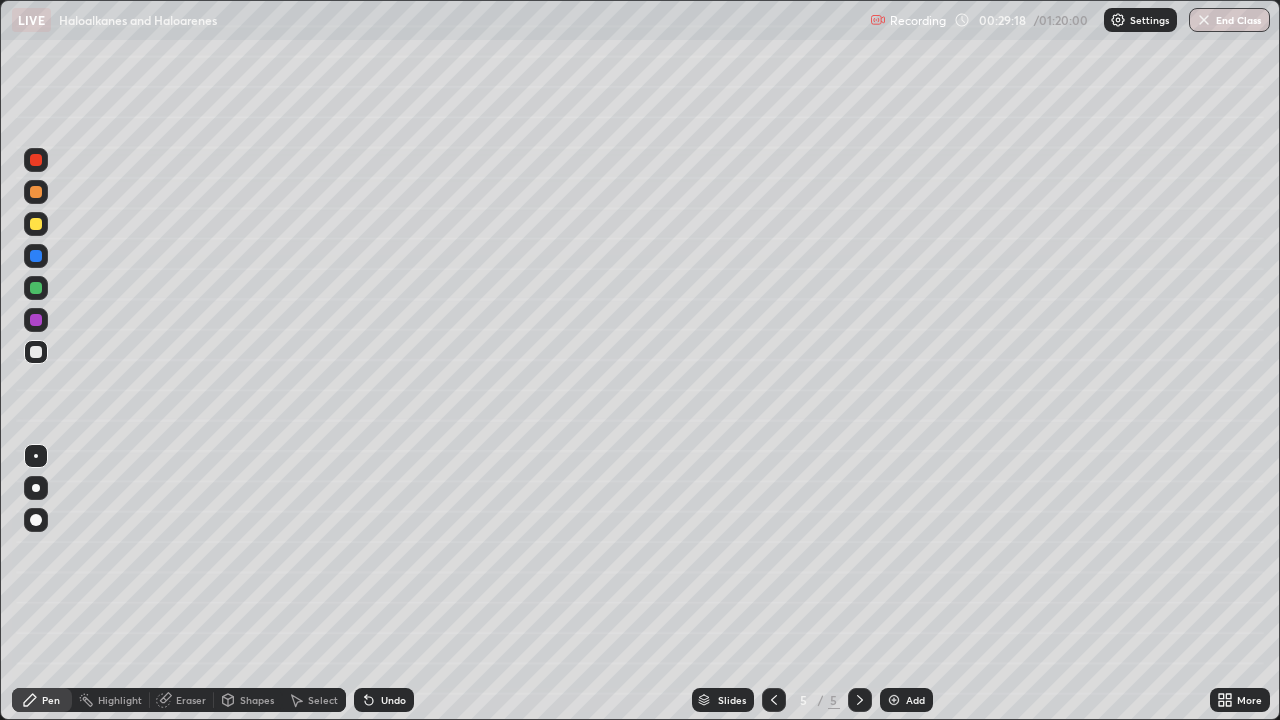 click at bounding box center [36, 224] 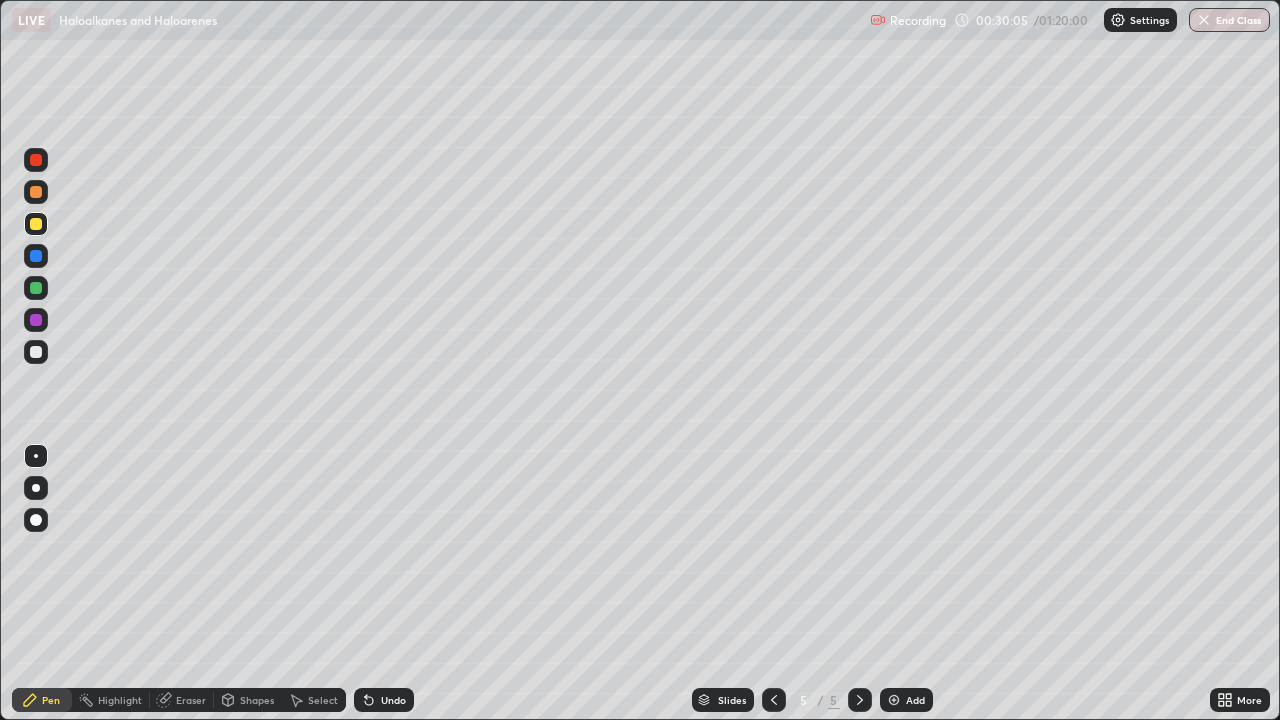 click at bounding box center [36, 352] 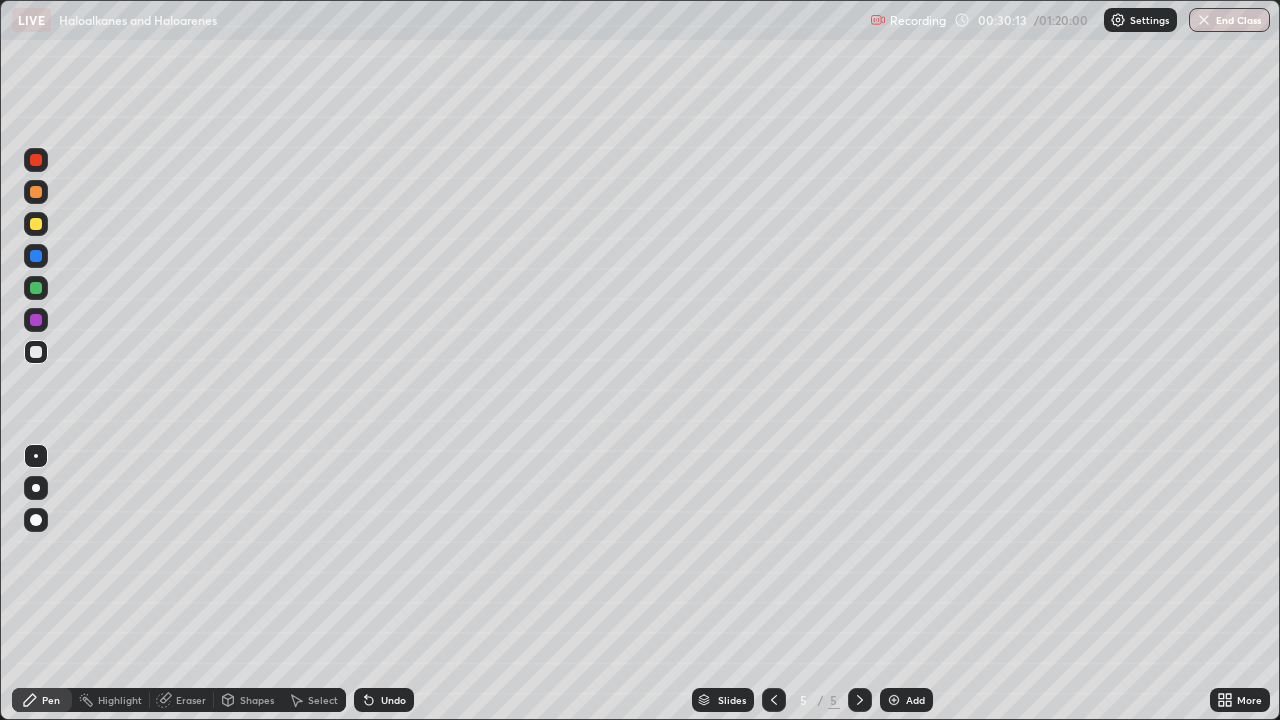 click at bounding box center [36, 352] 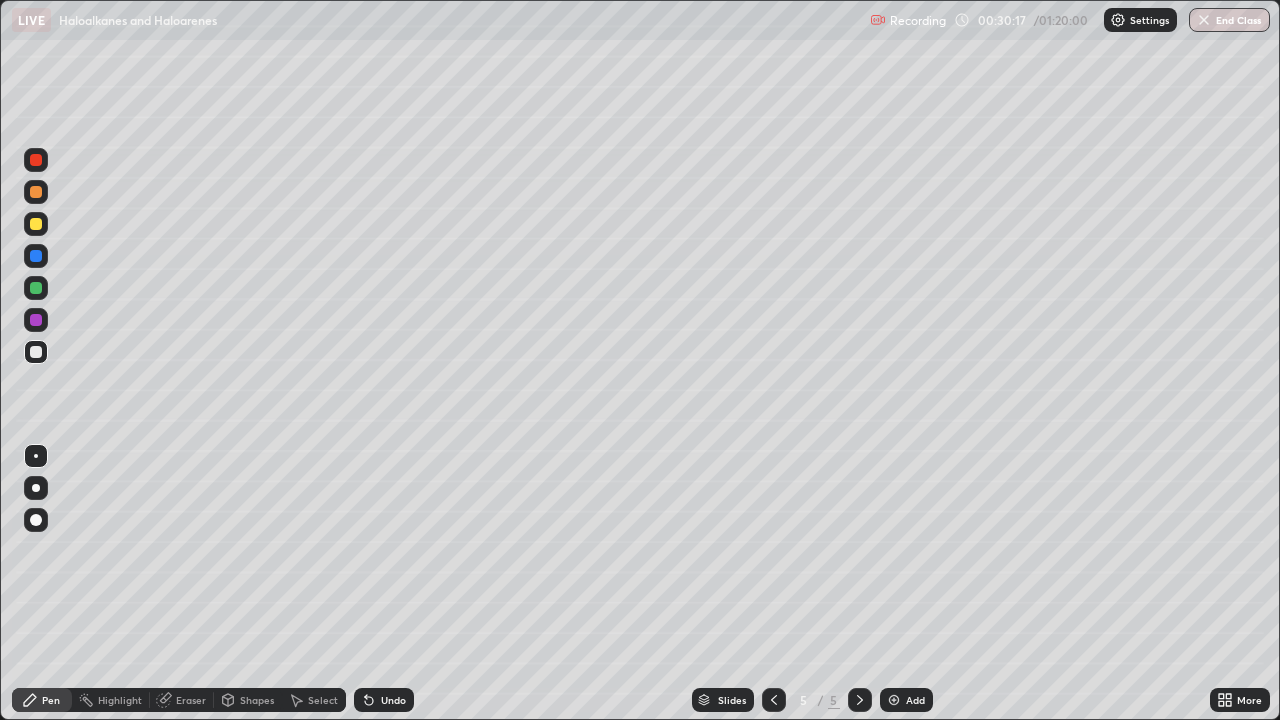 click at bounding box center (36, 224) 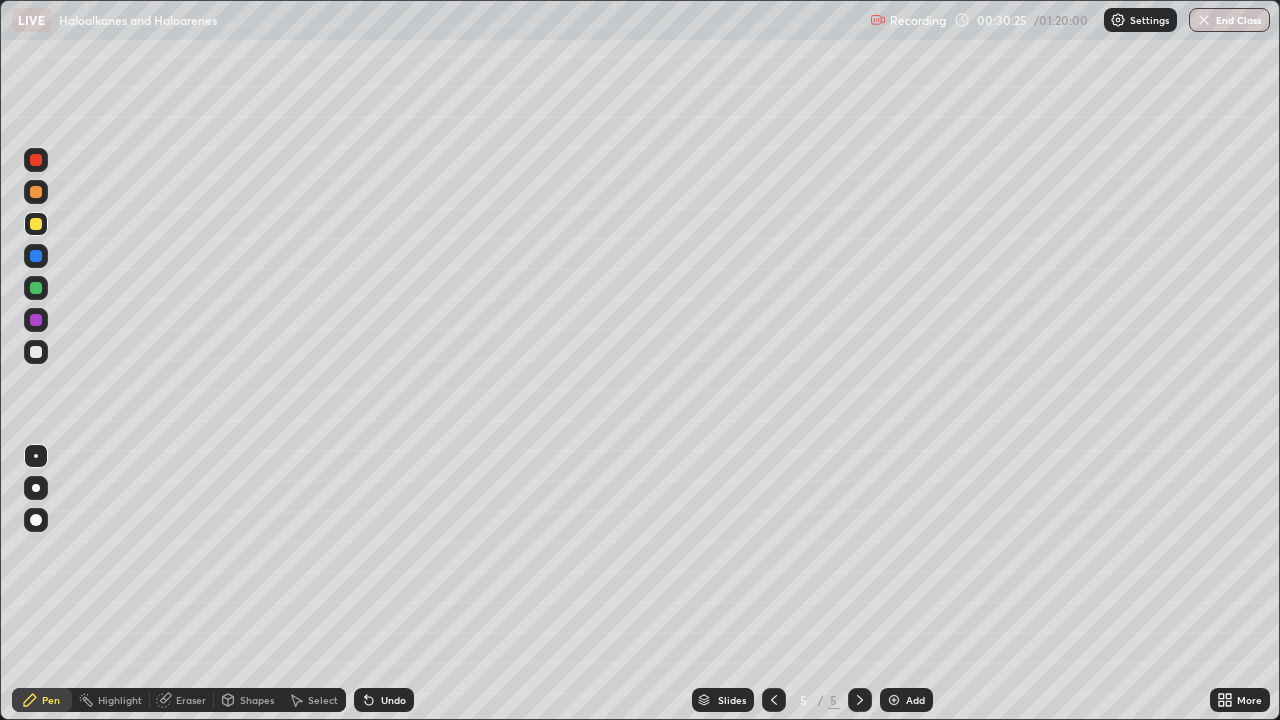 click on "Undo" at bounding box center (384, 700) 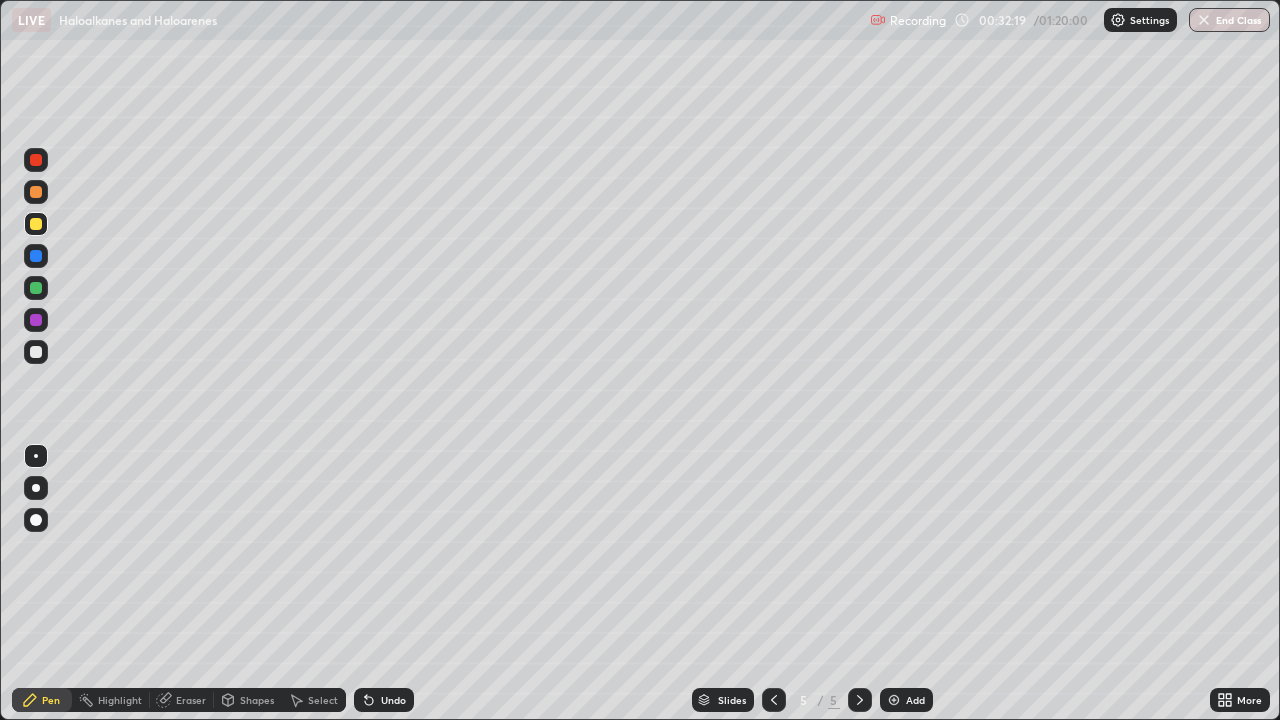 click on "Undo" at bounding box center (384, 700) 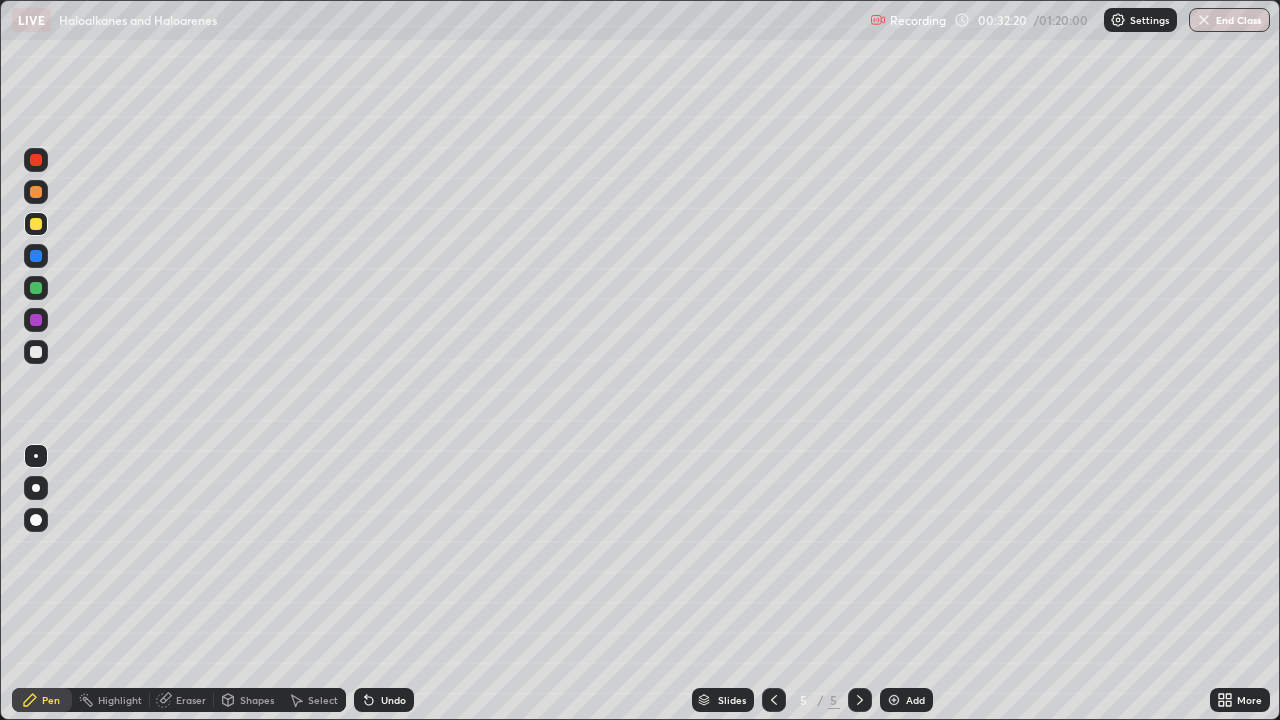 click on "Undo" at bounding box center [384, 700] 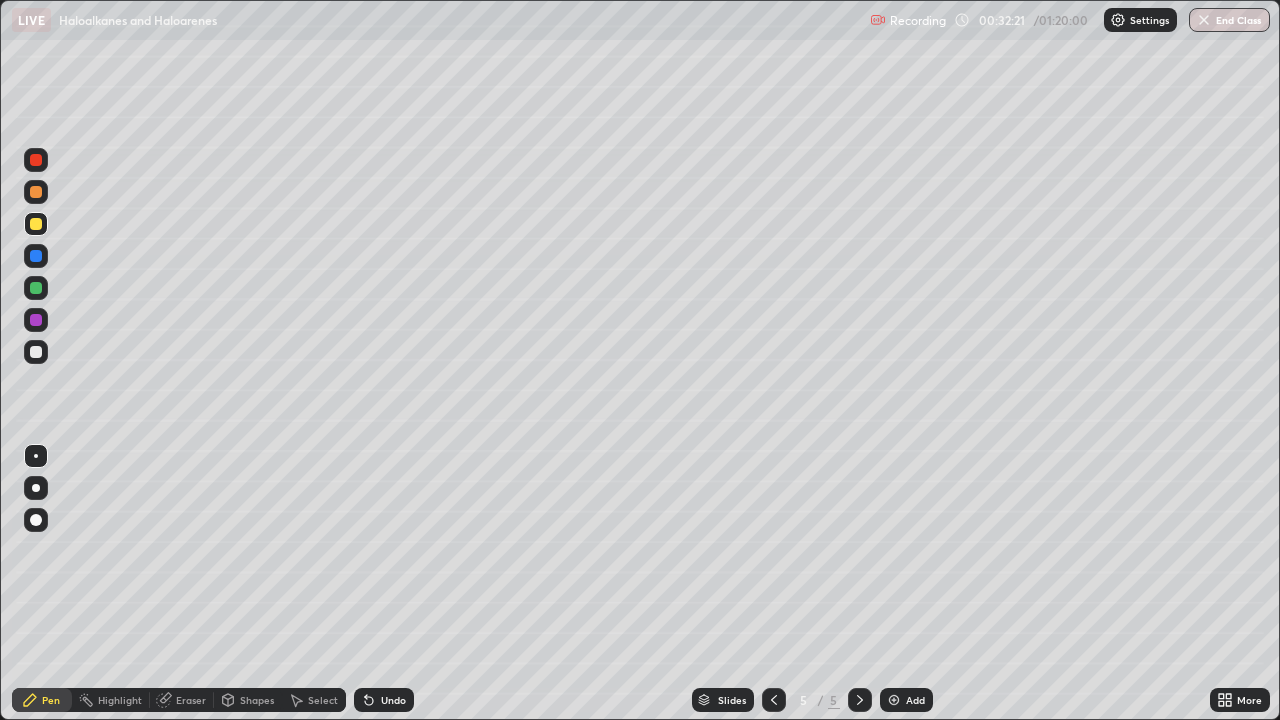 click on "Undo" at bounding box center (384, 700) 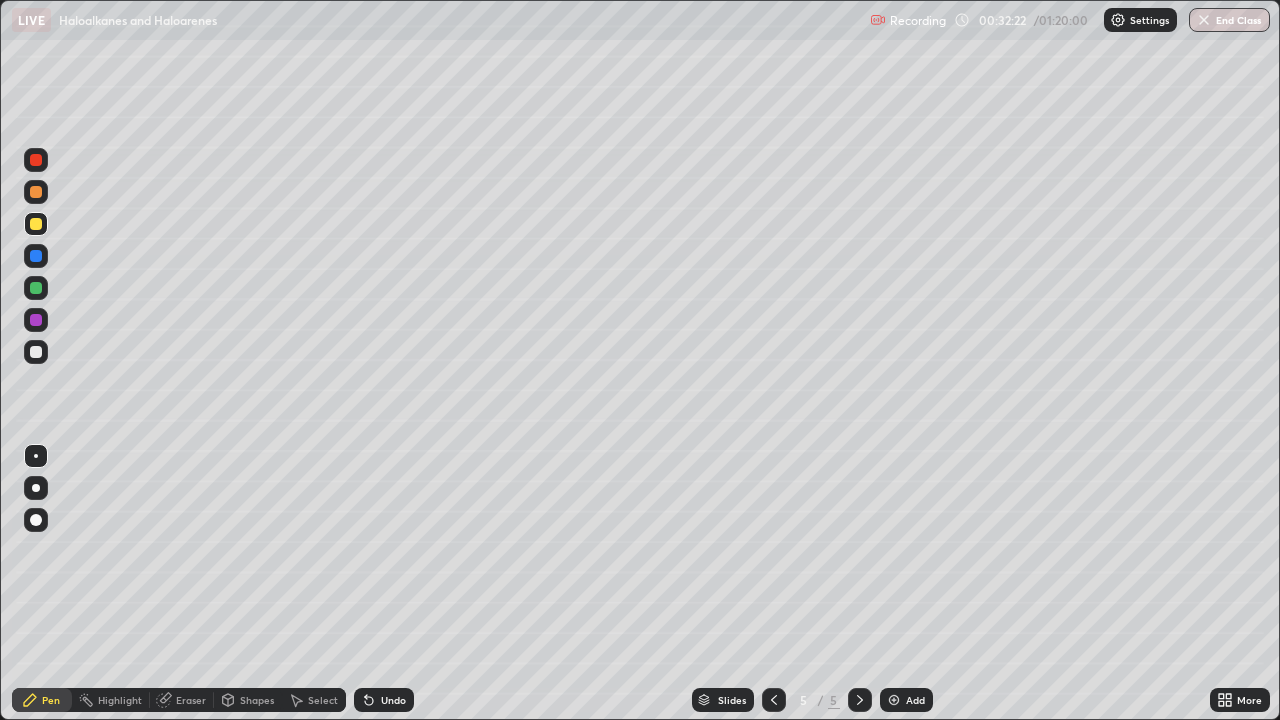 click on "Undo" at bounding box center (384, 700) 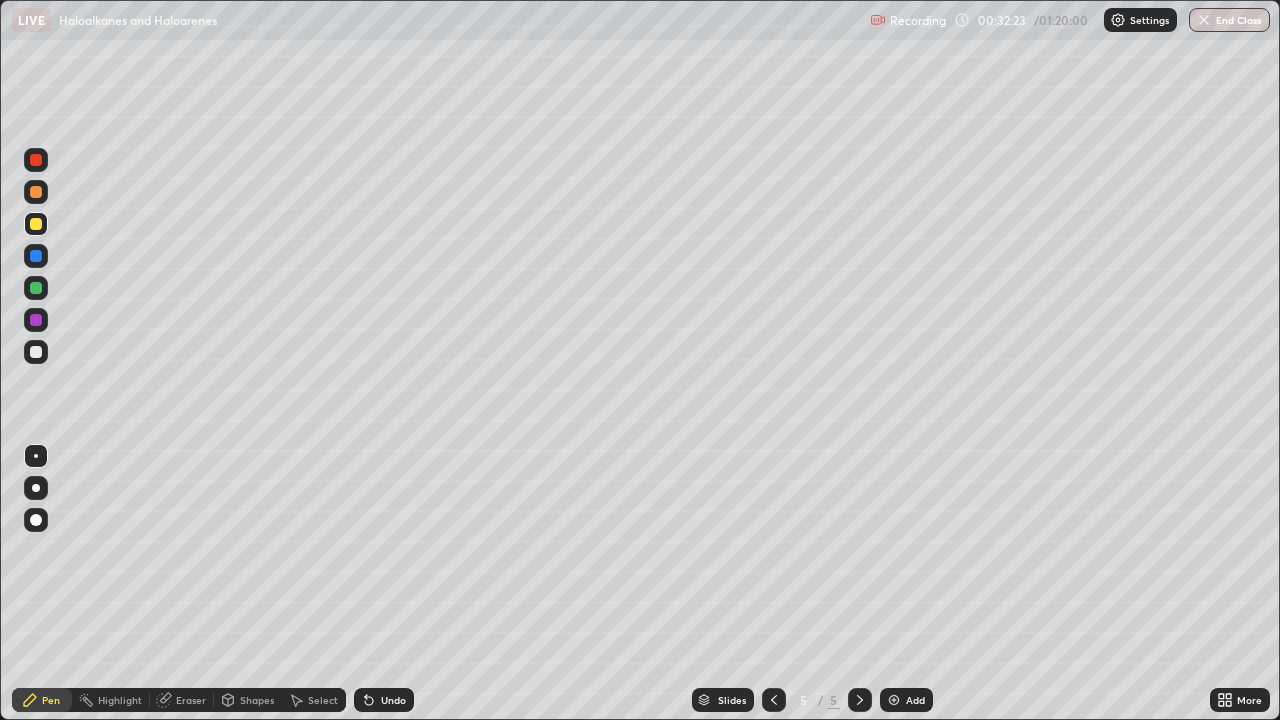 click on "Undo" at bounding box center [384, 700] 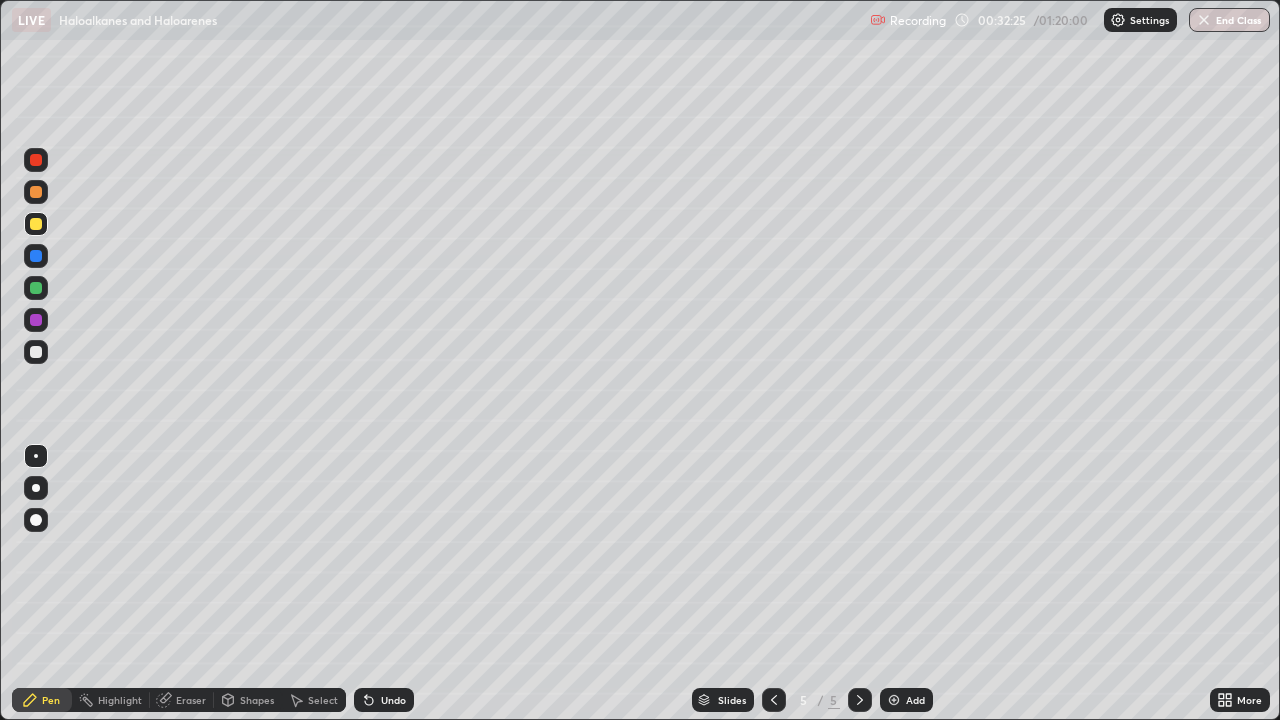 click at bounding box center (36, 352) 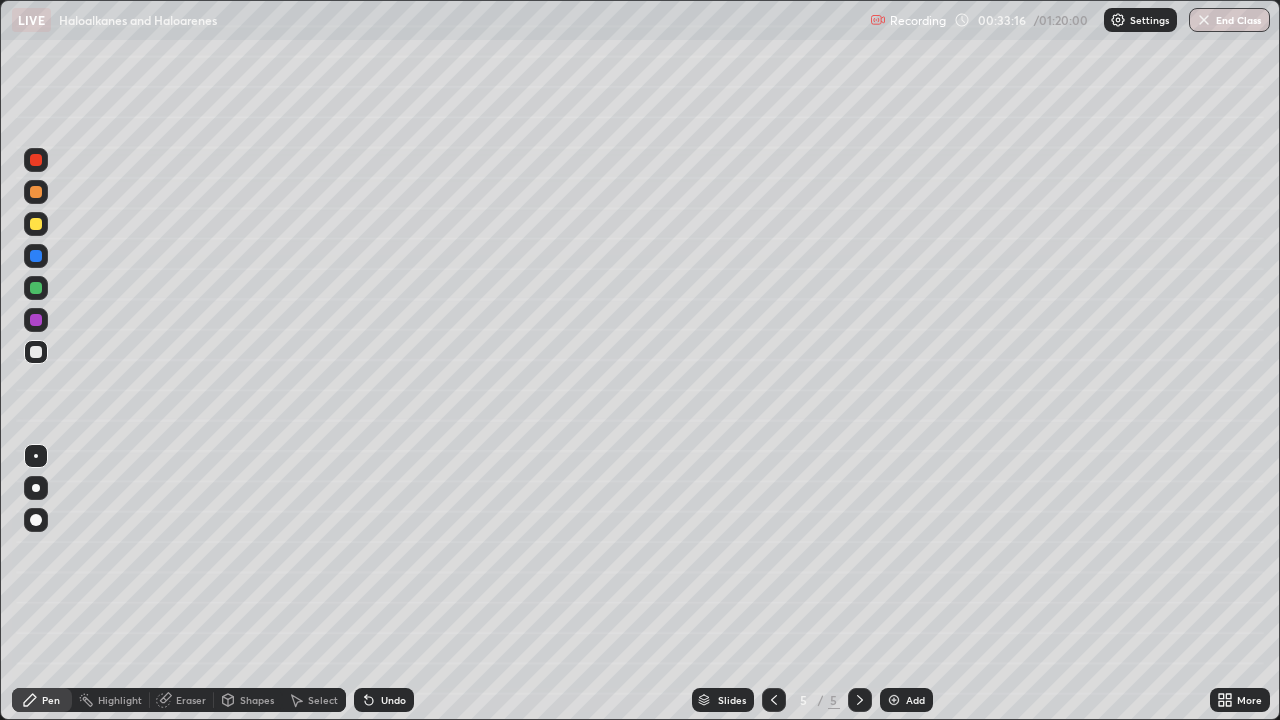 click on "Undo" at bounding box center [393, 700] 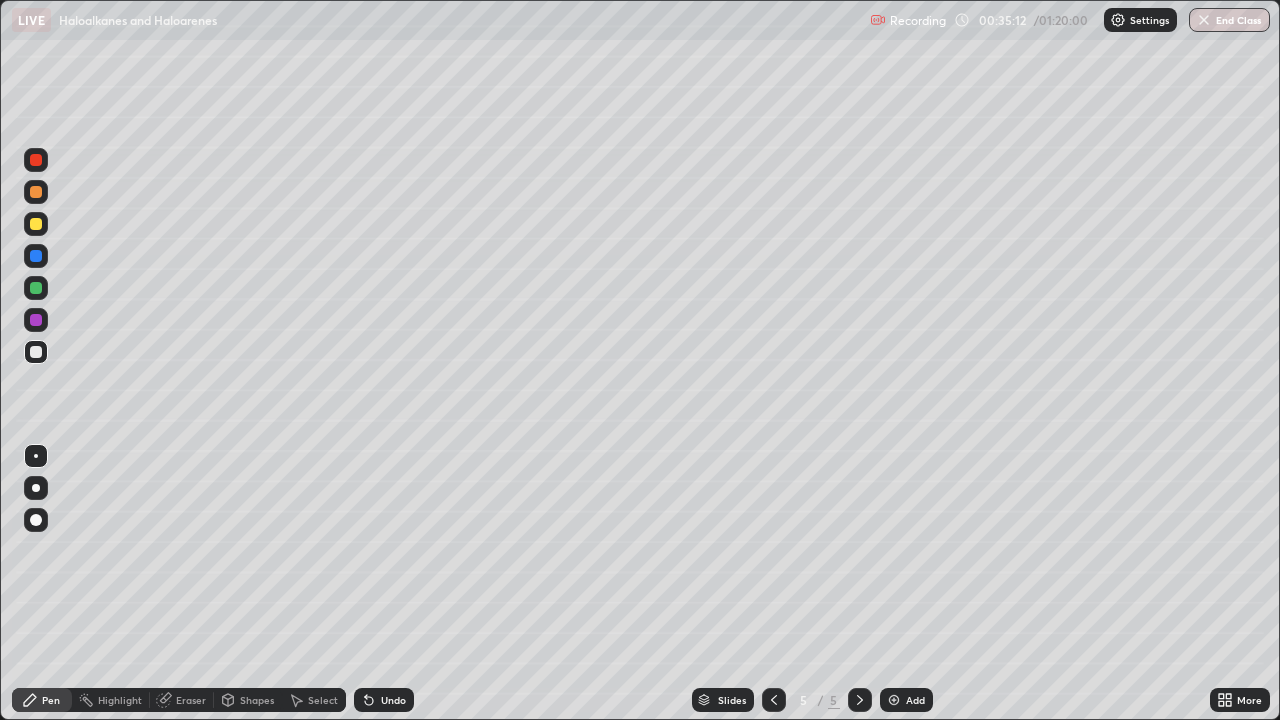 click on "Eraser" at bounding box center [182, 700] 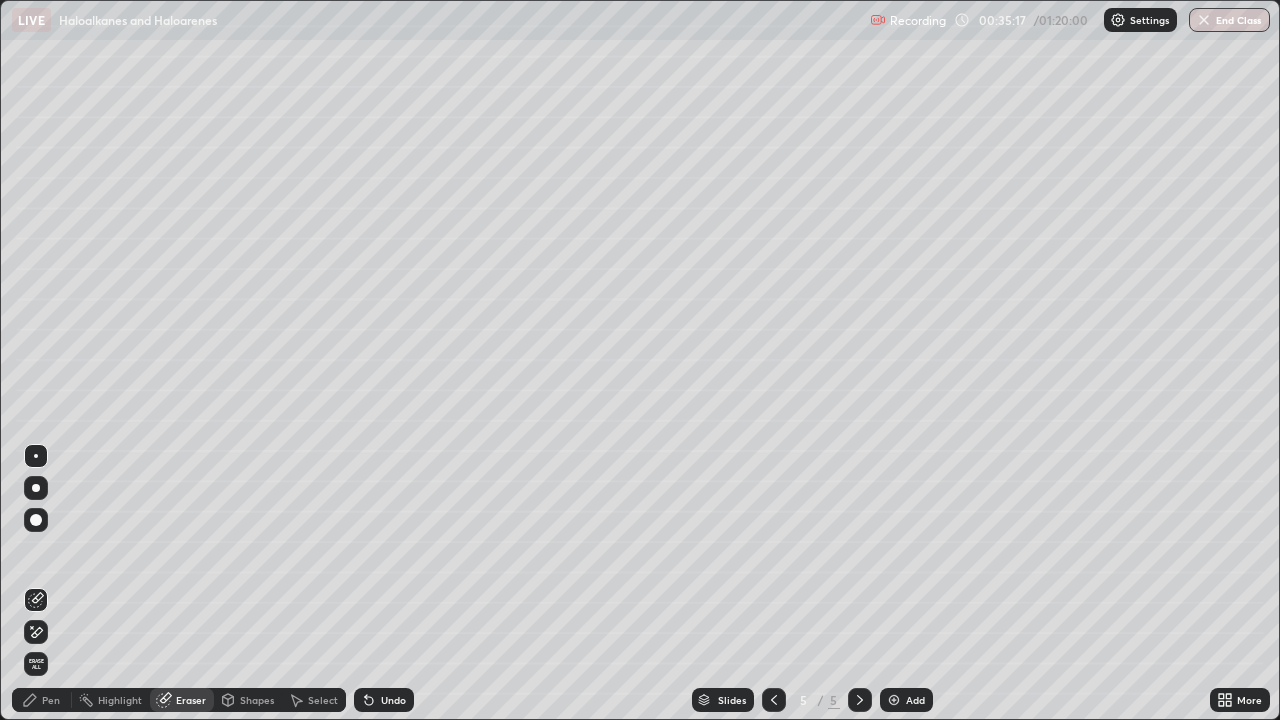 click on "Pen" at bounding box center (51, 700) 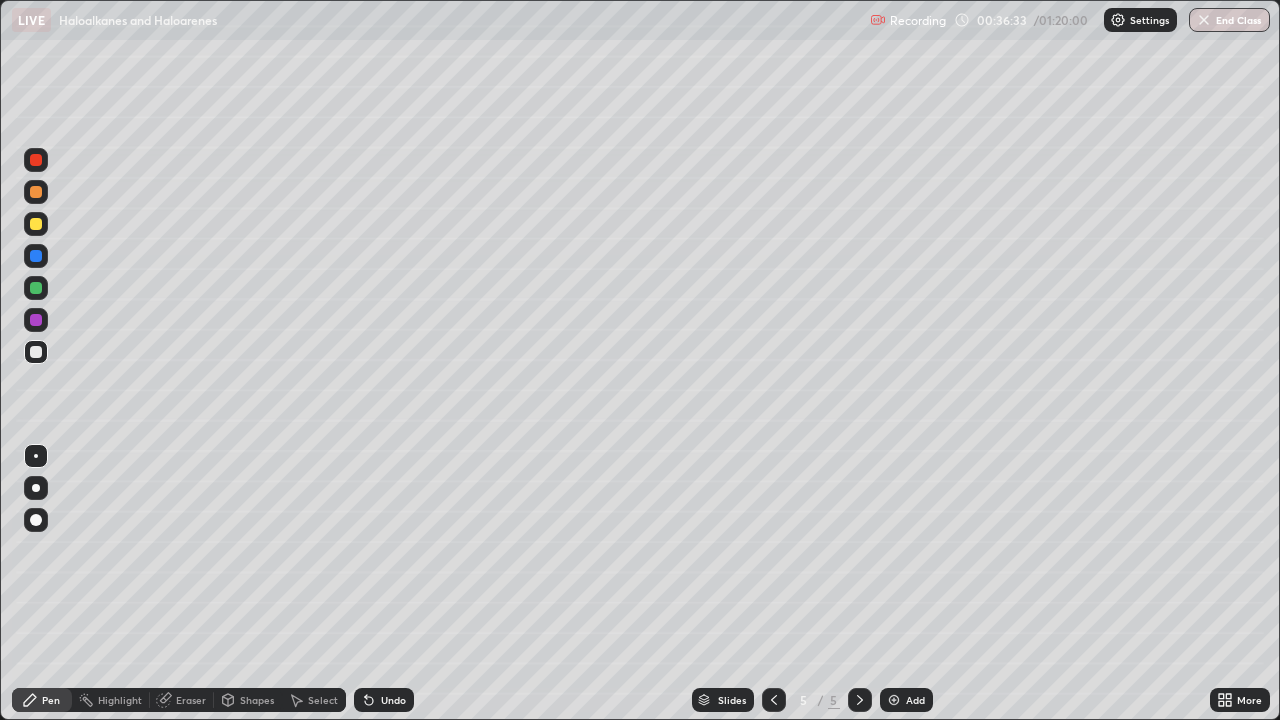 click on "Add" at bounding box center (915, 700) 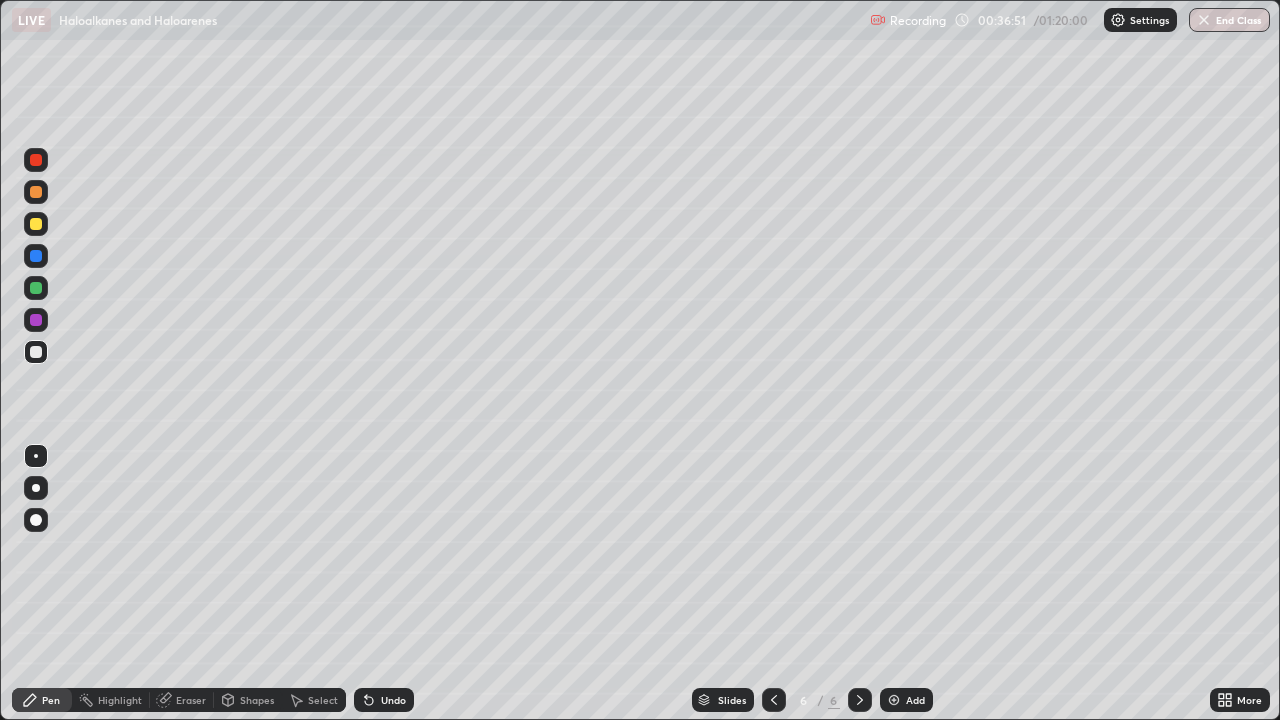 click on "Undo" at bounding box center (384, 700) 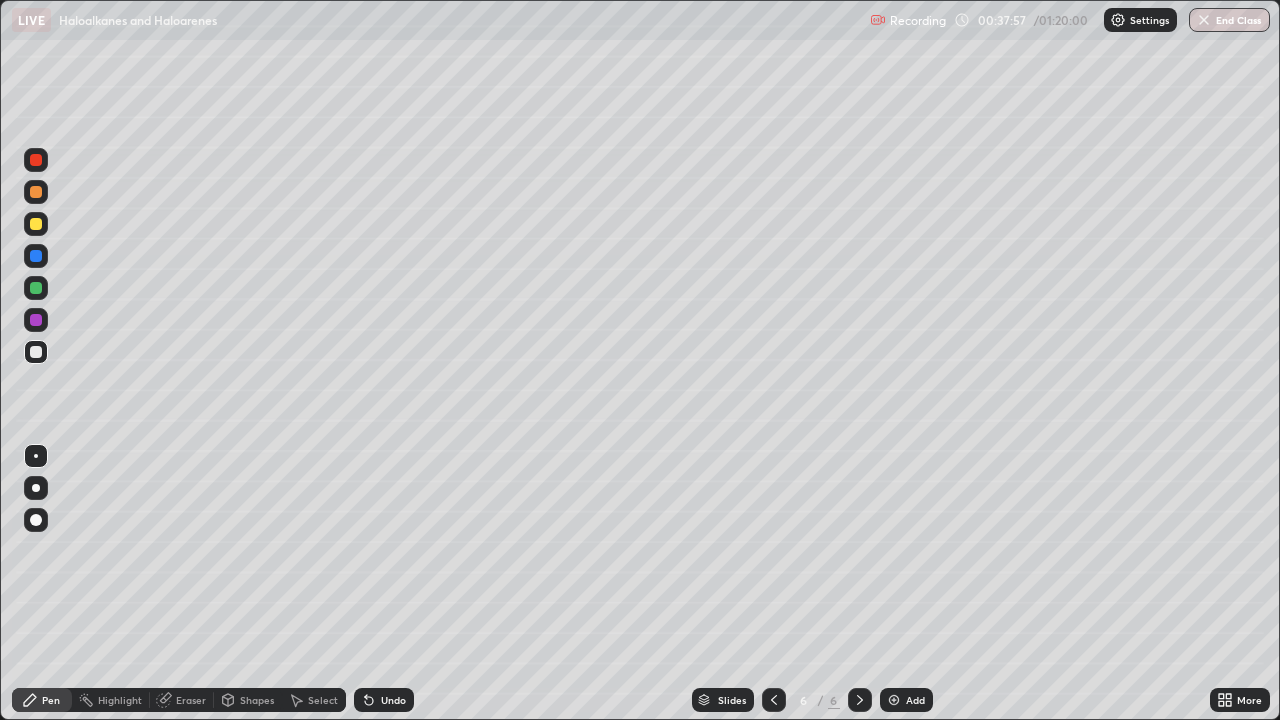 click at bounding box center (36, 224) 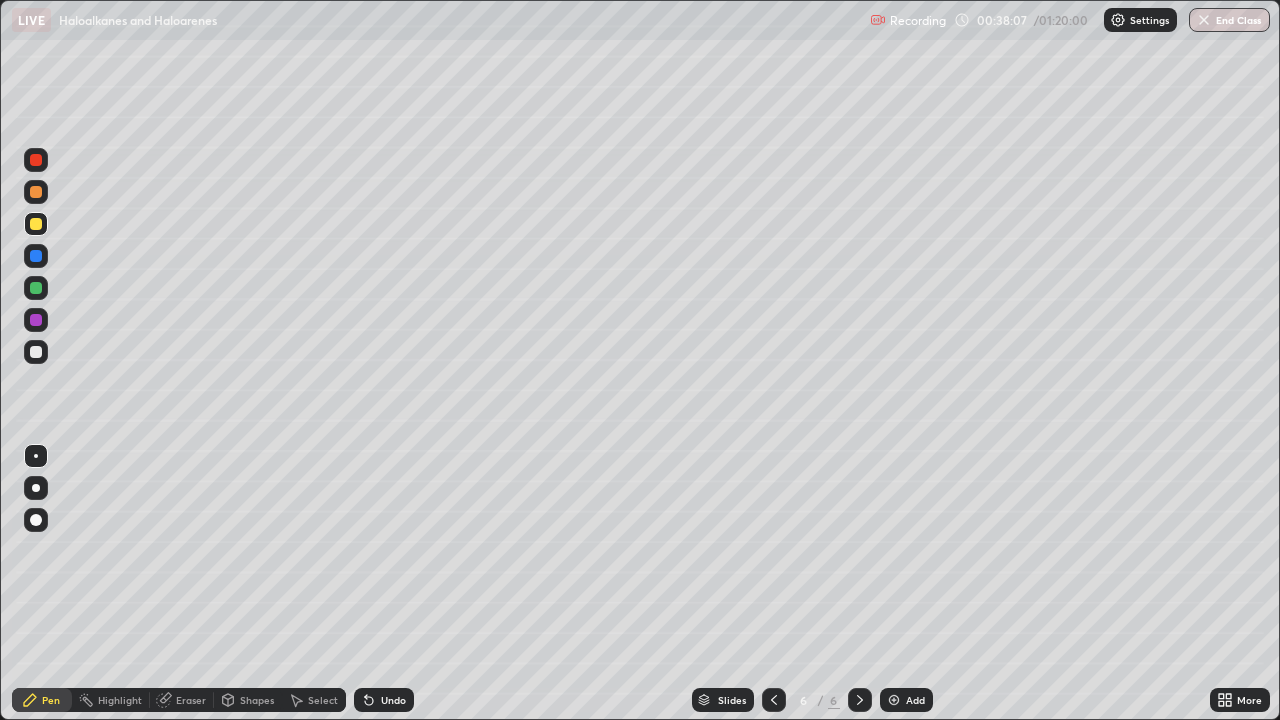 click on "Undo" at bounding box center [393, 700] 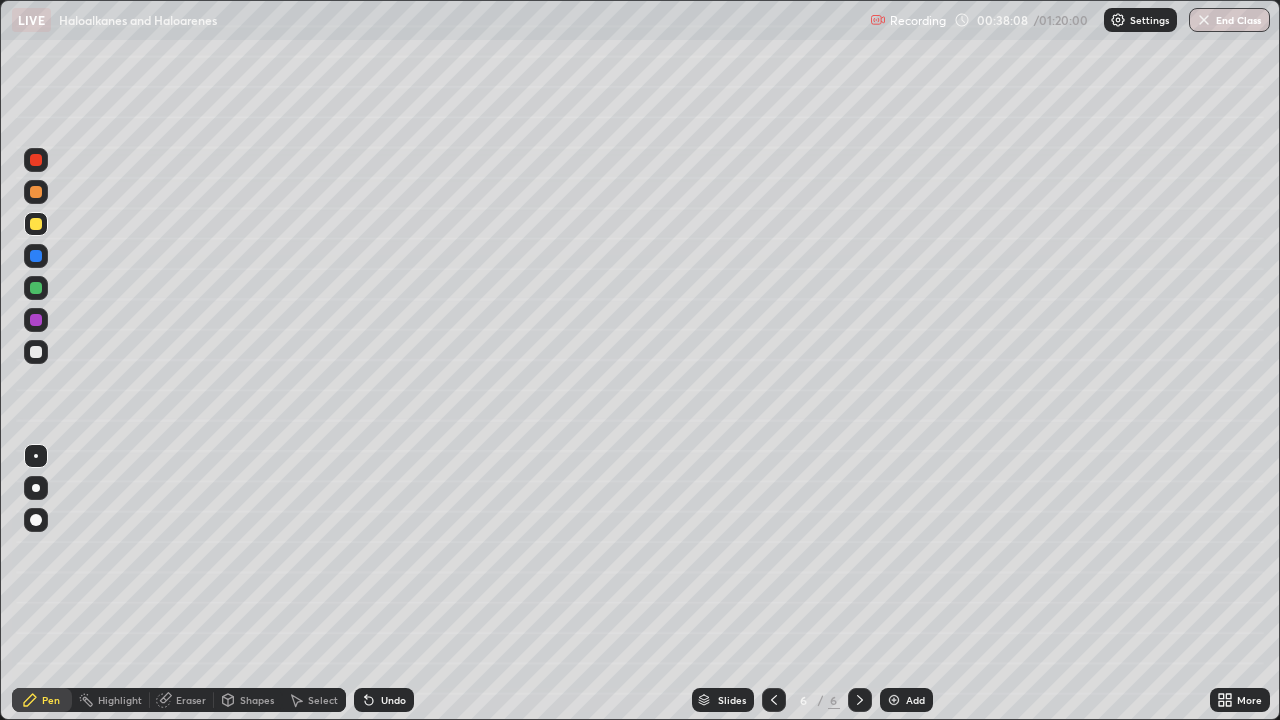 click on "Undo" at bounding box center (384, 700) 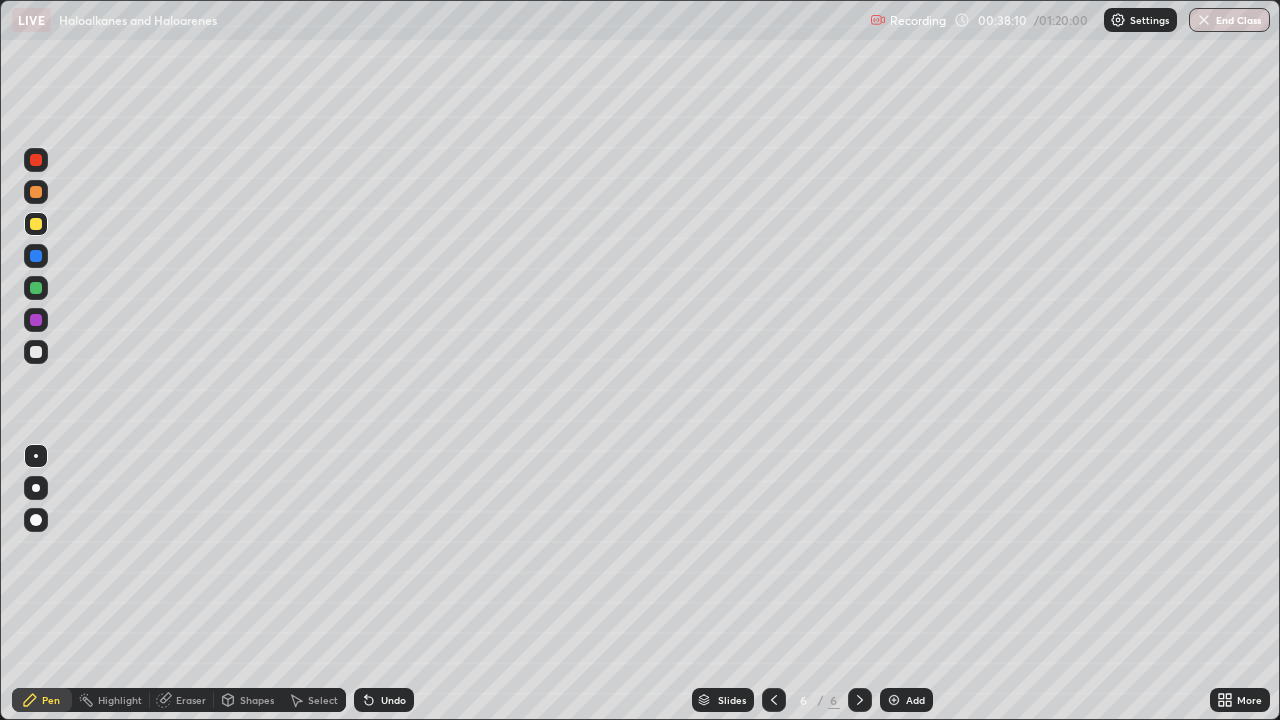 click on "Undo" at bounding box center [393, 700] 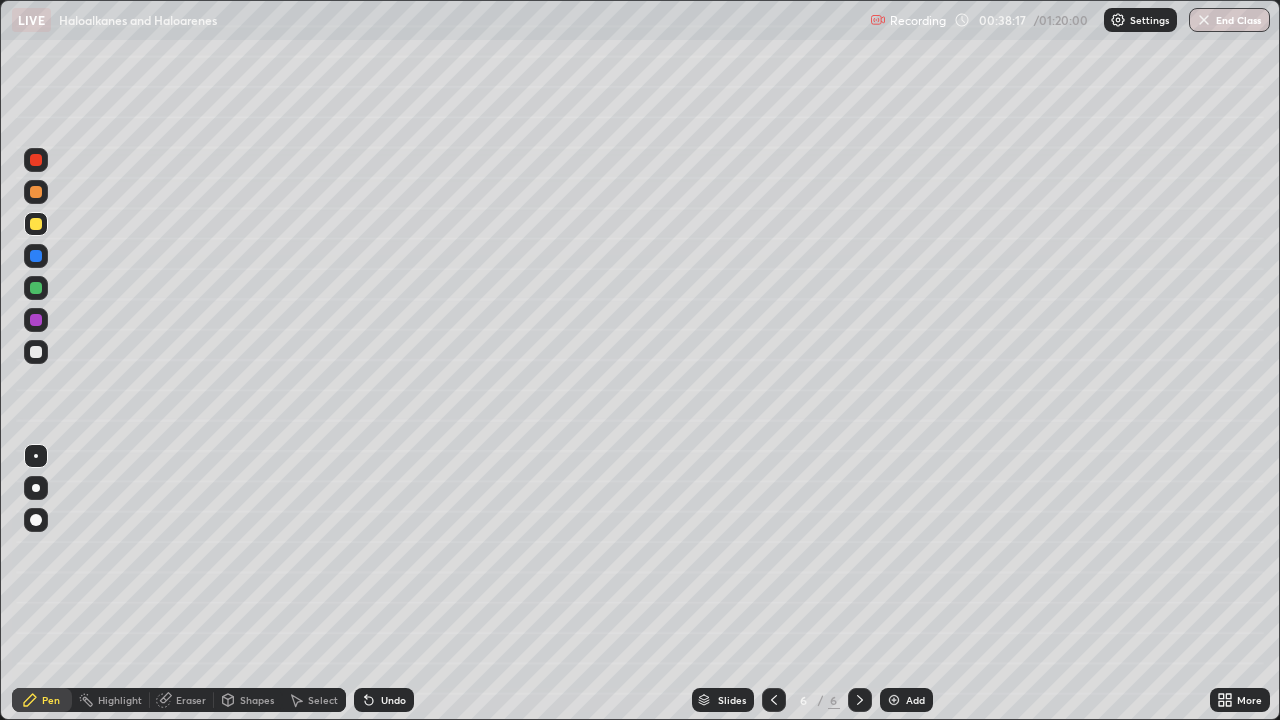 click on "Undo" at bounding box center [384, 700] 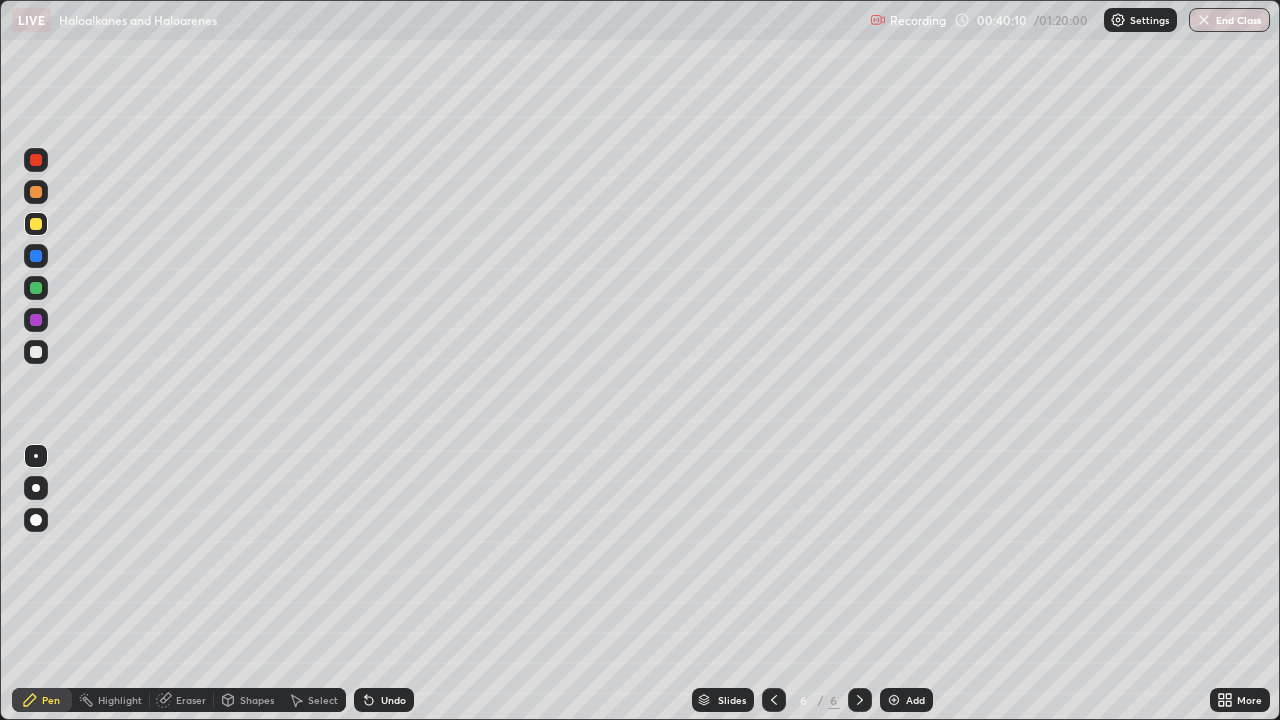 click on "Undo" at bounding box center (384, 700) 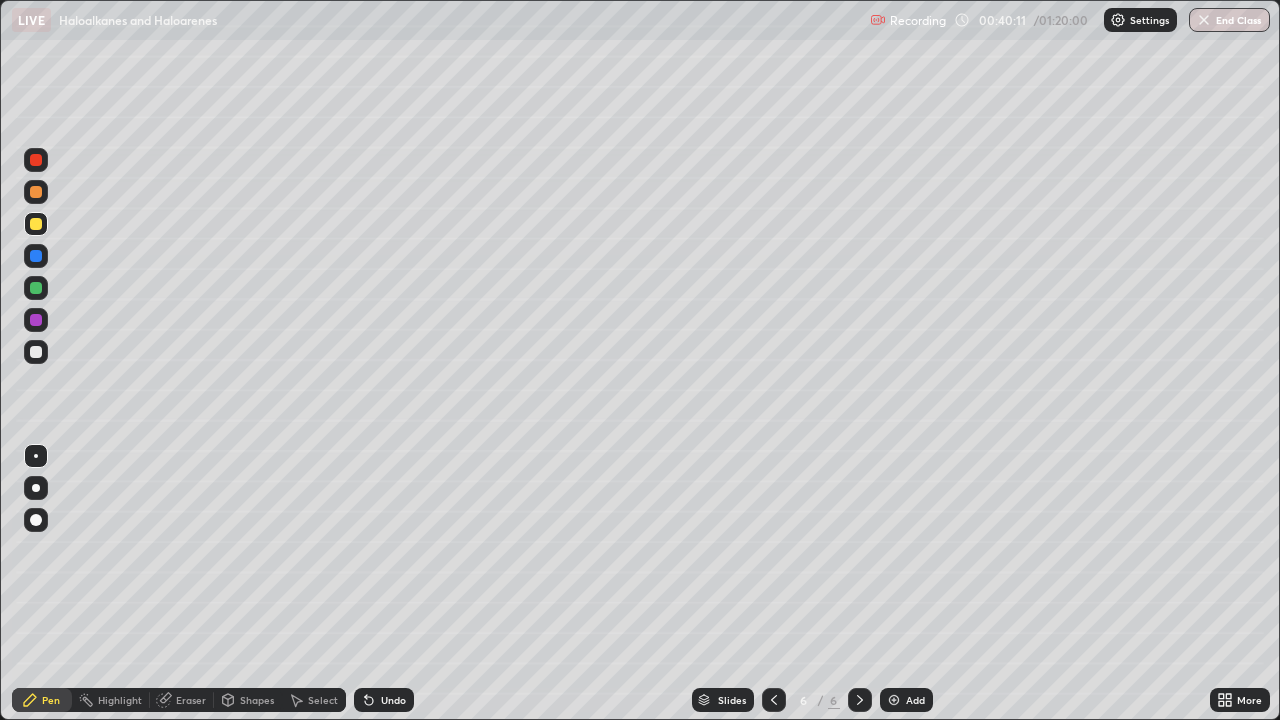 click on "Shapes" at bounding box center (257, 700) 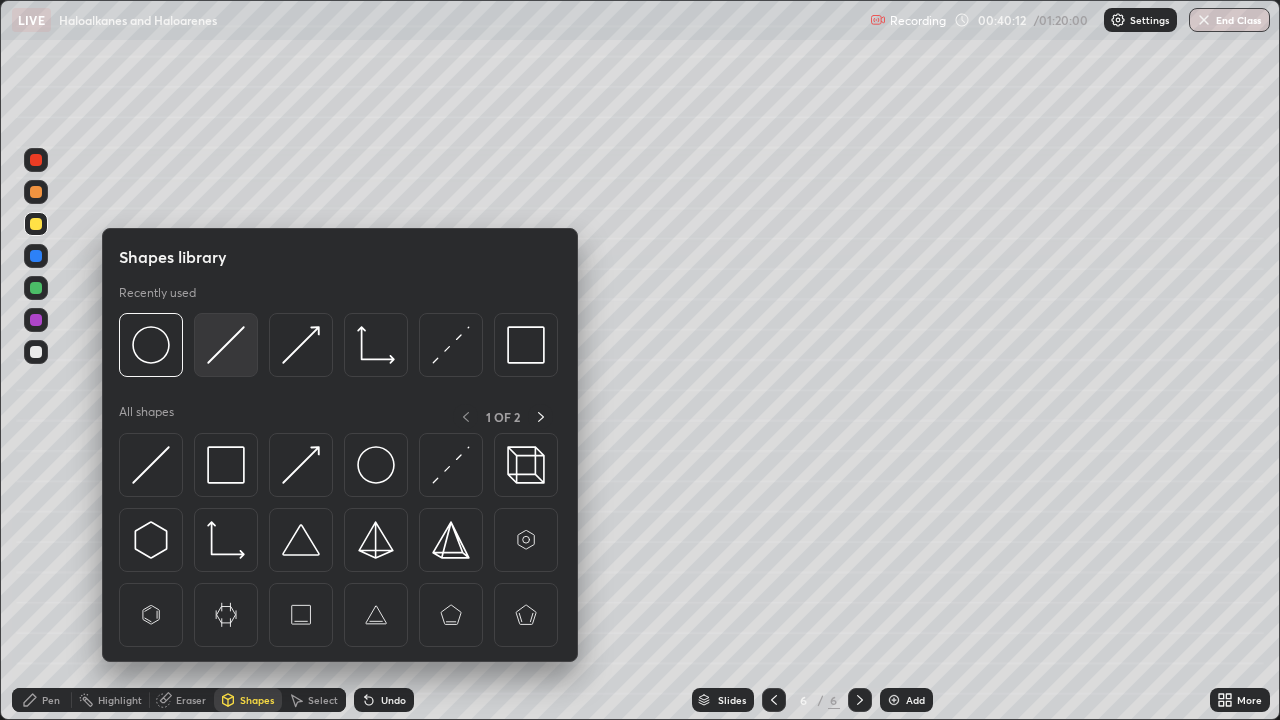 click at bounding box center [226, 345] 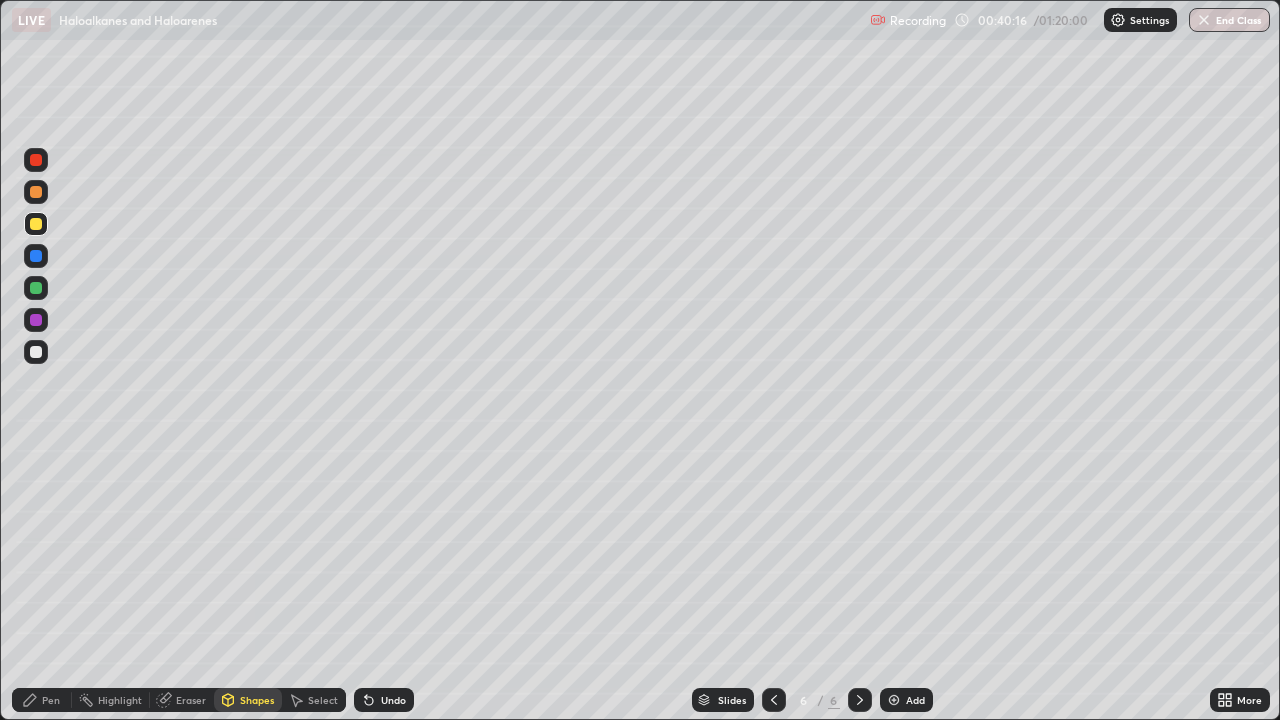 click on "Pen" at bounding box center (51, 700) 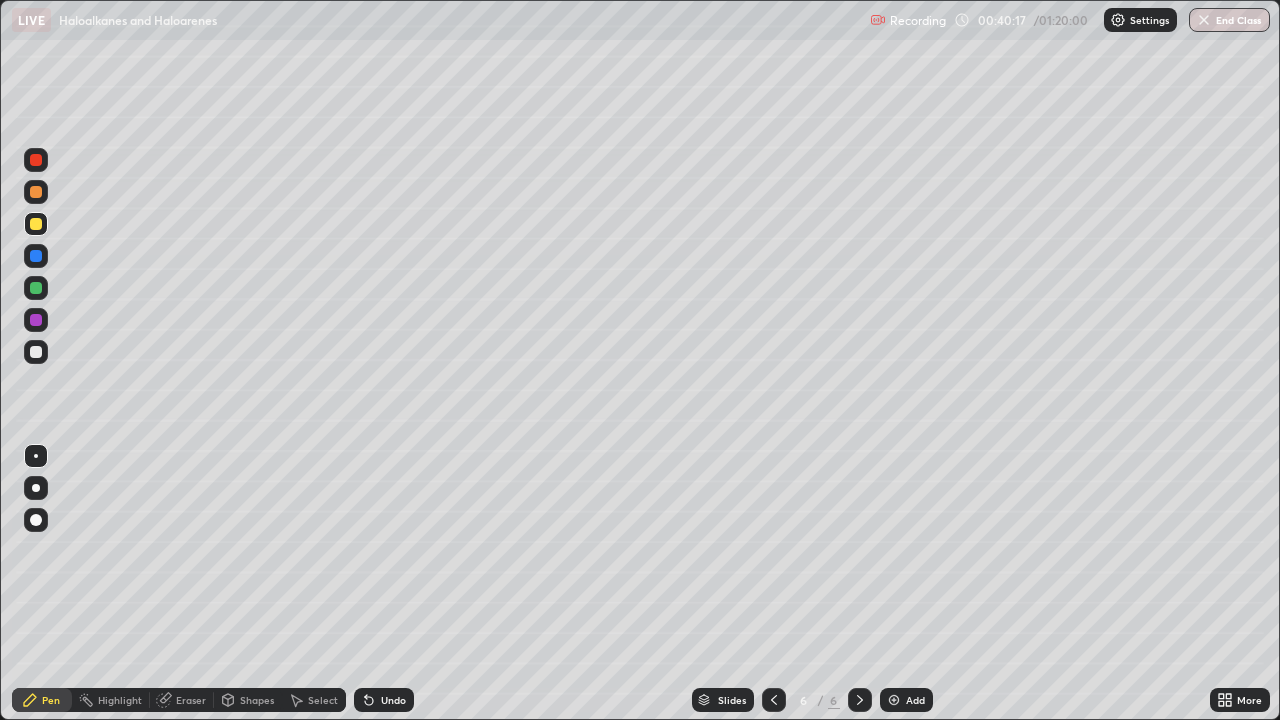 click at bounding box center [36, 352] 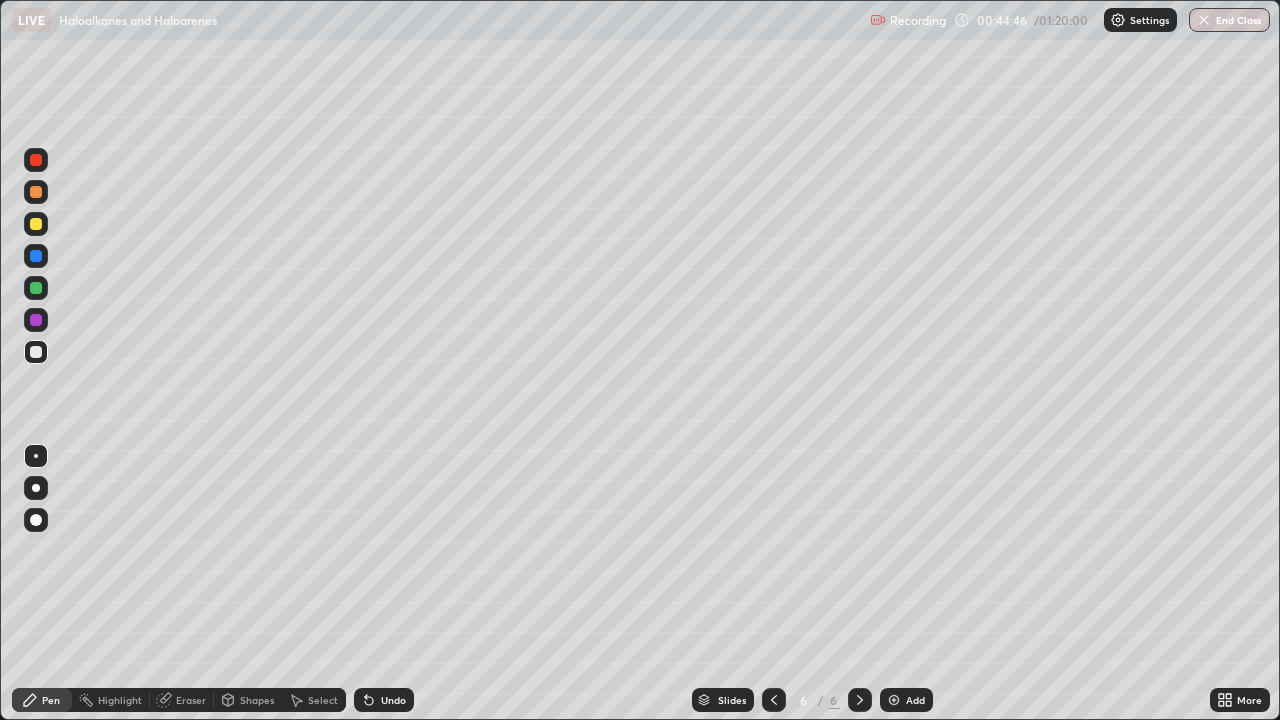 click on "Undo" at bounding box center (384, 700) 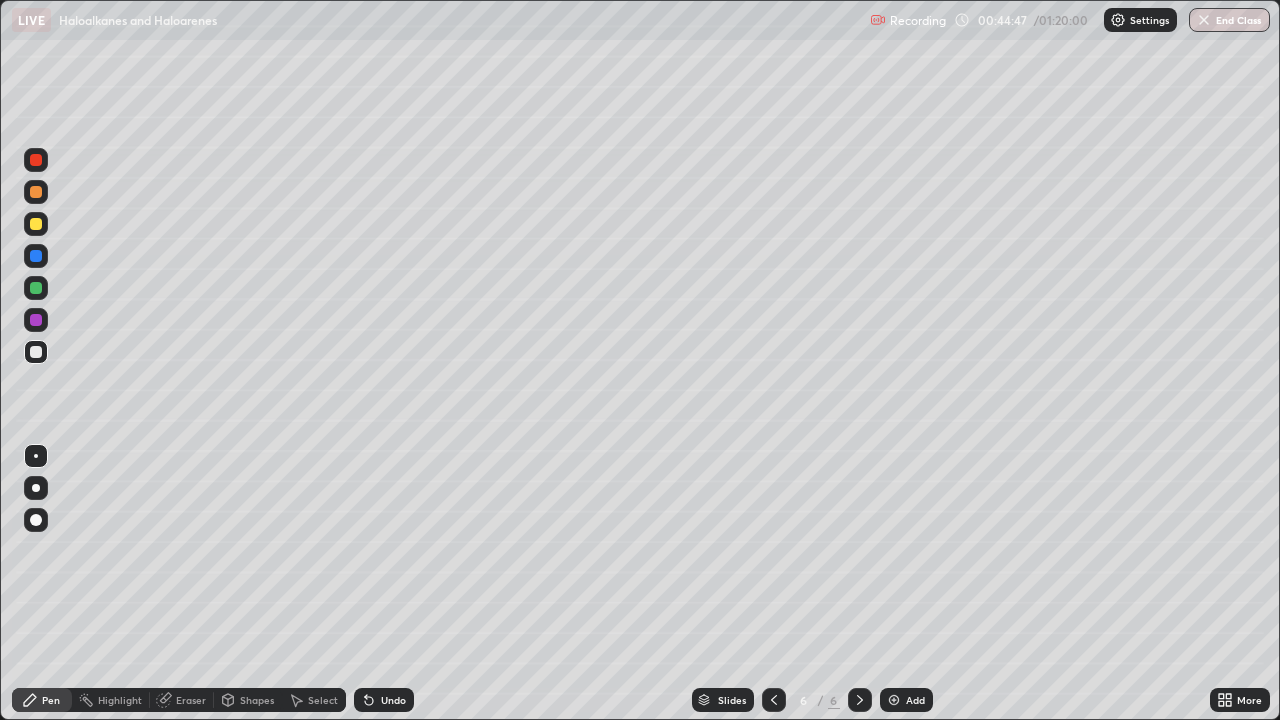 click on "Undo" at bounding box center (393, 700) 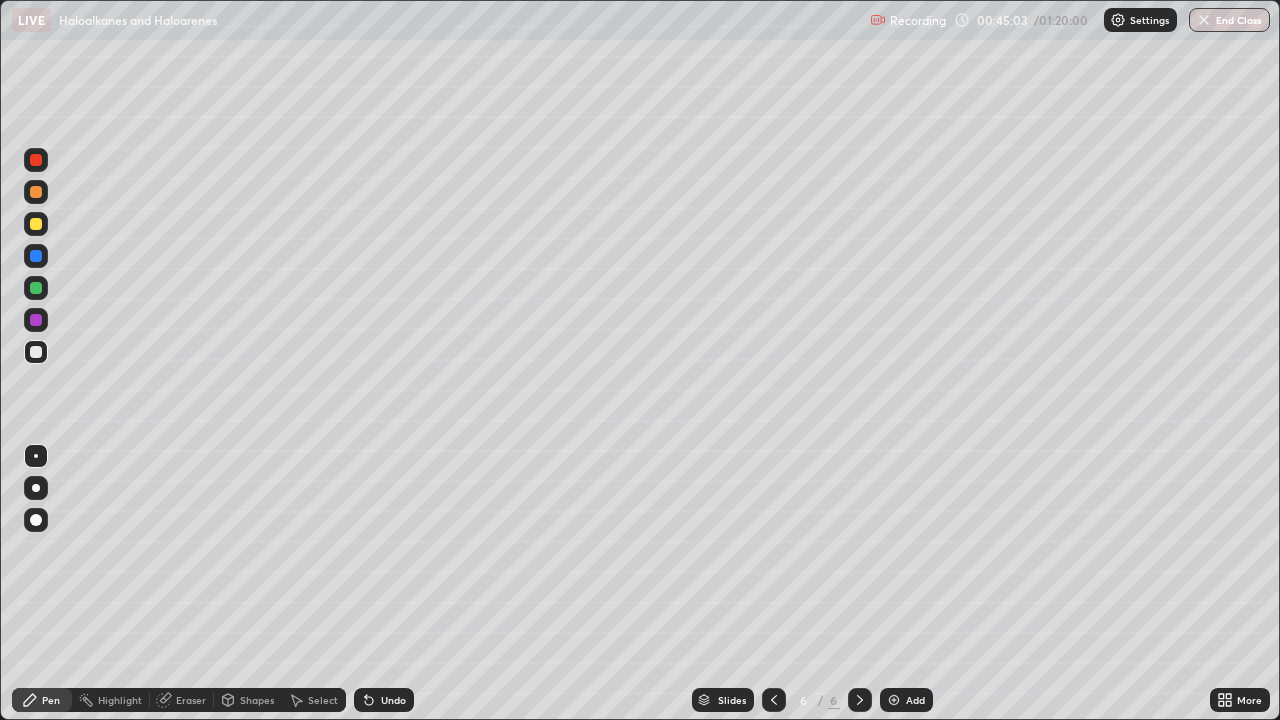 click at bounding box center (36, 224) 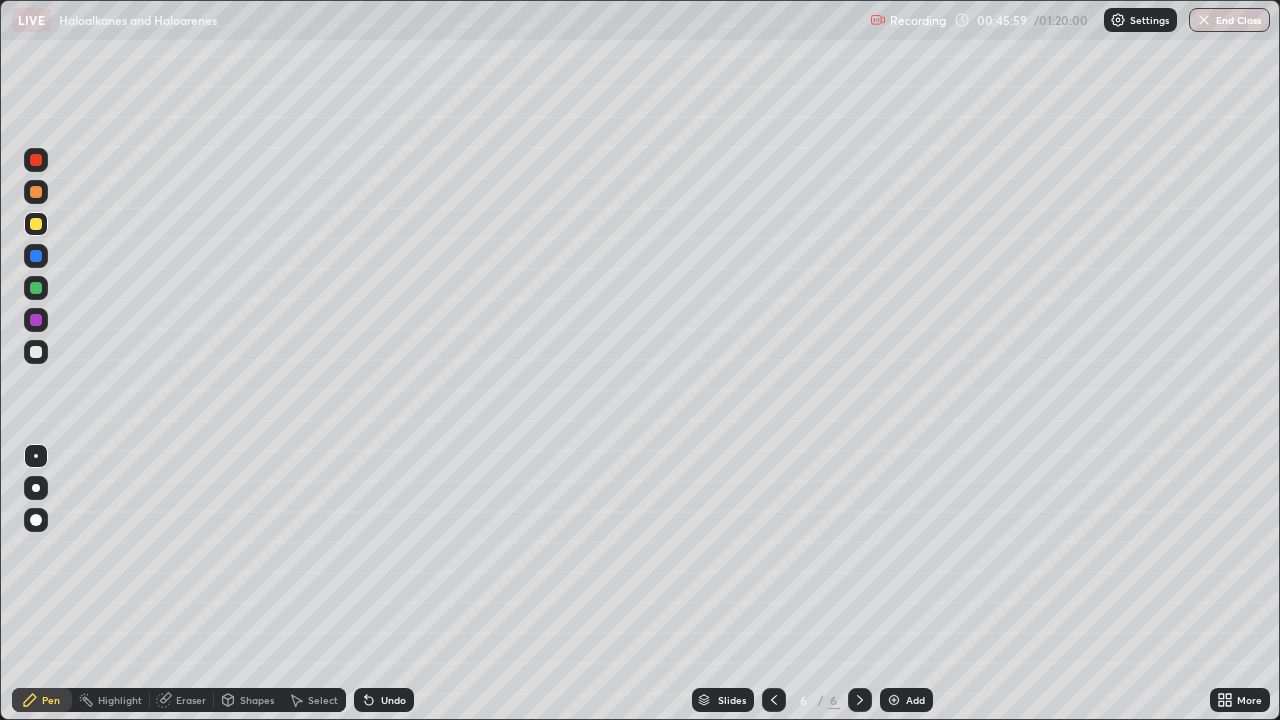 click at bounding box center (36, 352) 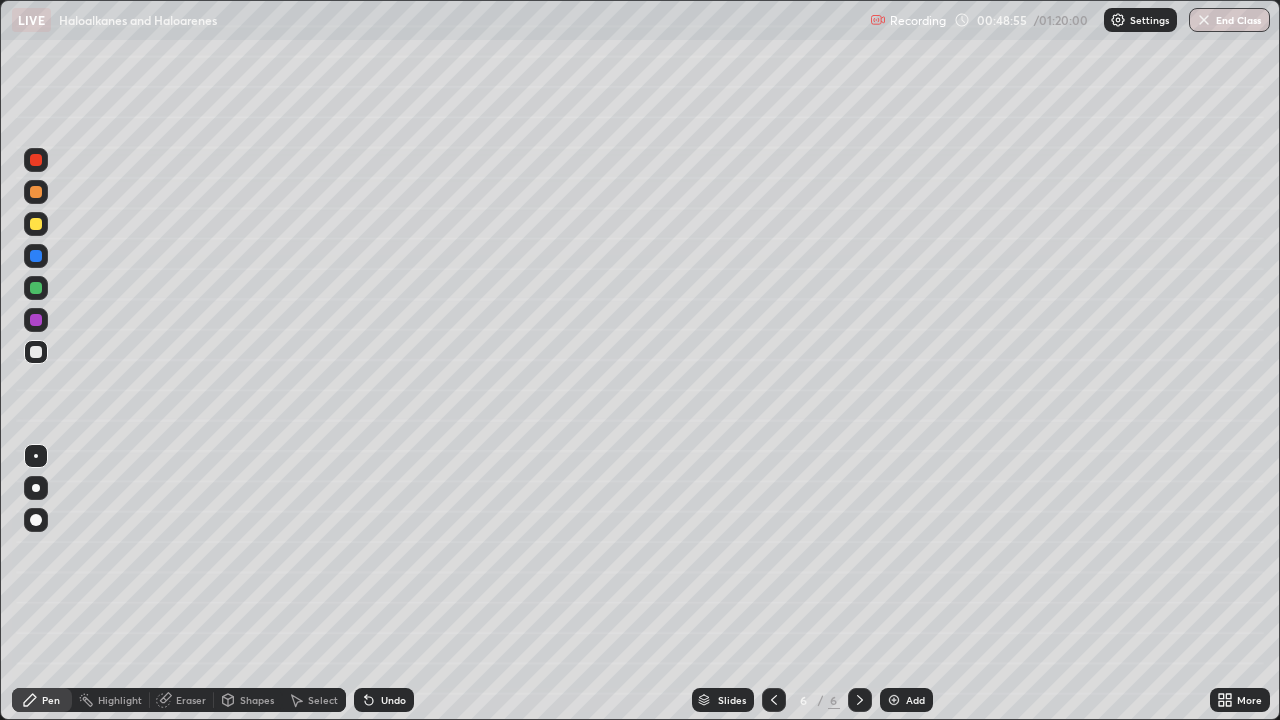 click on "Add" at bounding box center [906, 700] 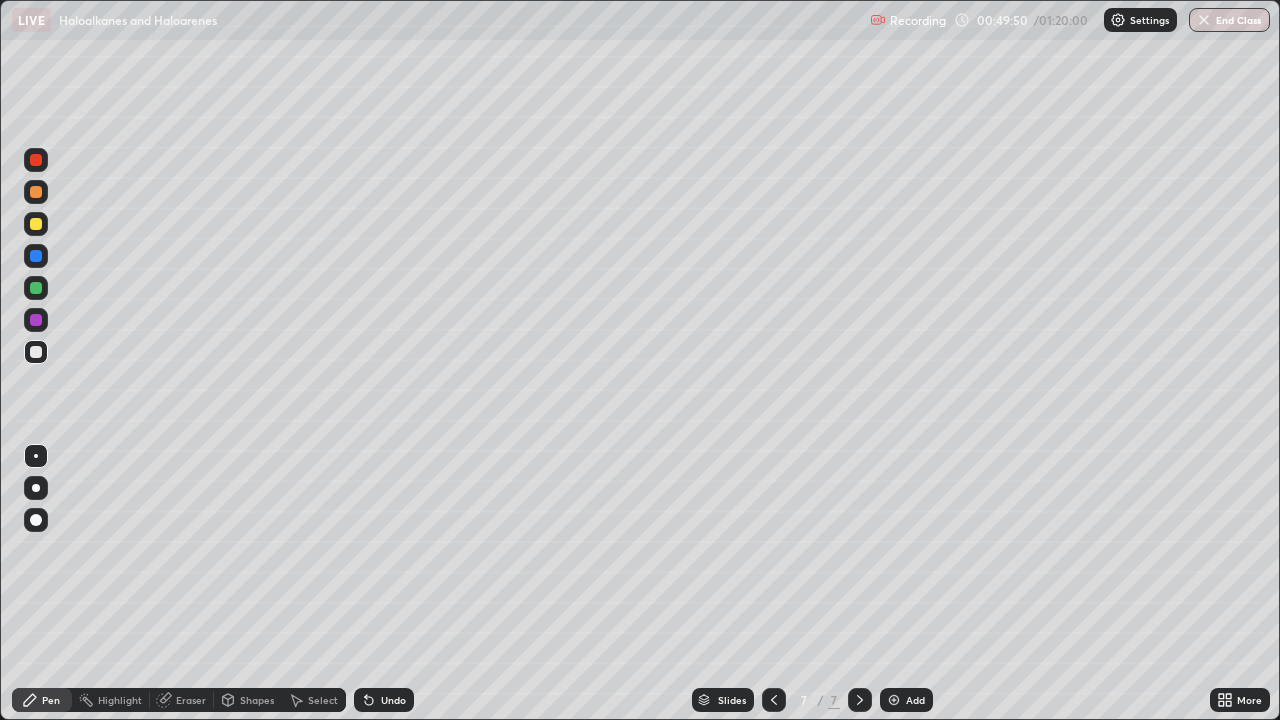 click at bounding box center (36, 224) 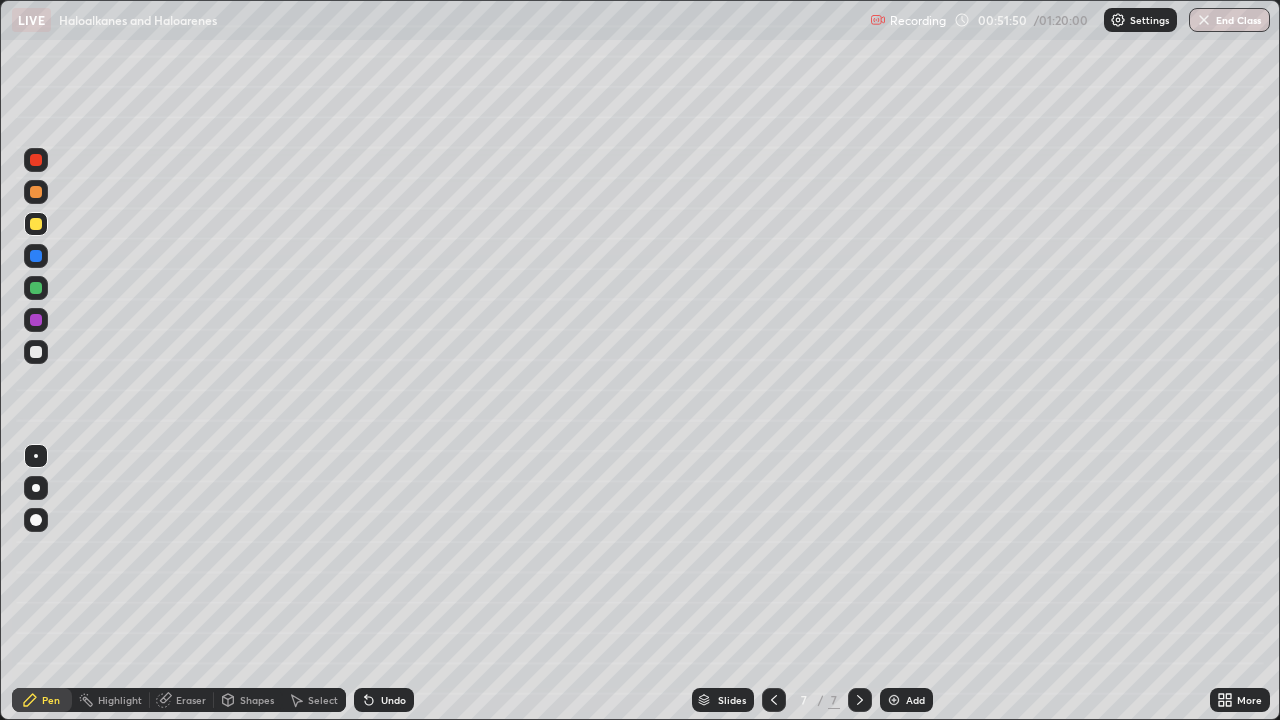 click on "Undo" at bounding box center (393, 700) 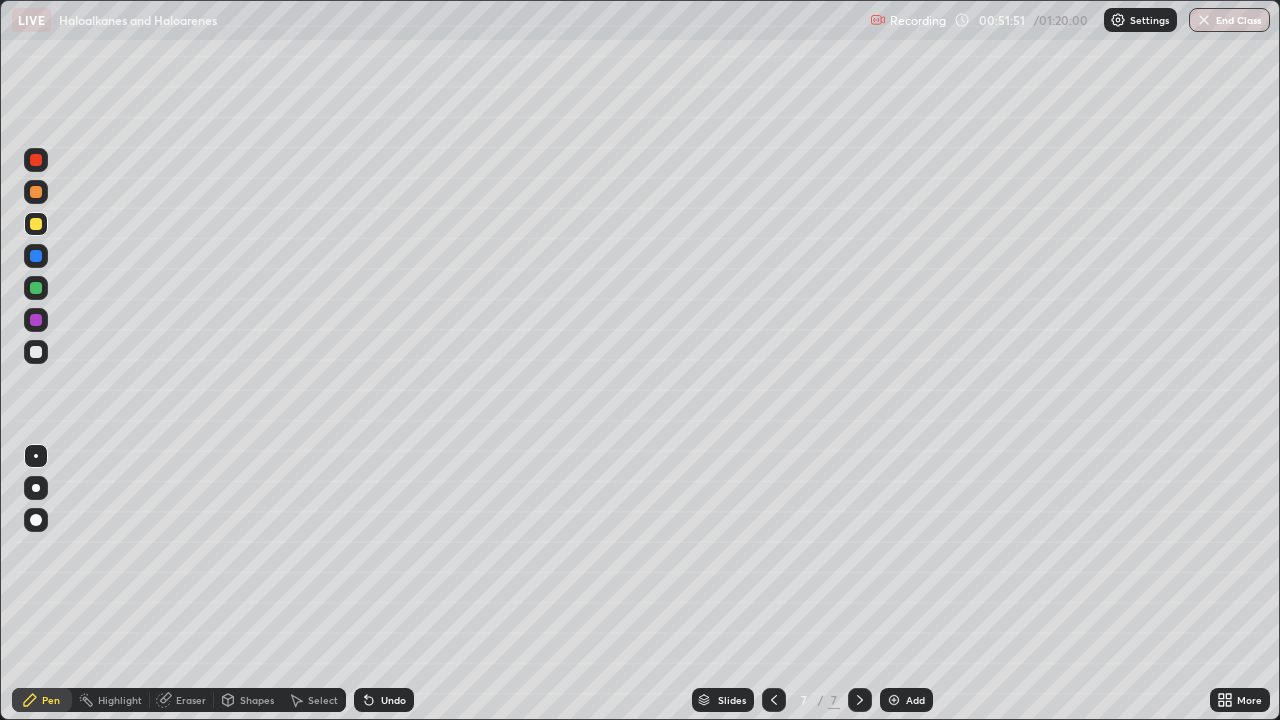 click on "Undo" at bounding box center (393, 700) 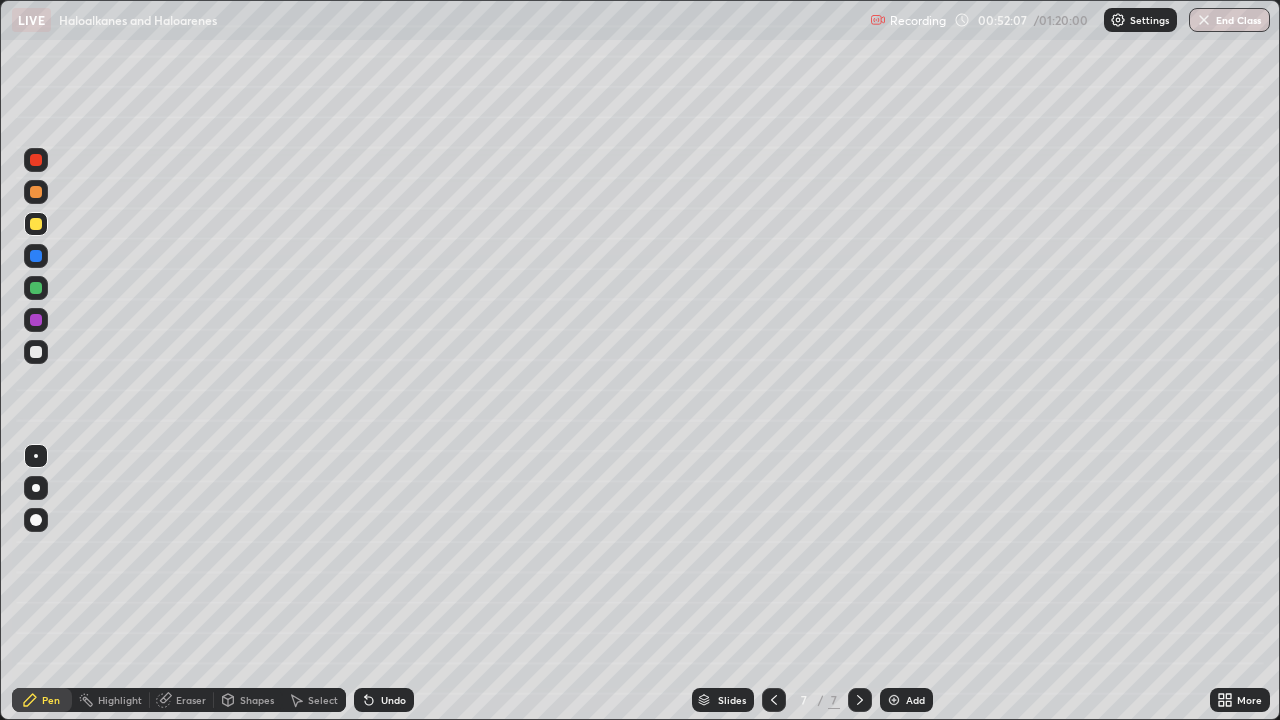 click on "Undo" at bounding box center (384, 700) 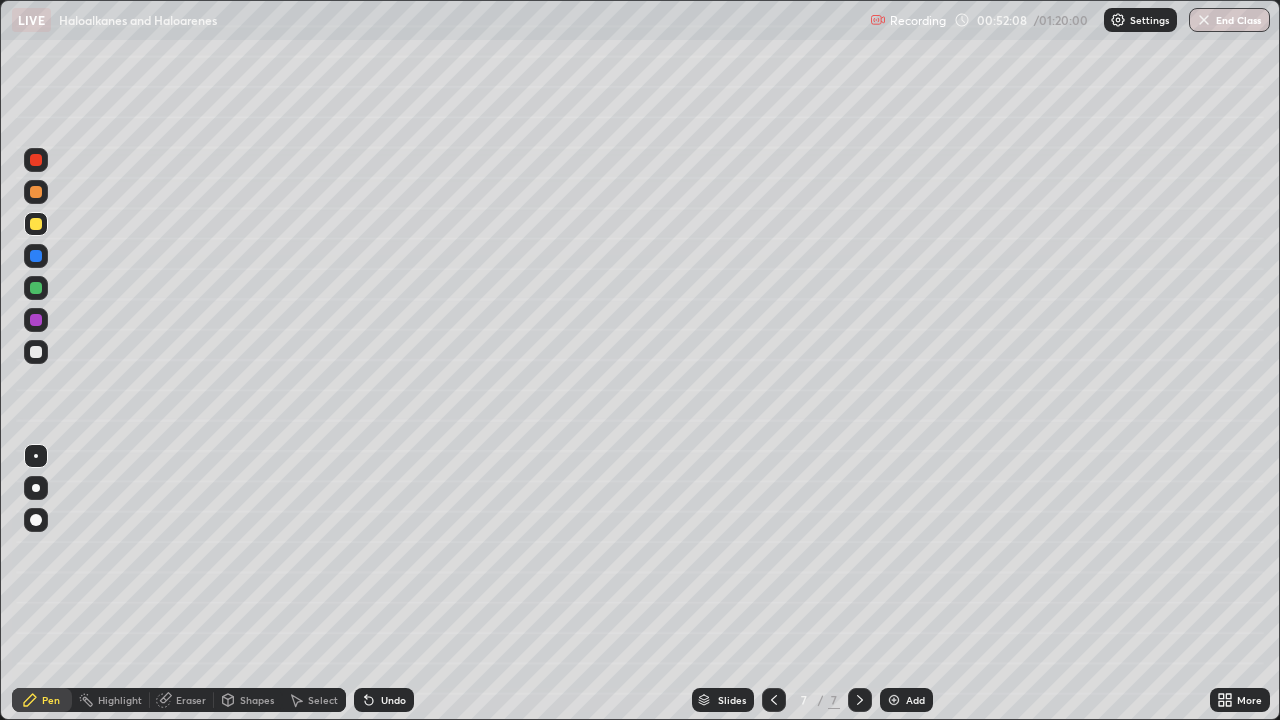 click on "Undo" at bounding box center [384, 700] 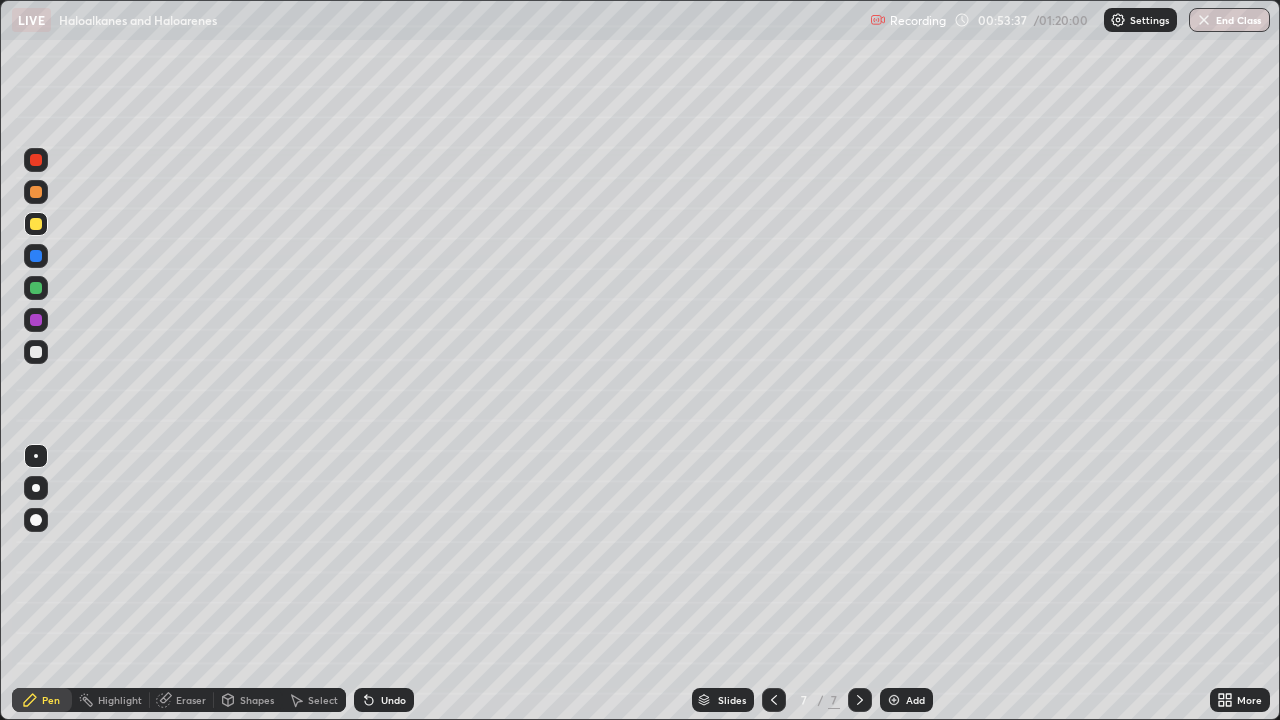 click at bounding box center [36, 352] 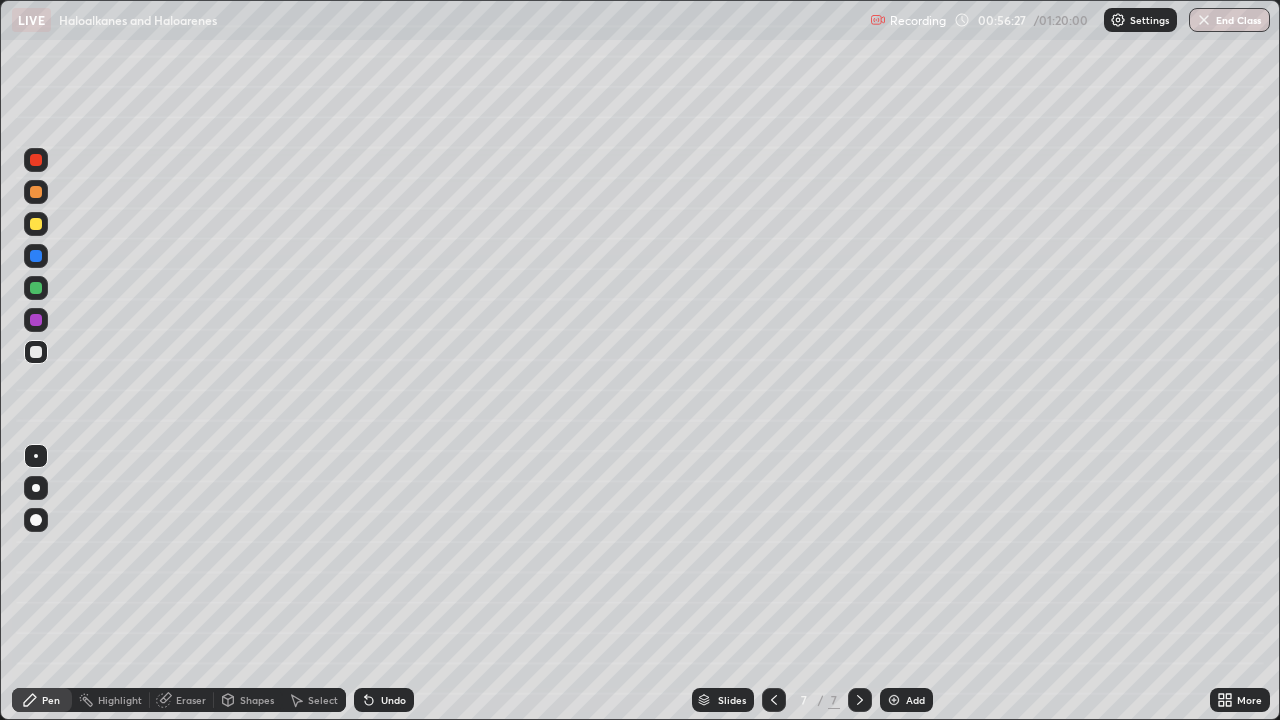 click on "Undo" at bounding box center [393, 700] 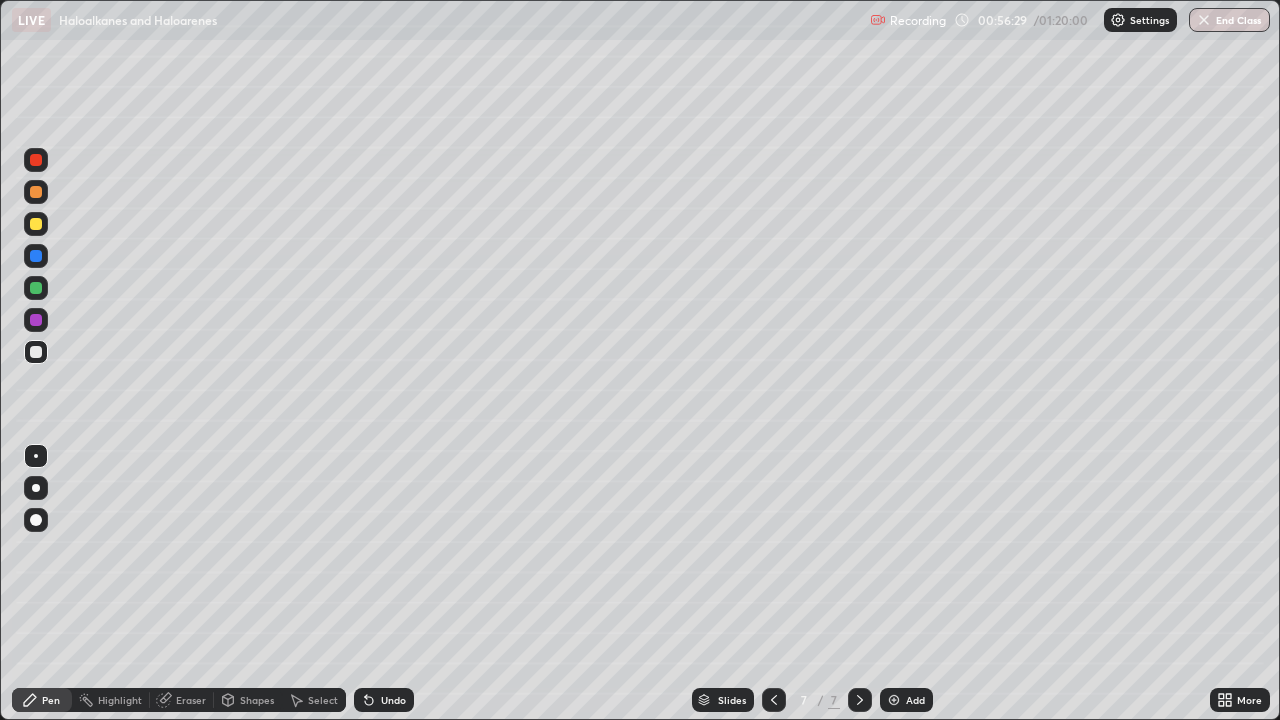 click on "Undo" at bounding box center (384, 700) 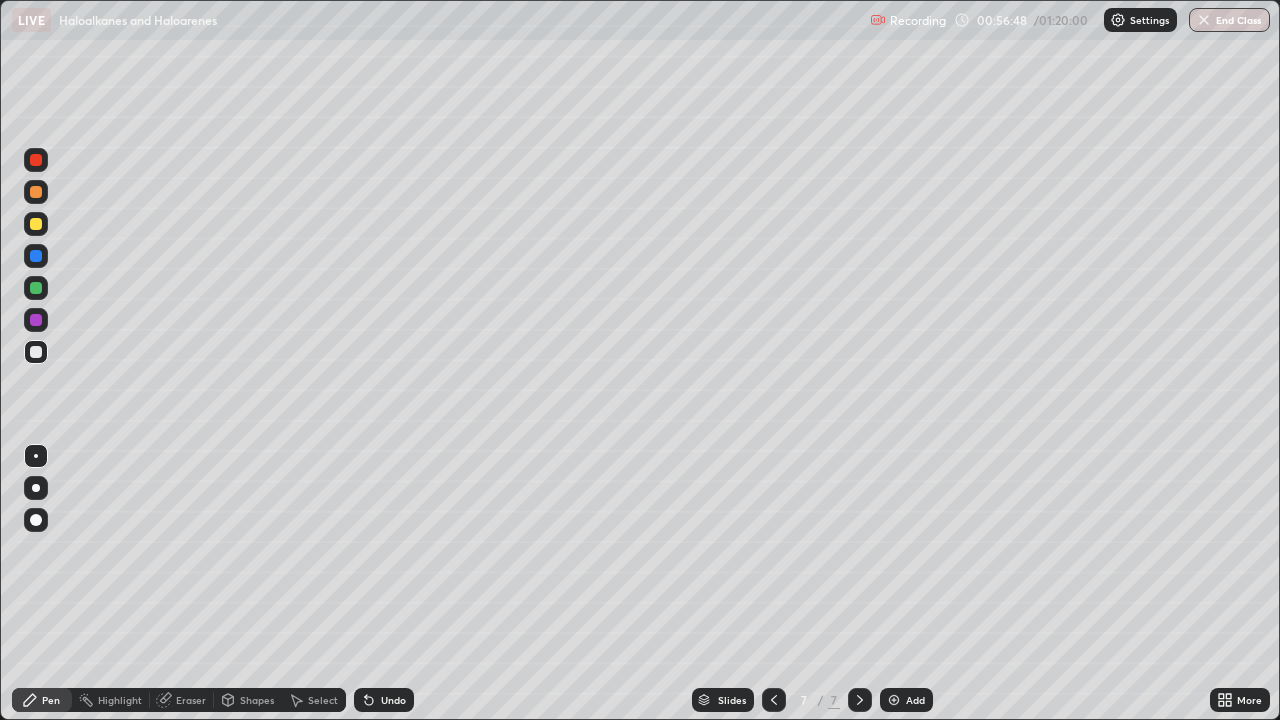 click at bounding box center (36, 224) 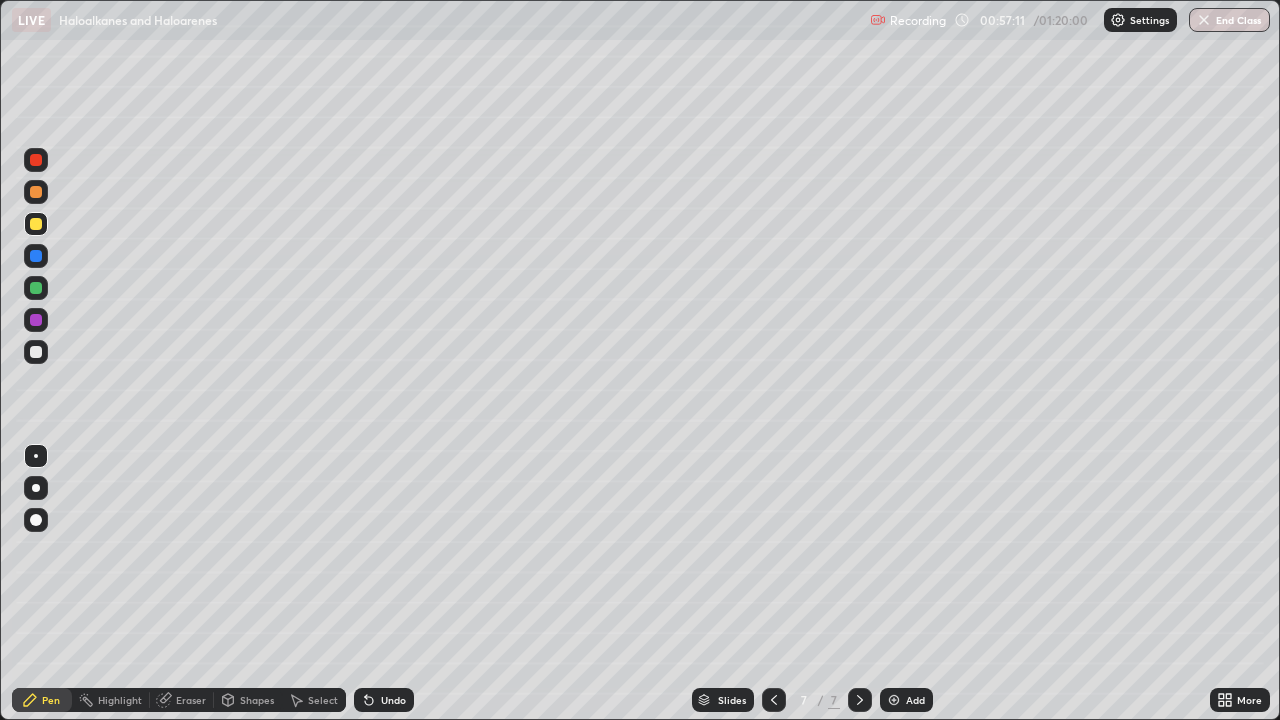 click on "Undo" at bounding box center (393, 700) 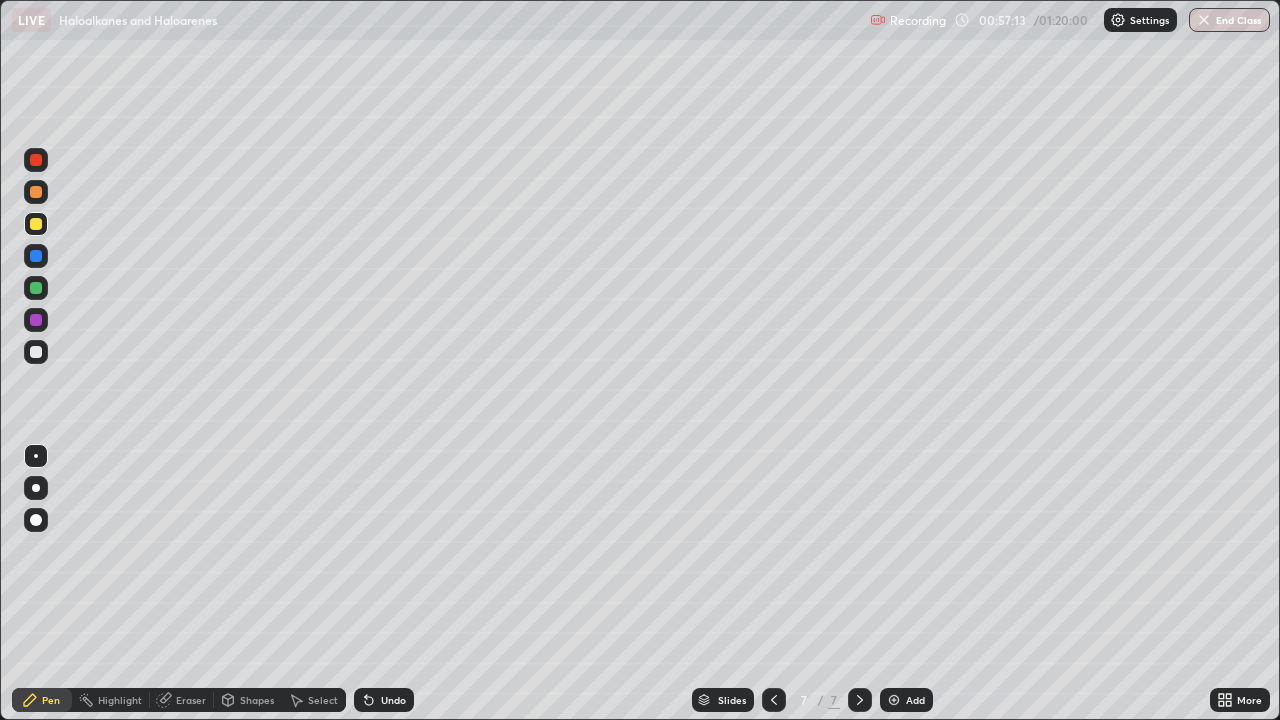 click on "Undo" at bounding box center [393, 700] 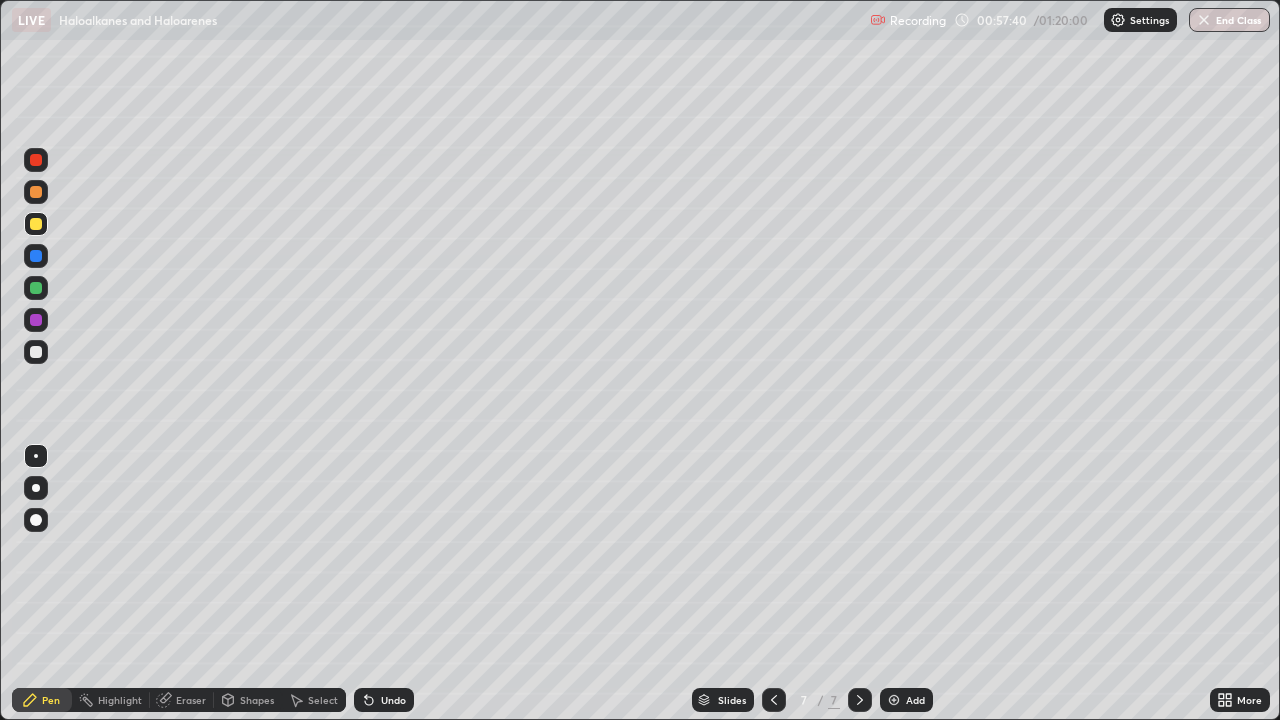 click on "Eraser" at bounding box center (191, 700) 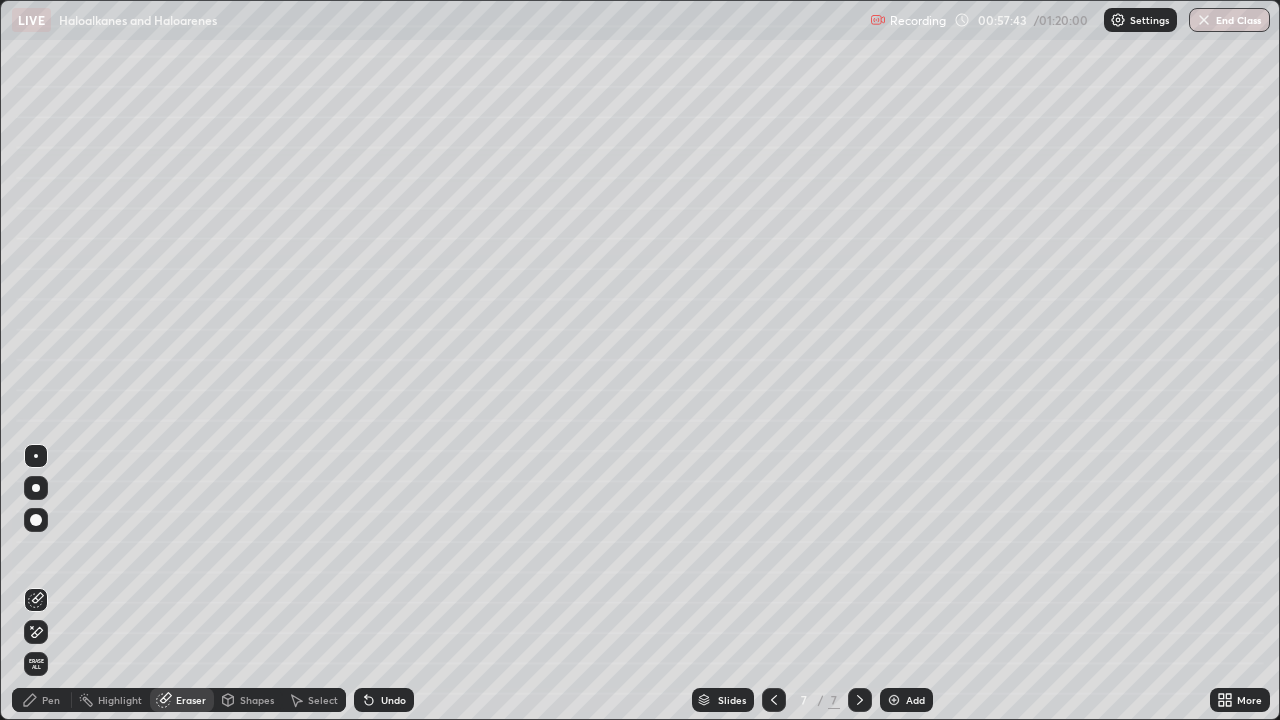 click on "Pen" at bounding box center [51, 700] 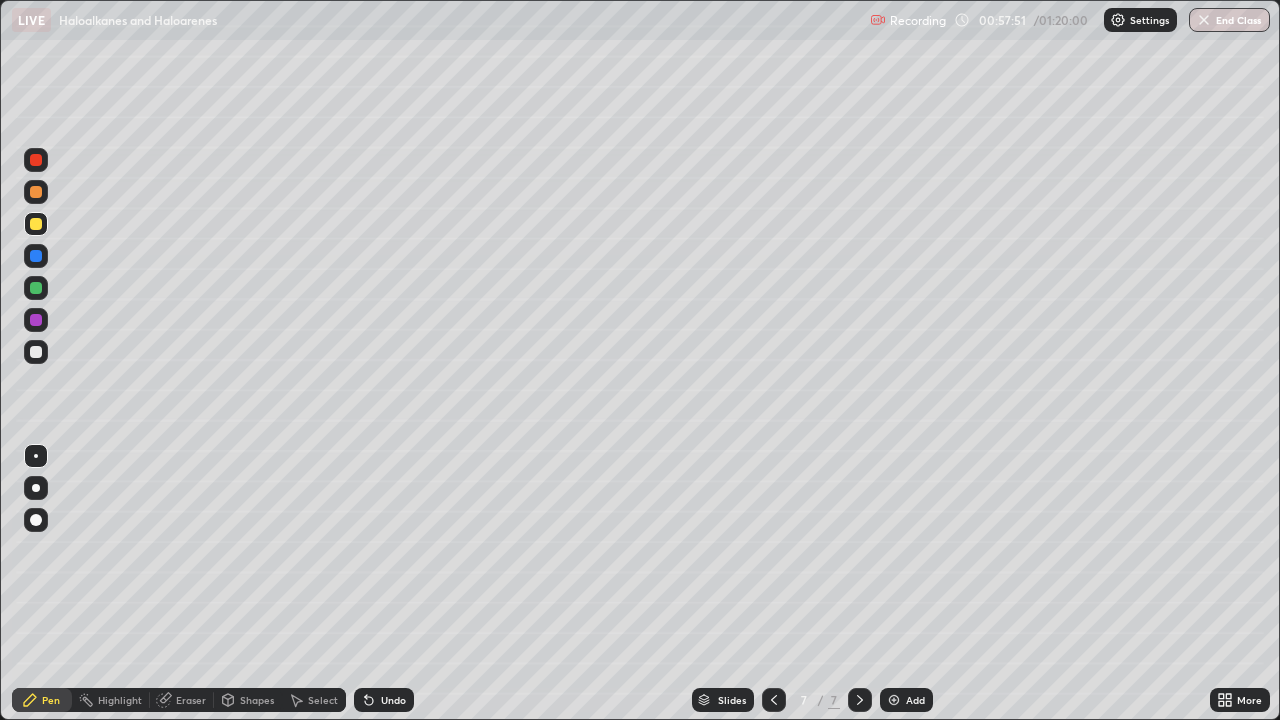 click on "Eraser" at bounding box center [182, 700] 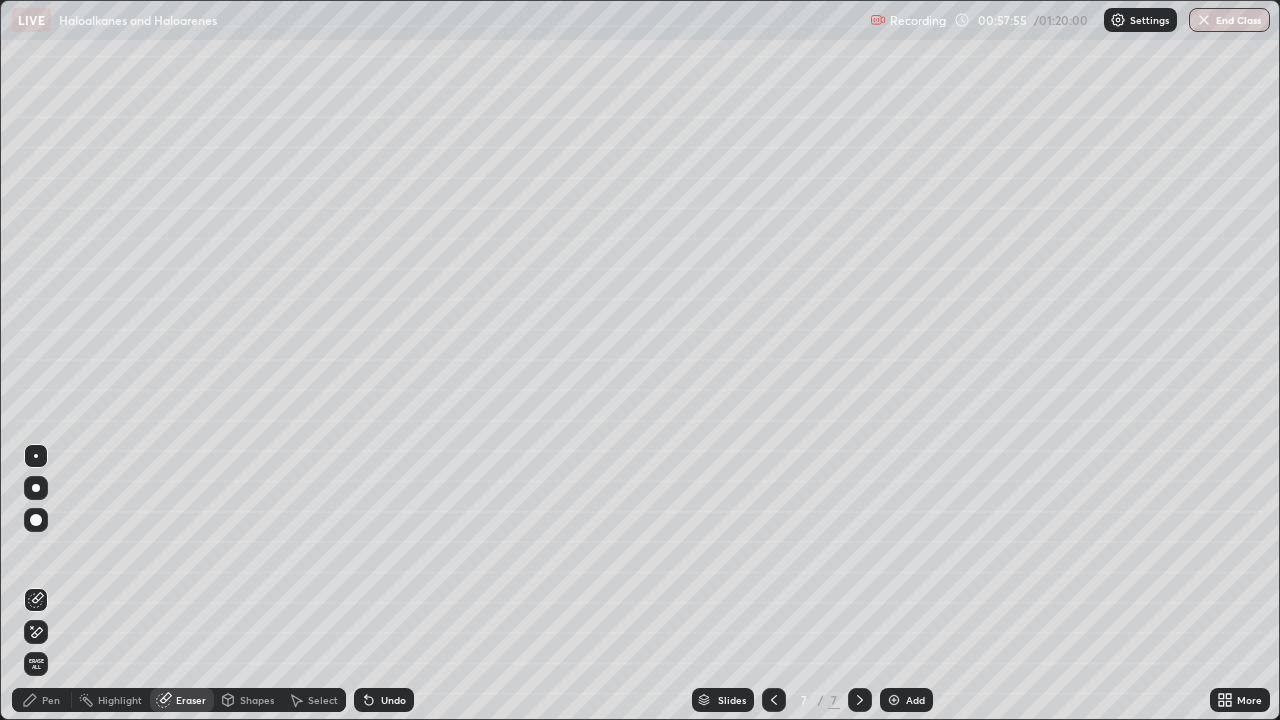 click on "Pen" at bounding box center [51, 700] 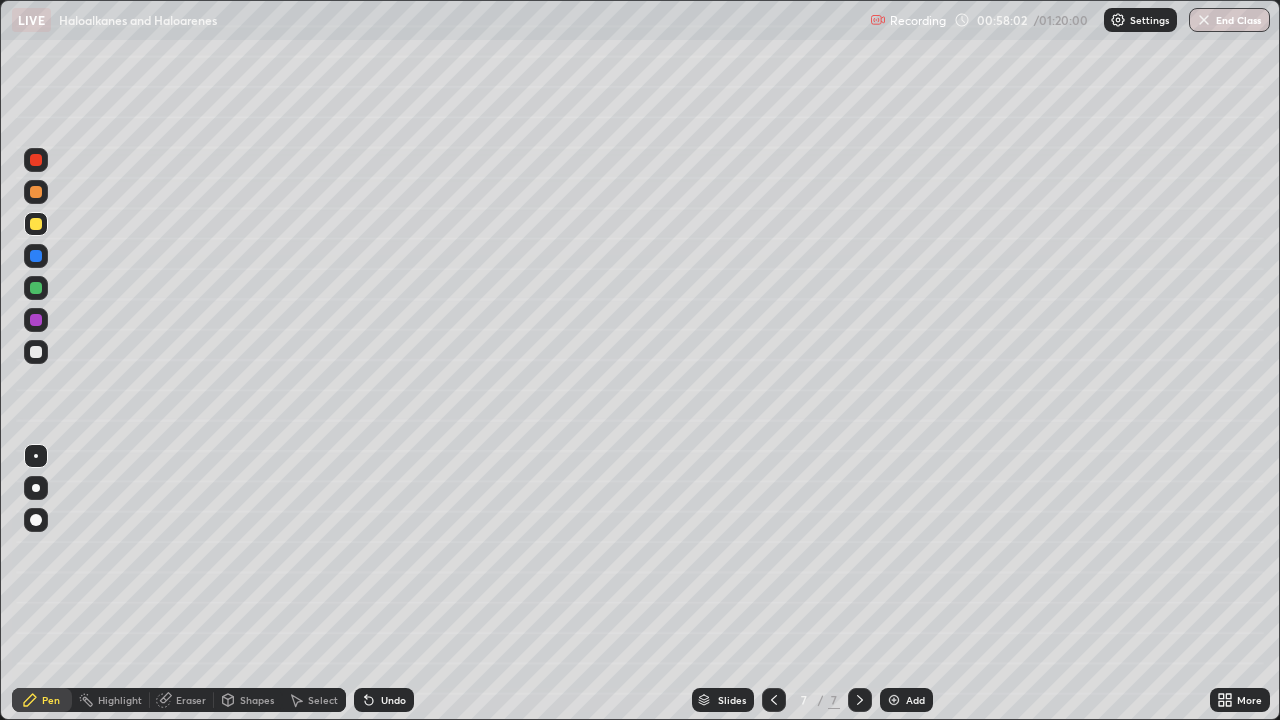 click at bounding box center (36, 352) 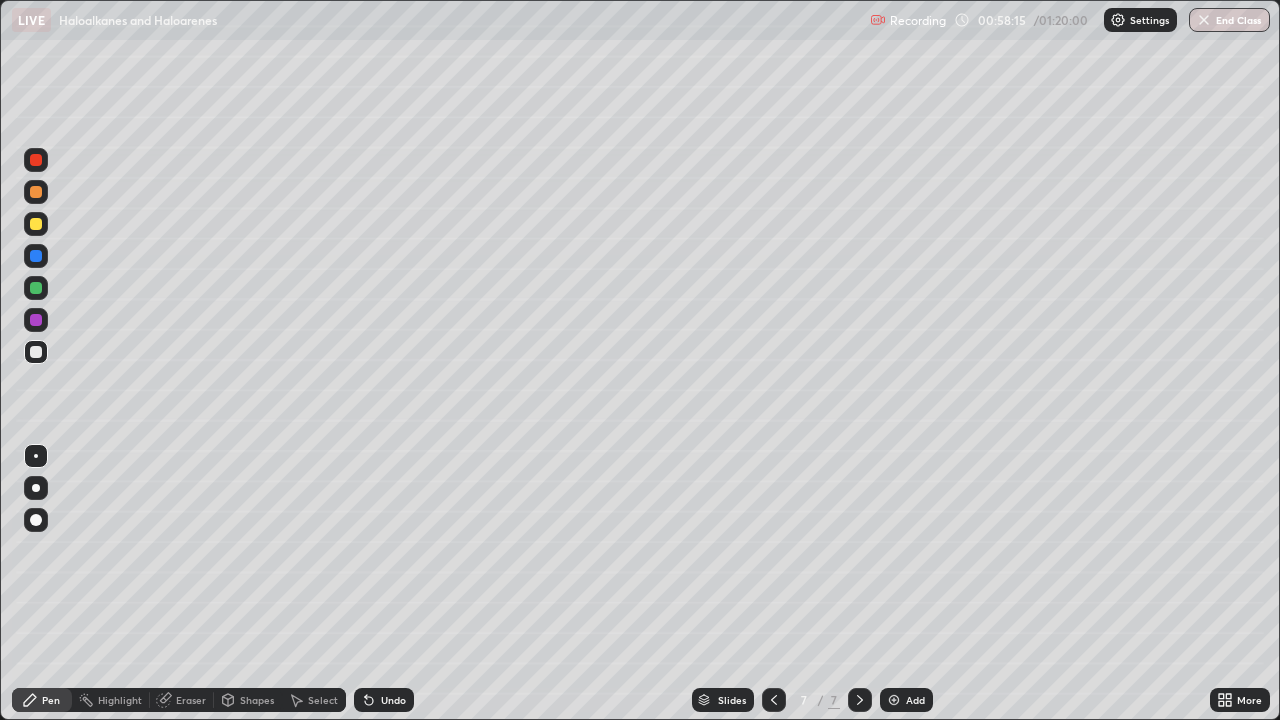 click on "Undo" at bounding box center [393, 700] 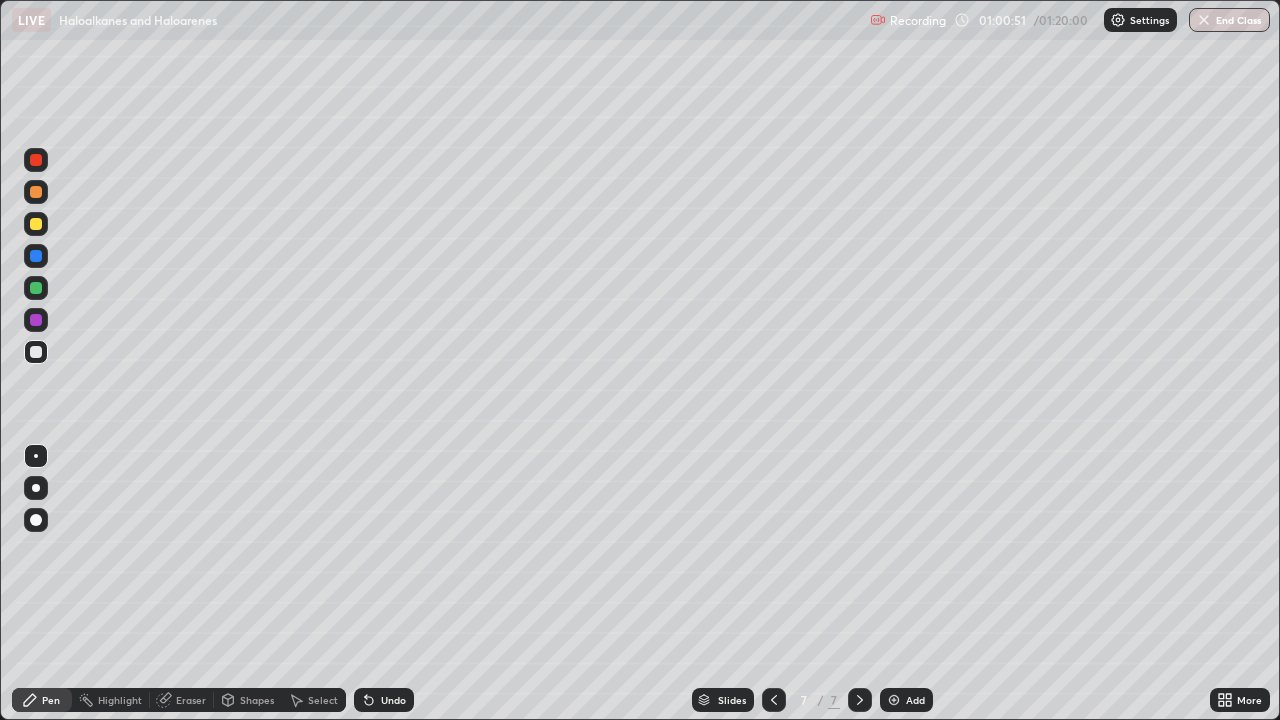 click on "Add" at bounding box center [906, 700] 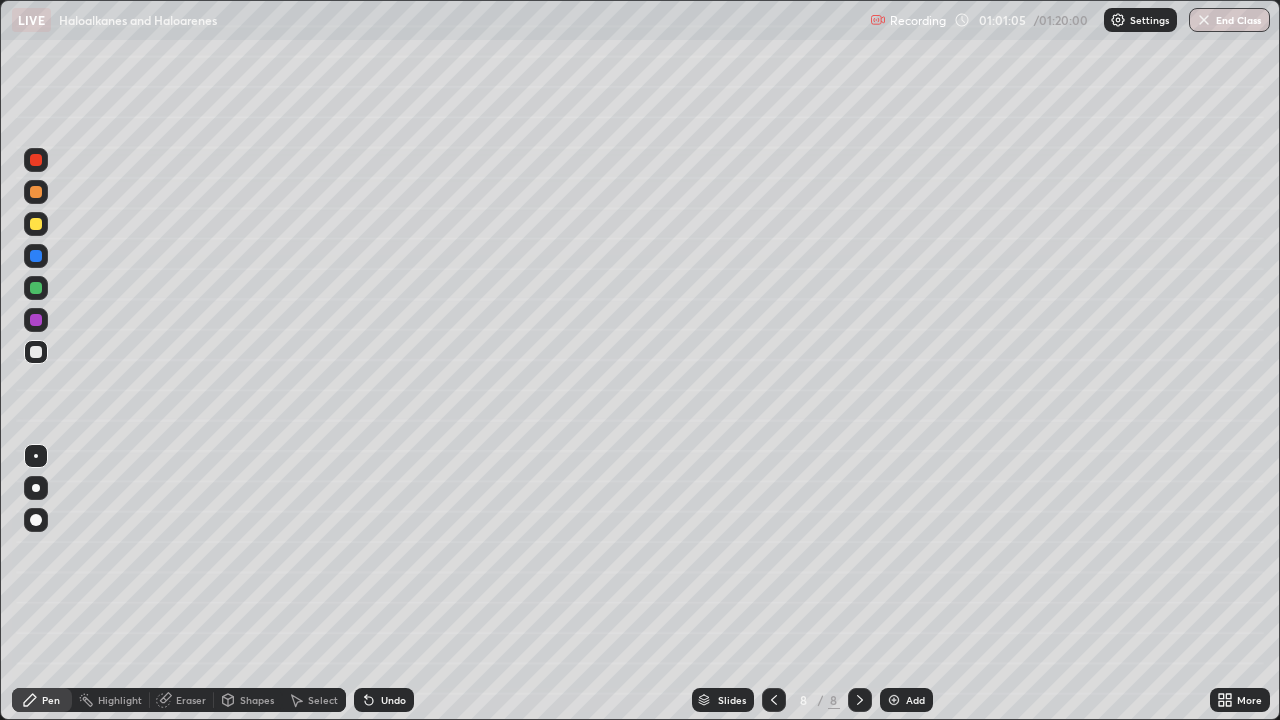 click on "Undo" at bounding box center (393, 700) 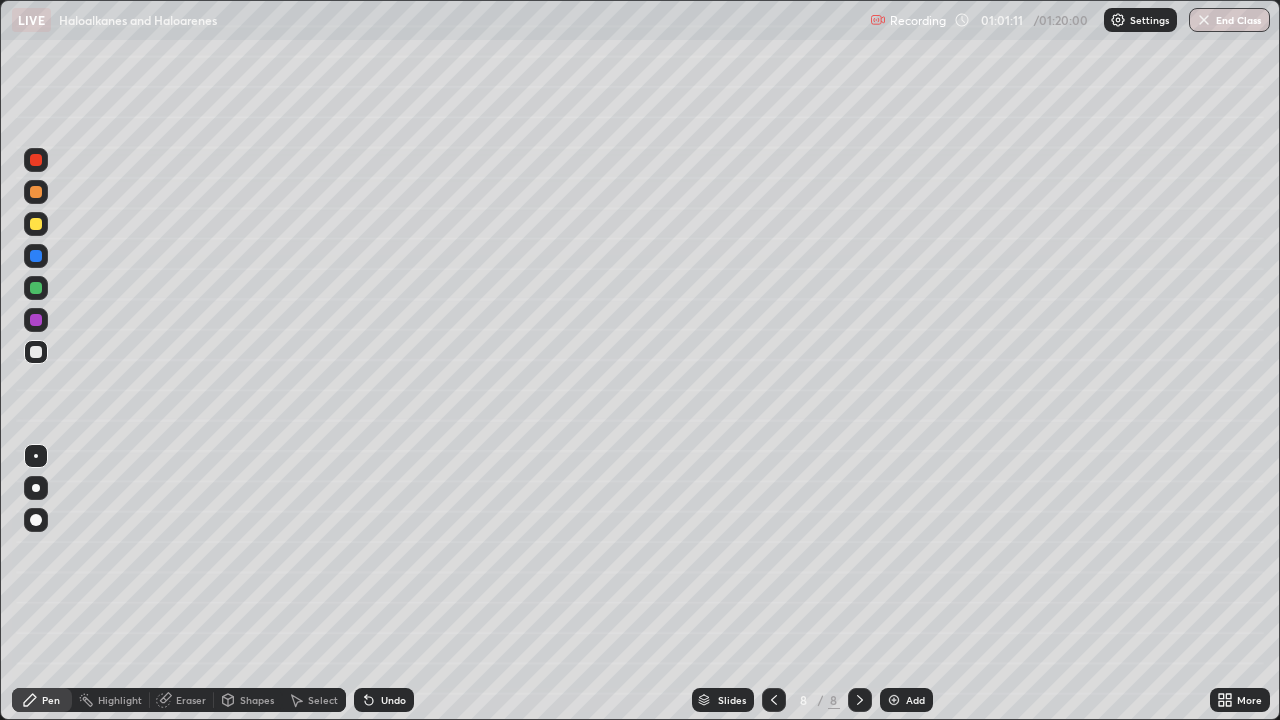 click on "Undo" at bounding box center [393, 700] 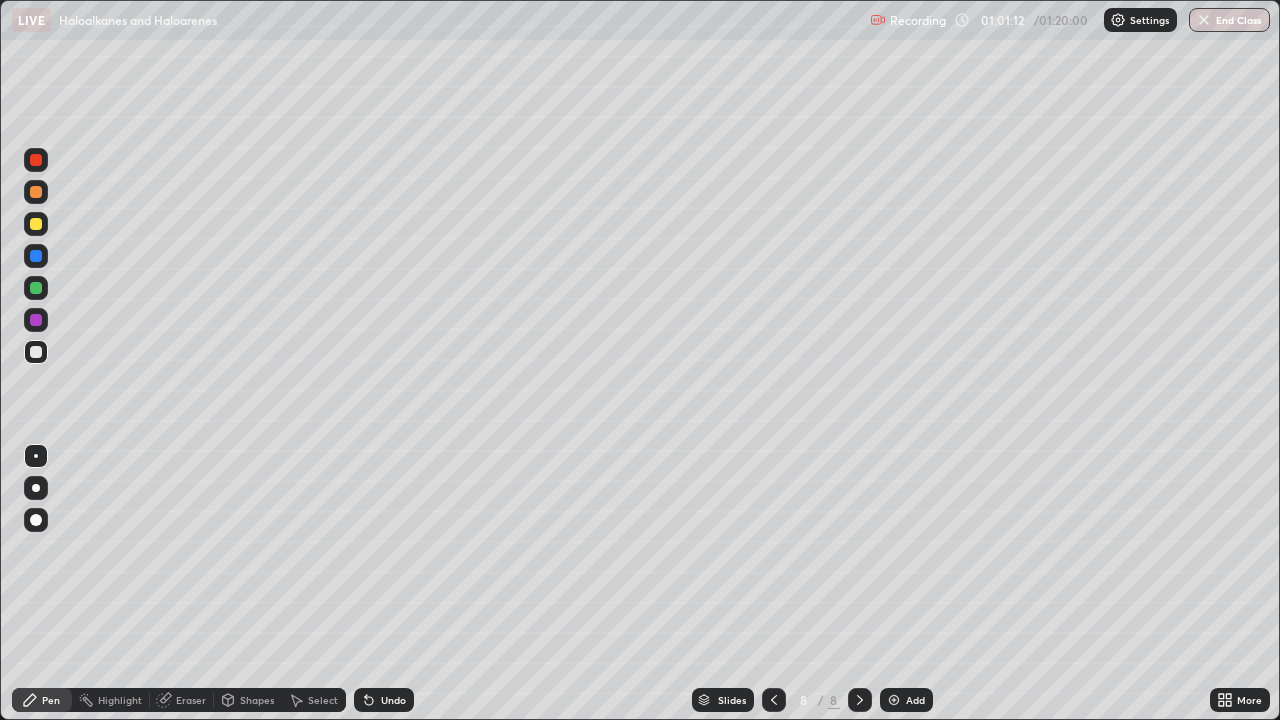 click on "Undo" at bounding box center [384, 700] 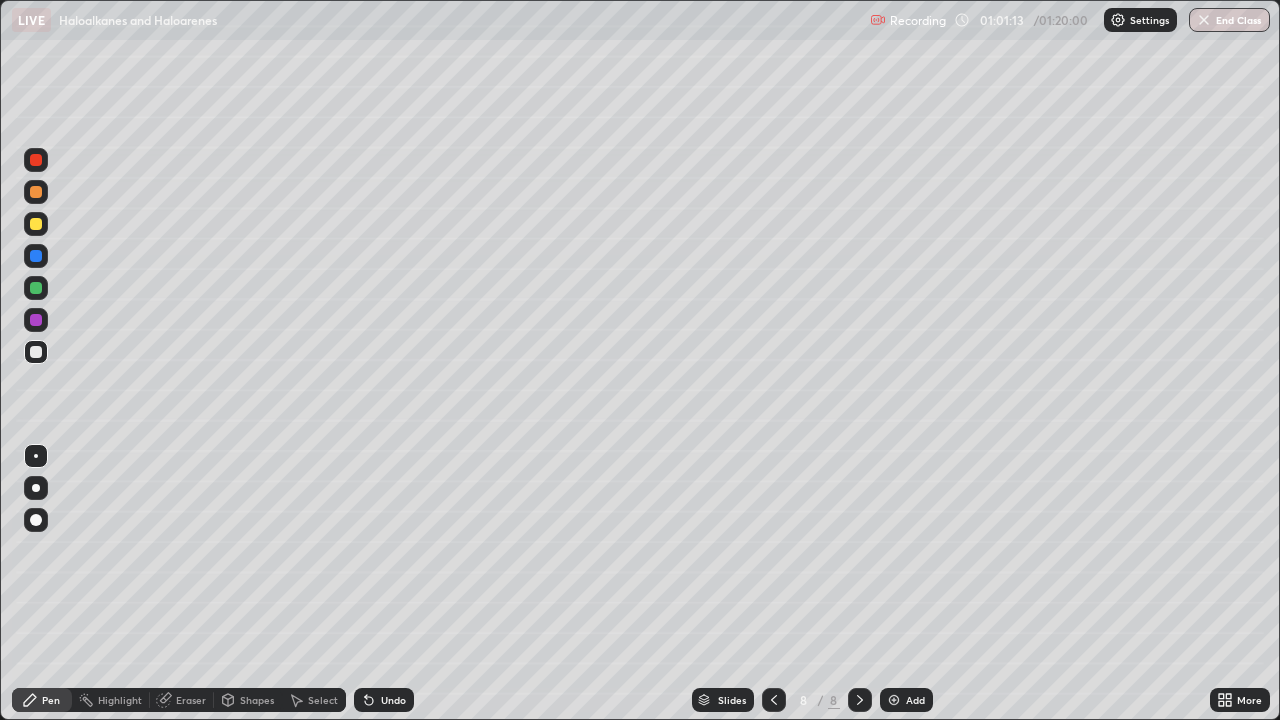 click on "Undo" at bounding box center (384, 700) 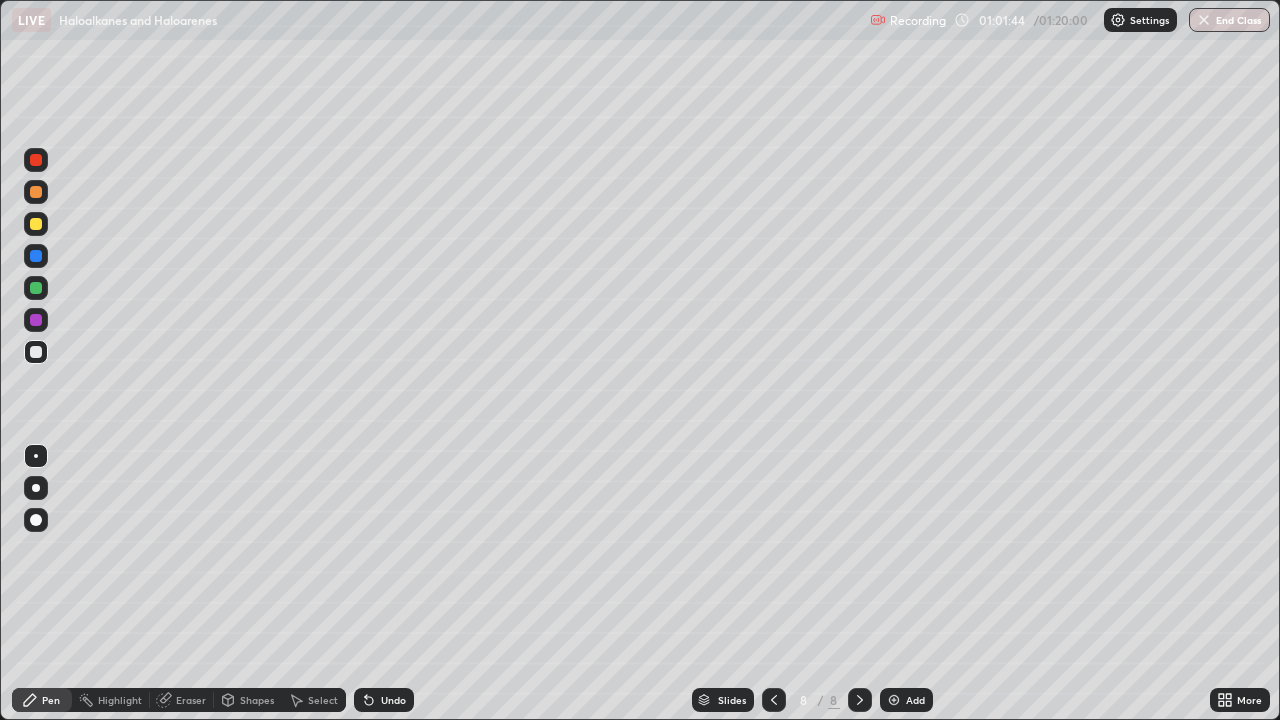 click on "Undo" at bounding box center [384, 700] 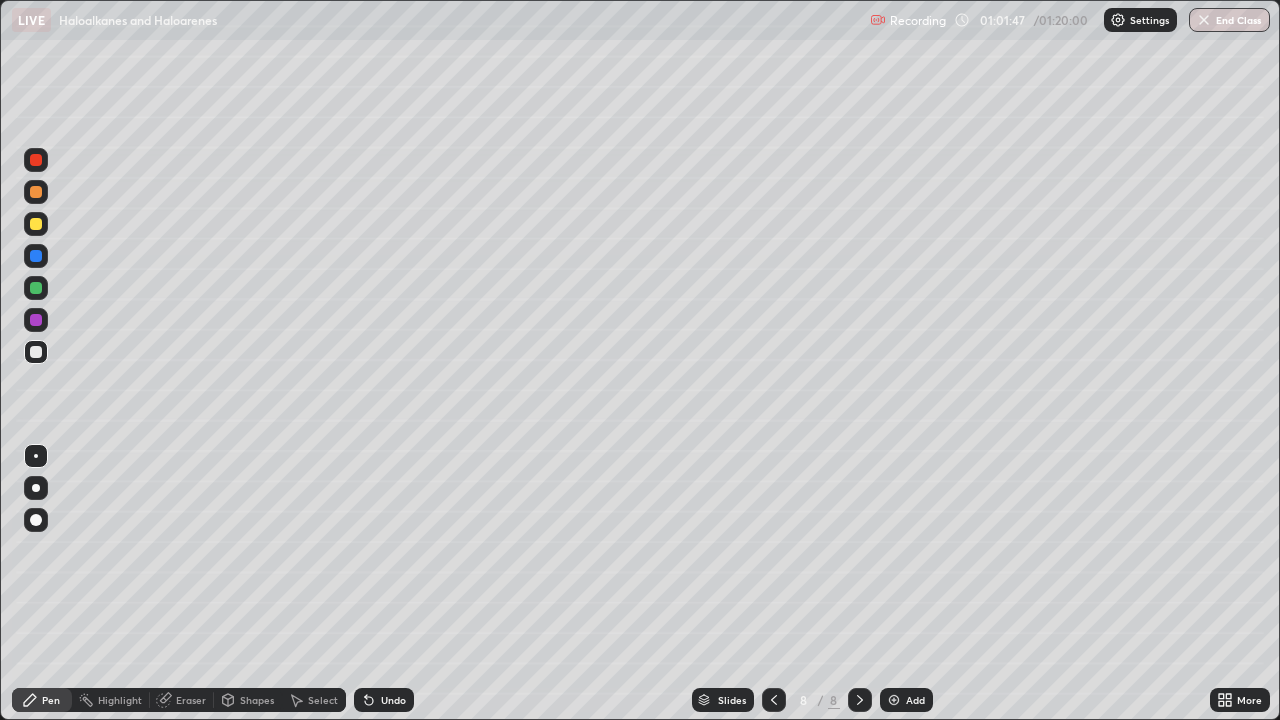 click at bounding box center [36, 224] 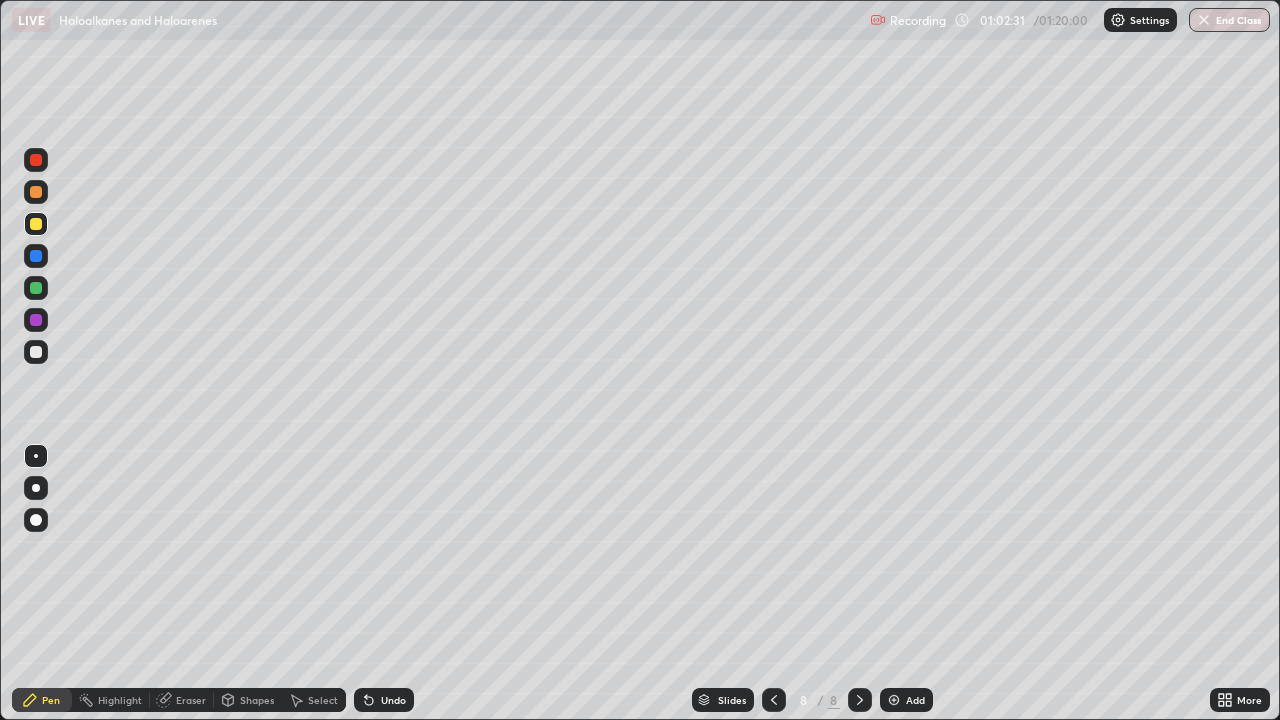 click on "Eraser" at bounding box center [191, 700] 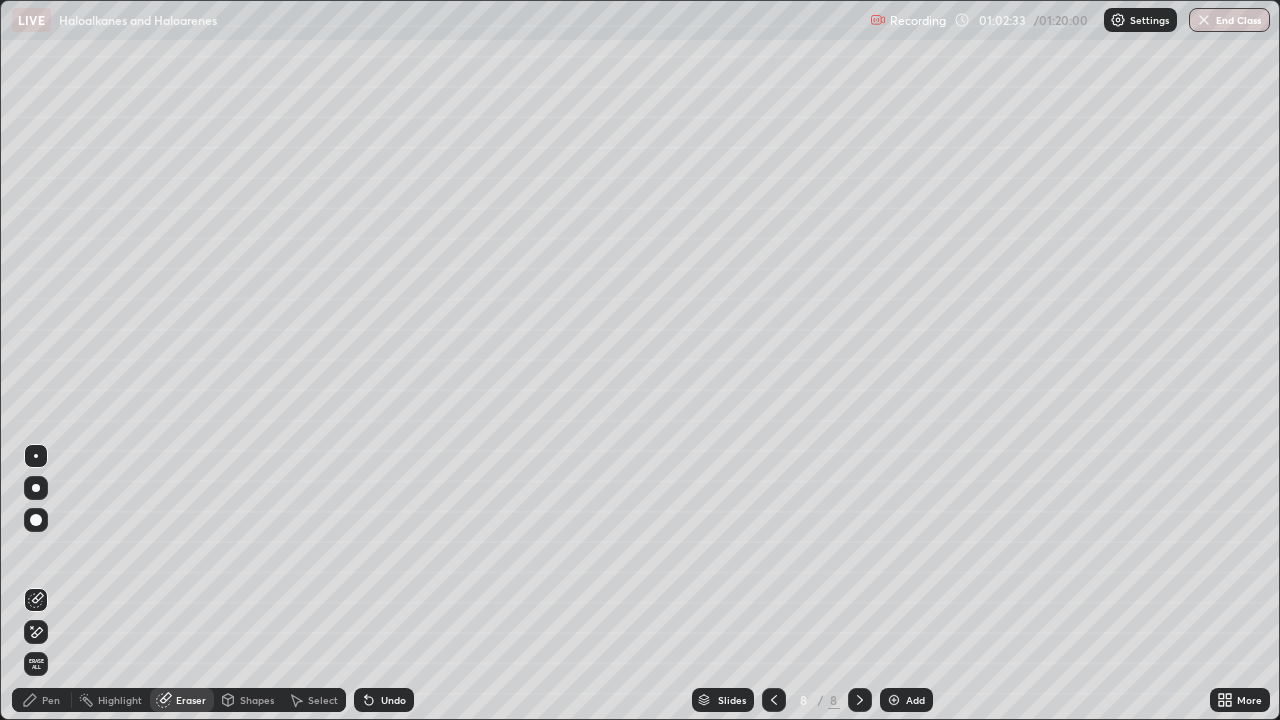 click 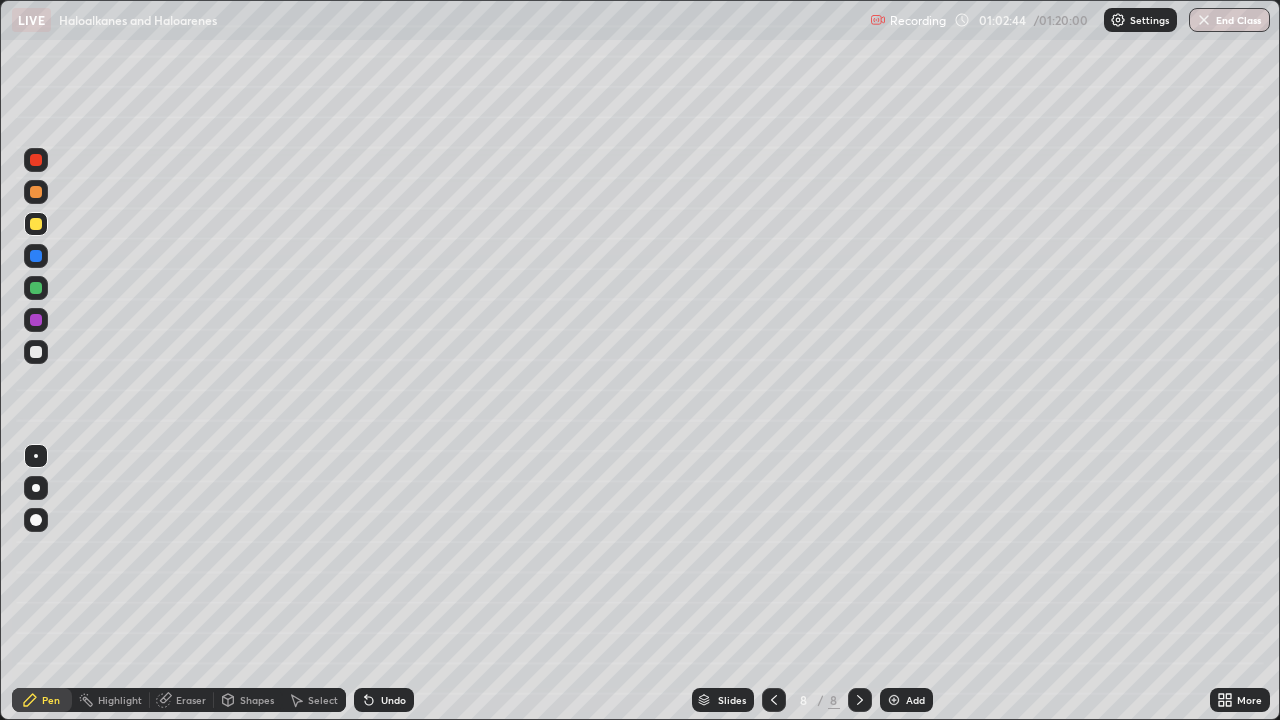 click 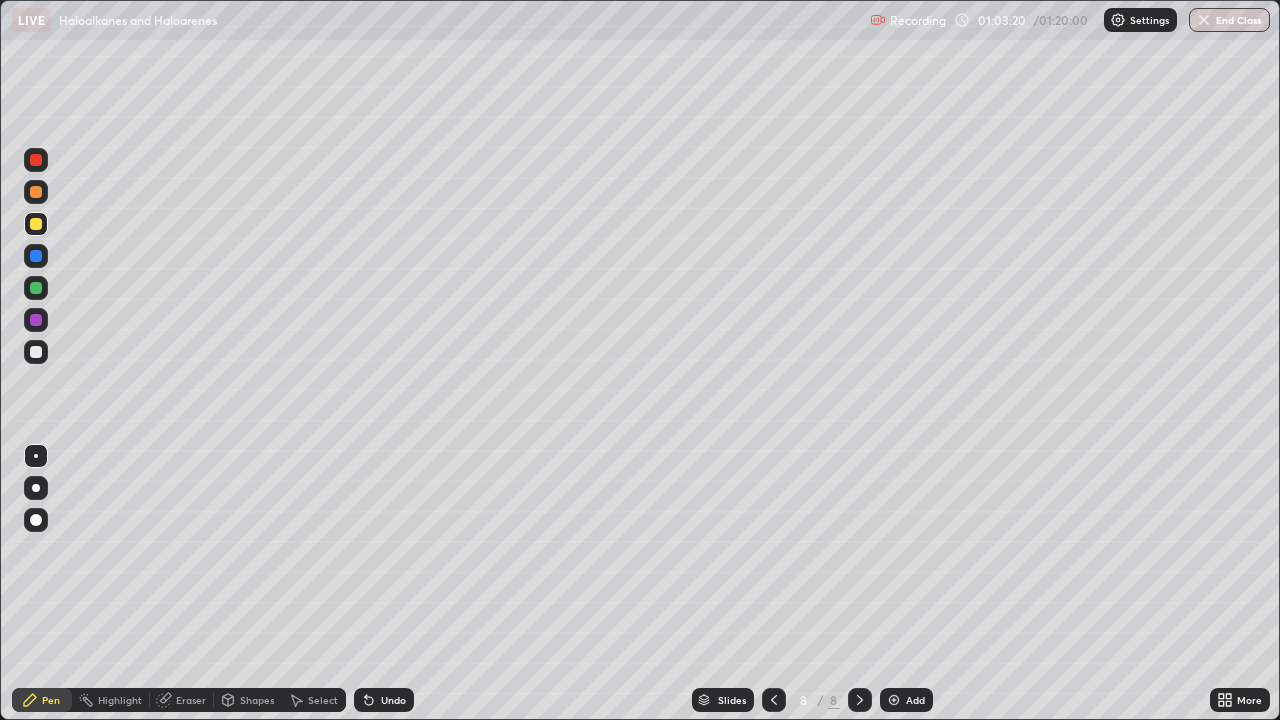 click 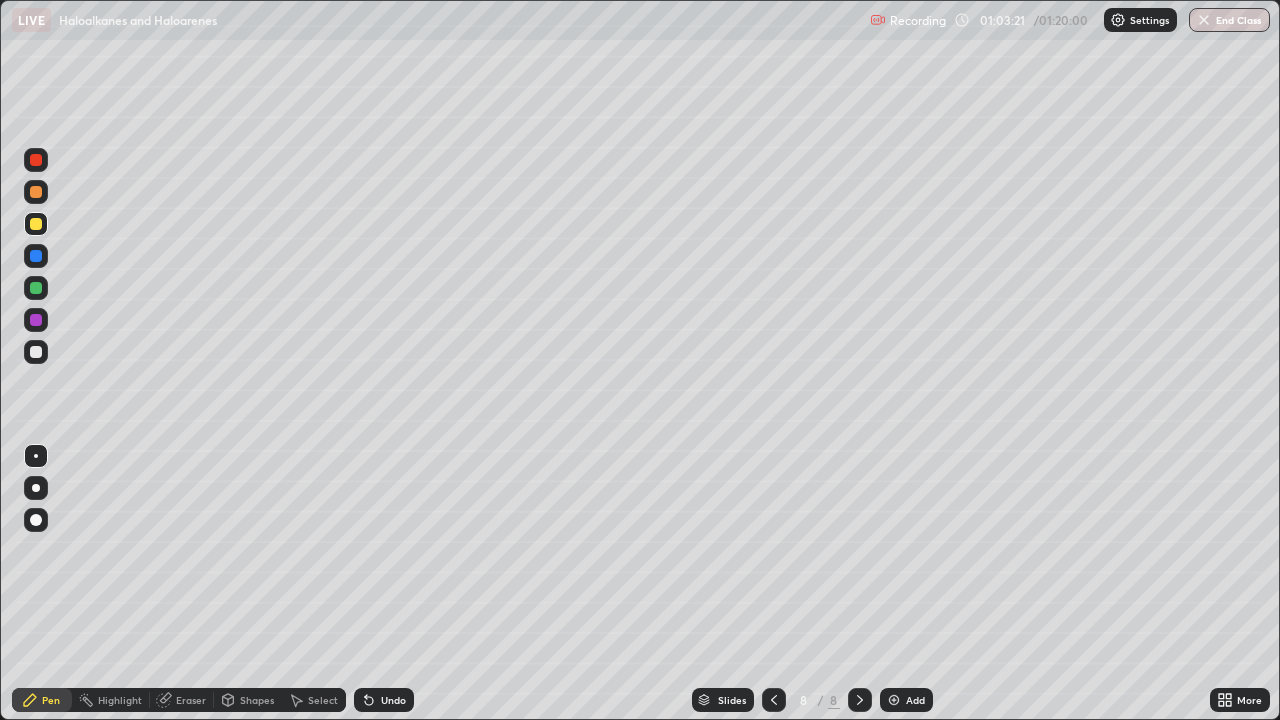click on "Undo" at bounding box center (393, 700) 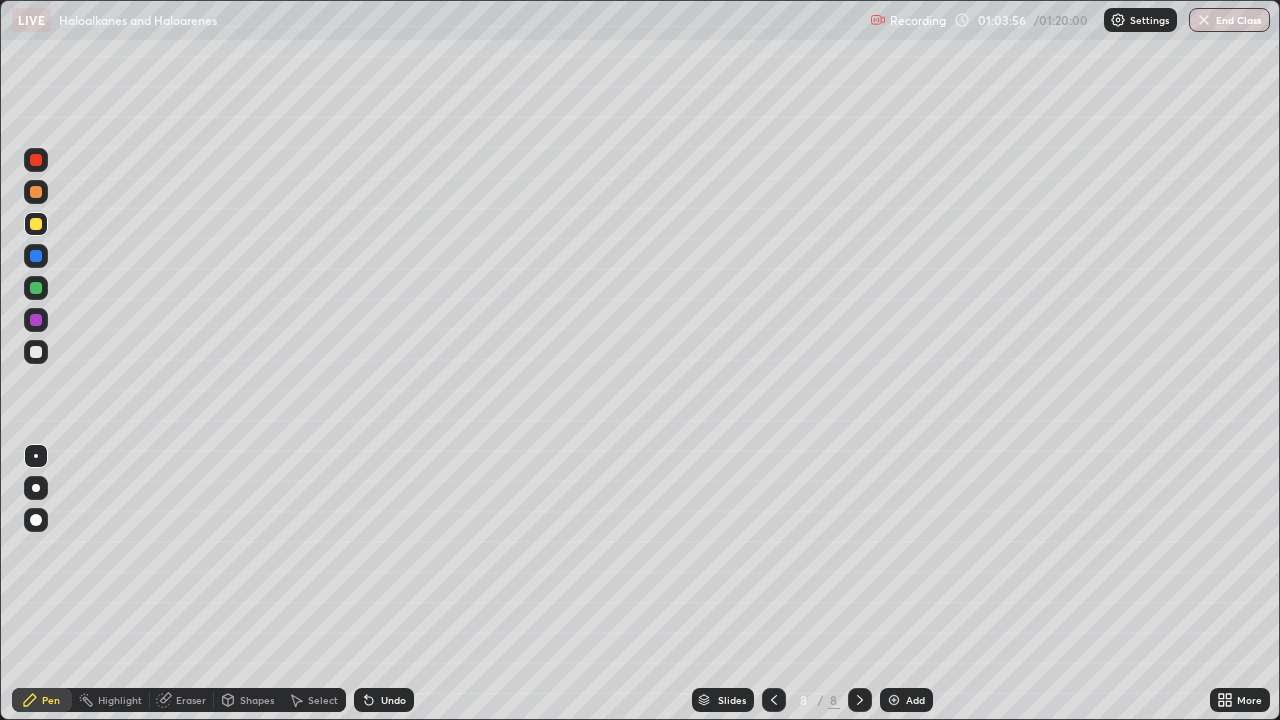 click at bounding box center (36, 352) 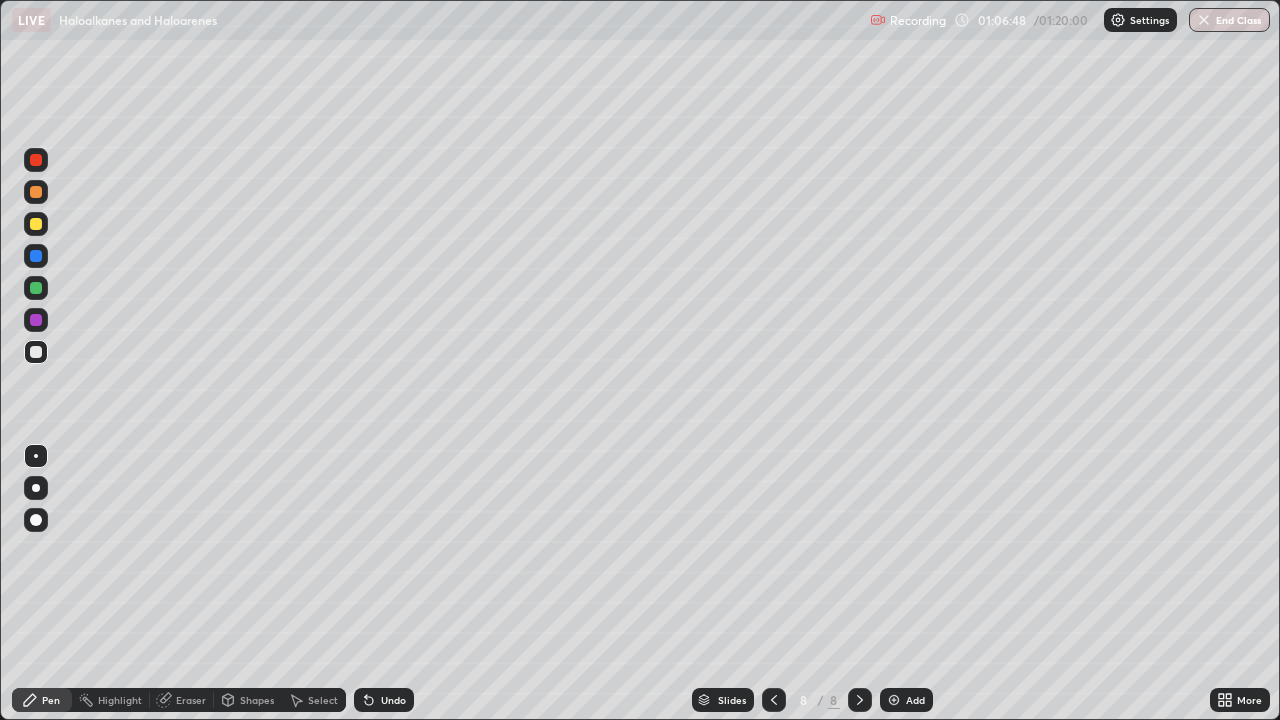 click on "Undo" at bounding box center (384, 700) 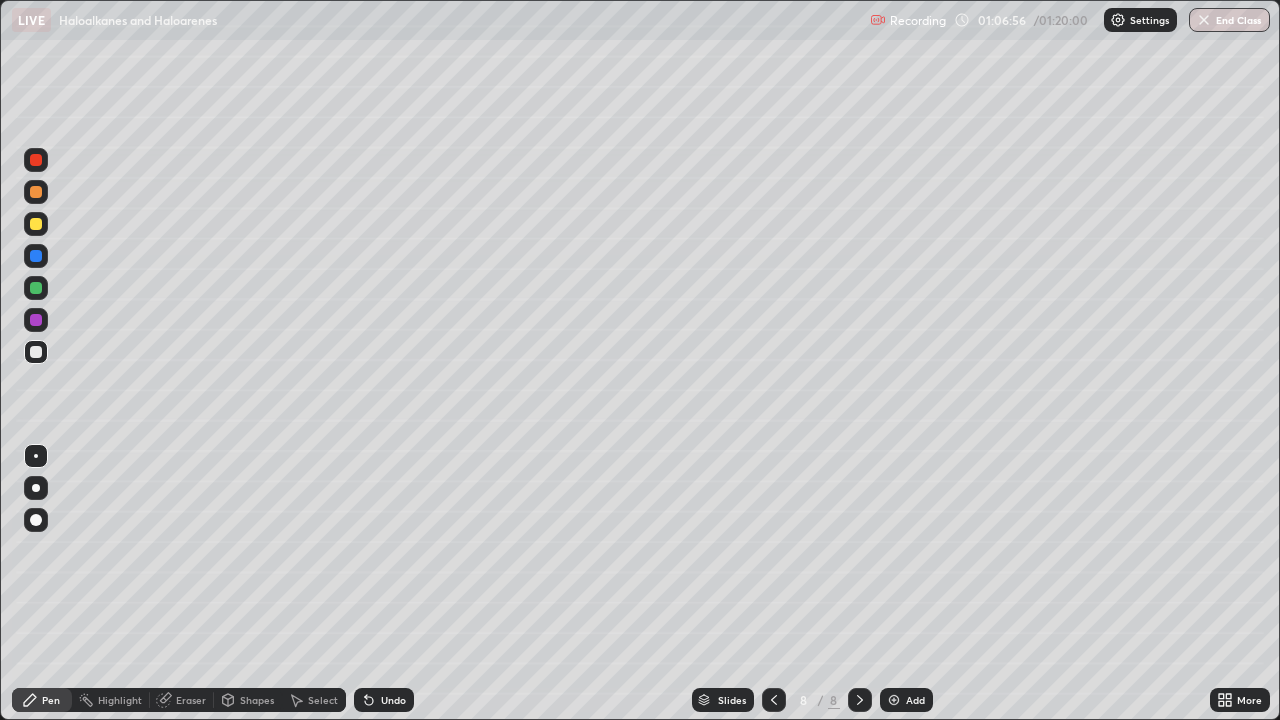 click 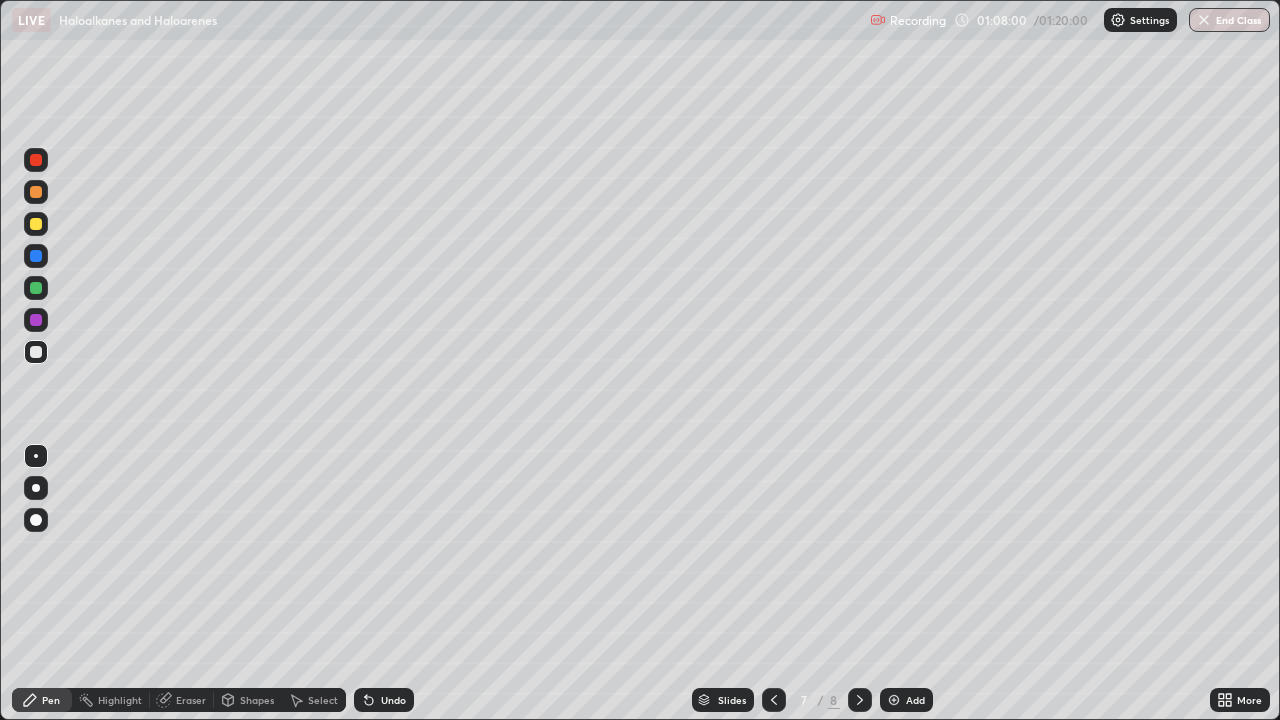 click 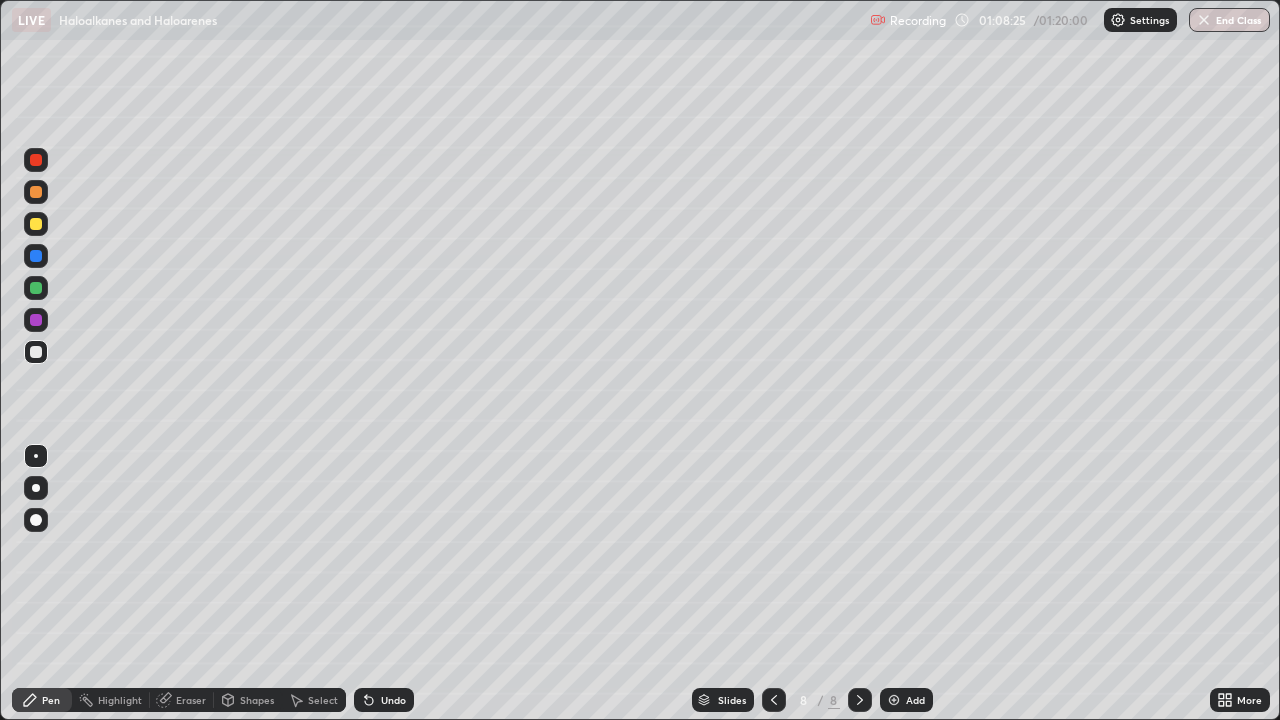 click at bounding box center (36, 224) 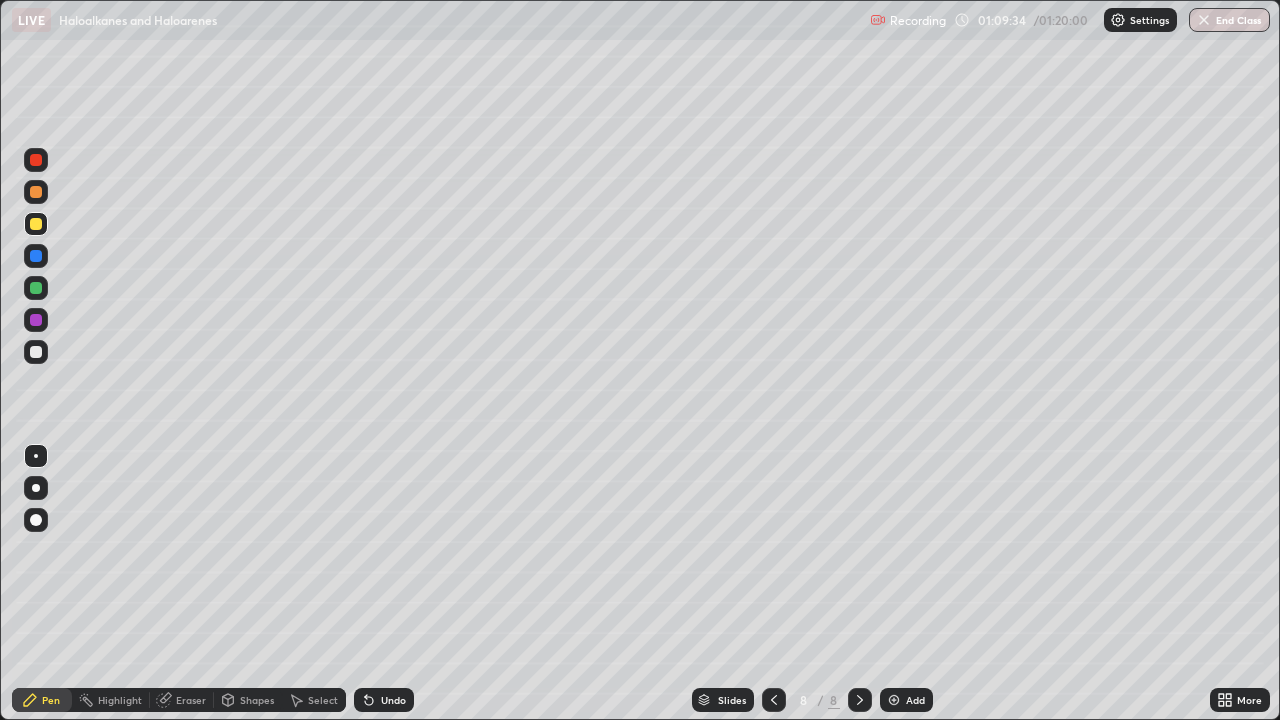 click at bounding box center [36, 192] 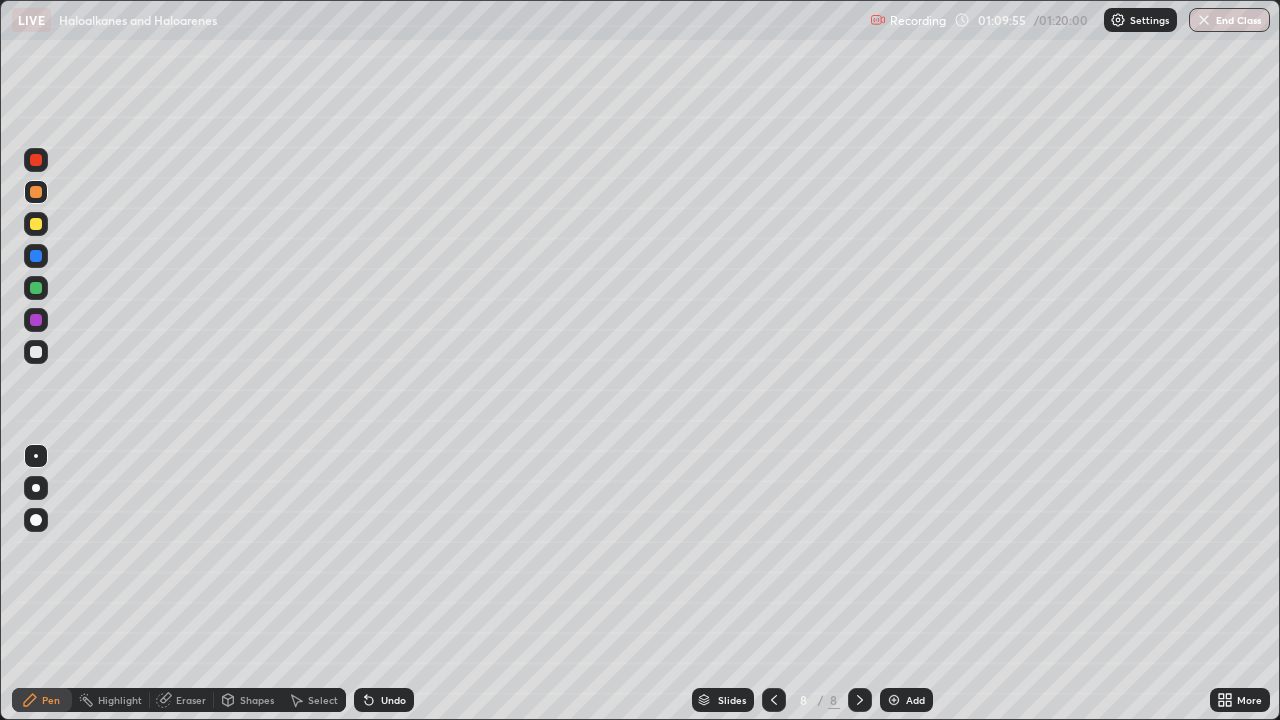 click on "Setting up your live class" at bounding box center [640, 360] 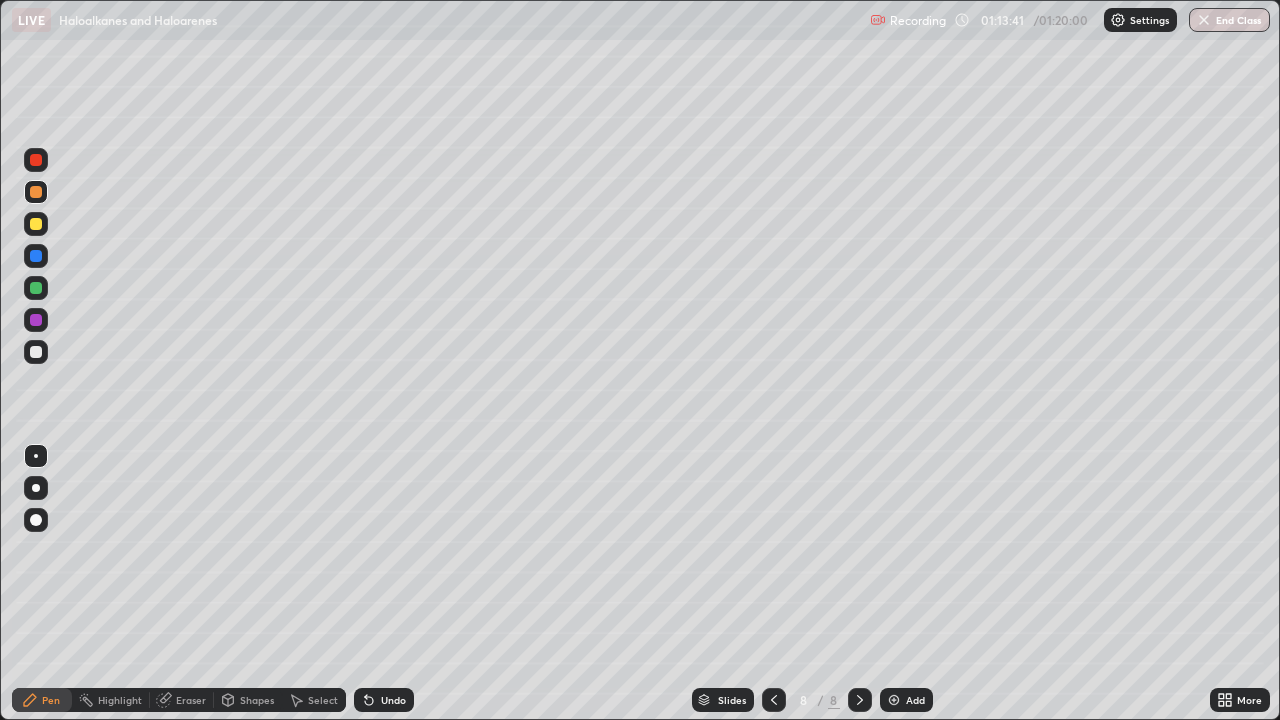 click at bounding box center [36, 352] 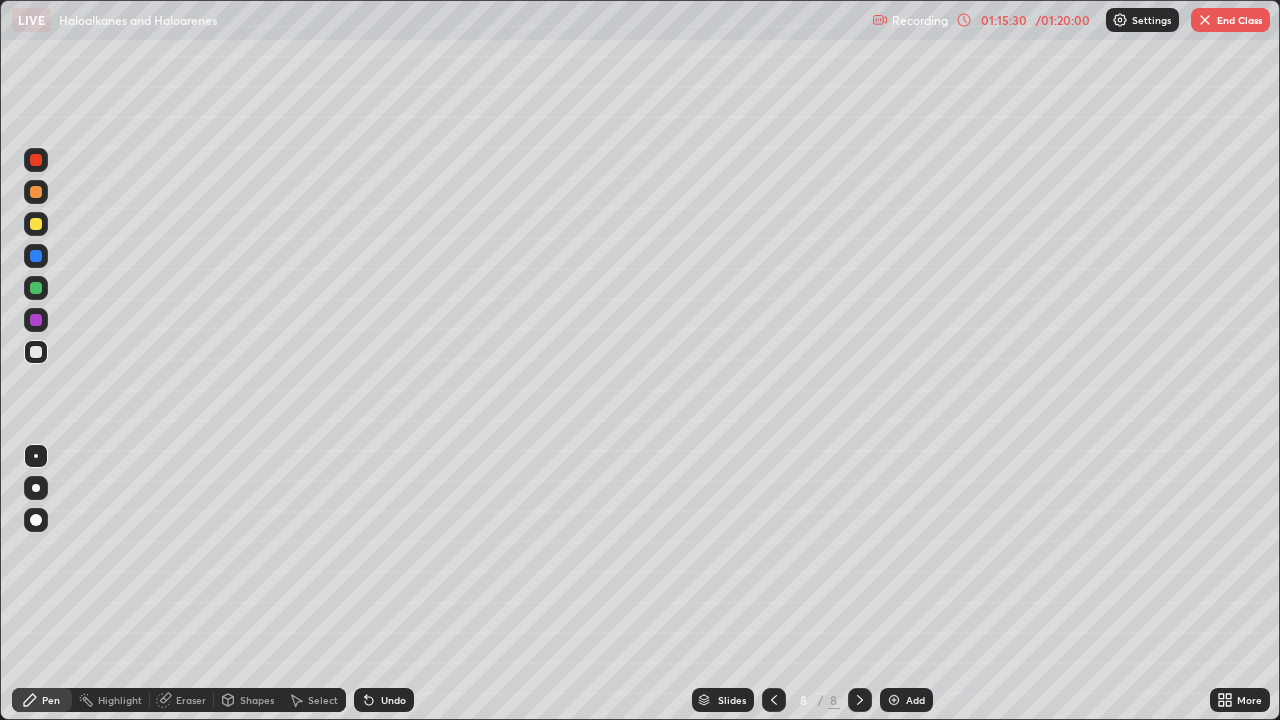 click on "Undo" at bounding box center [393, 700] 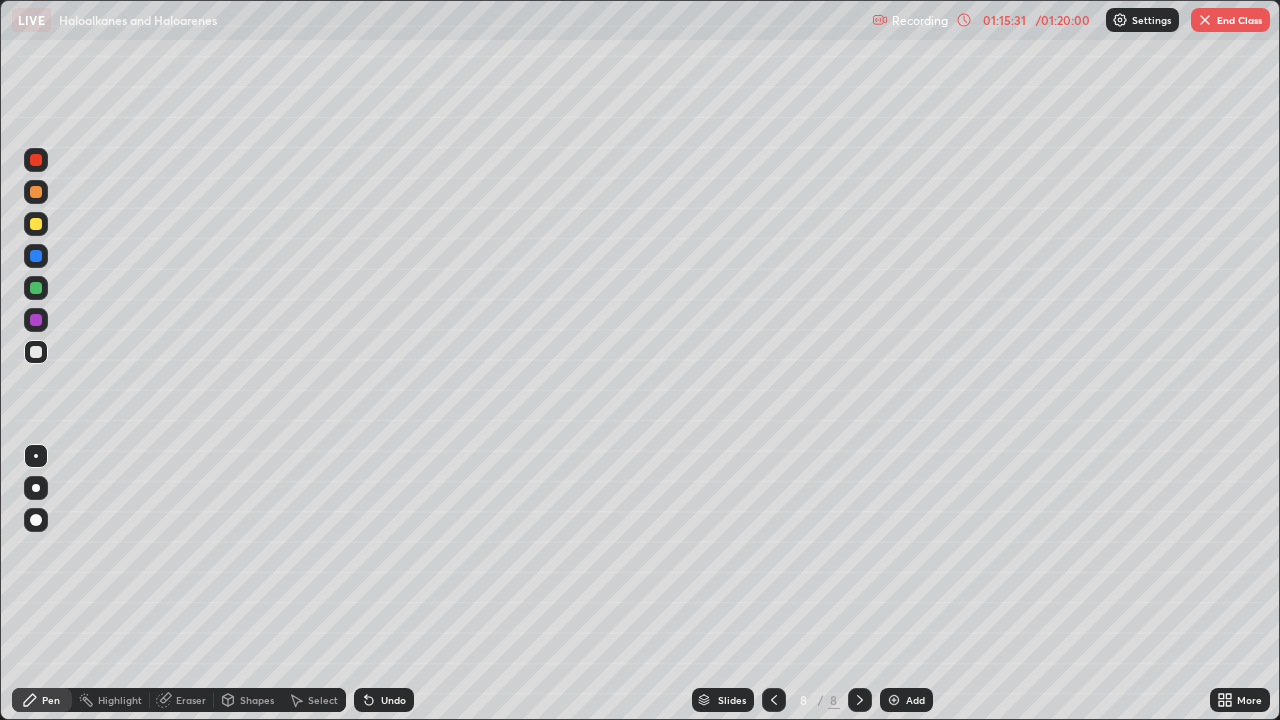 click on "Undo" at bounding box center (384, 700) 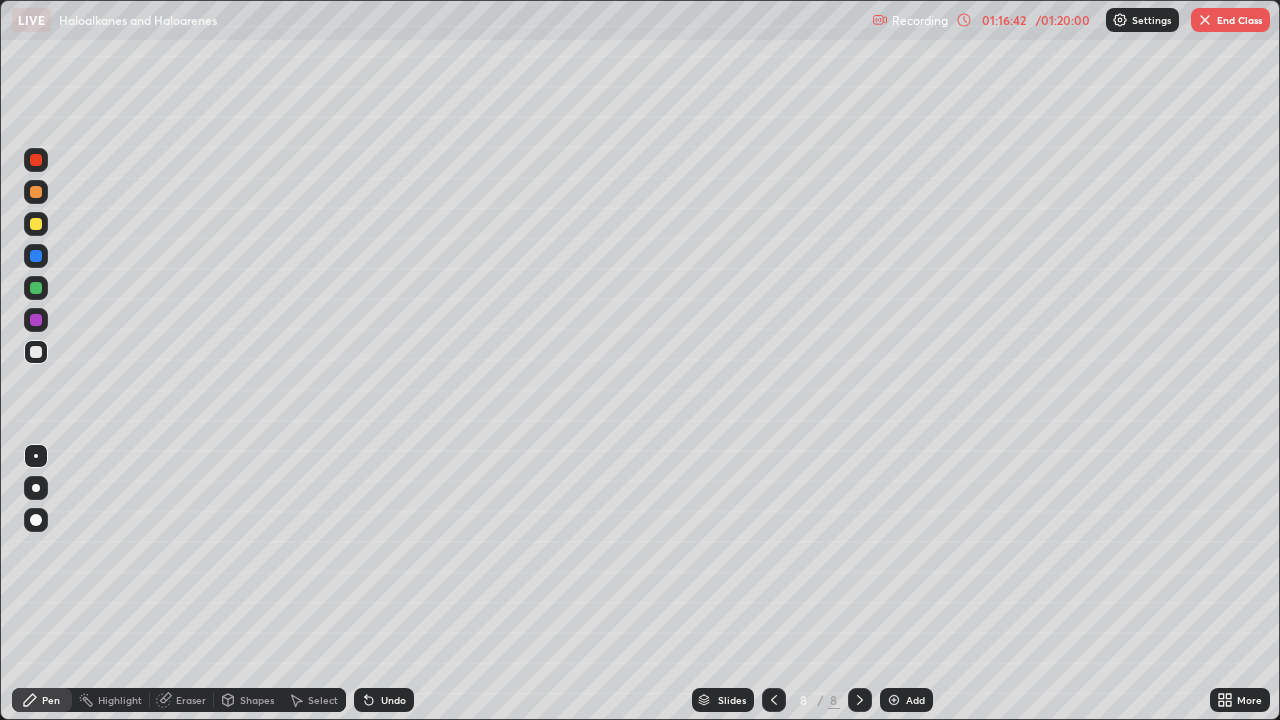 click on "Add" at bounding box center [906, 700] 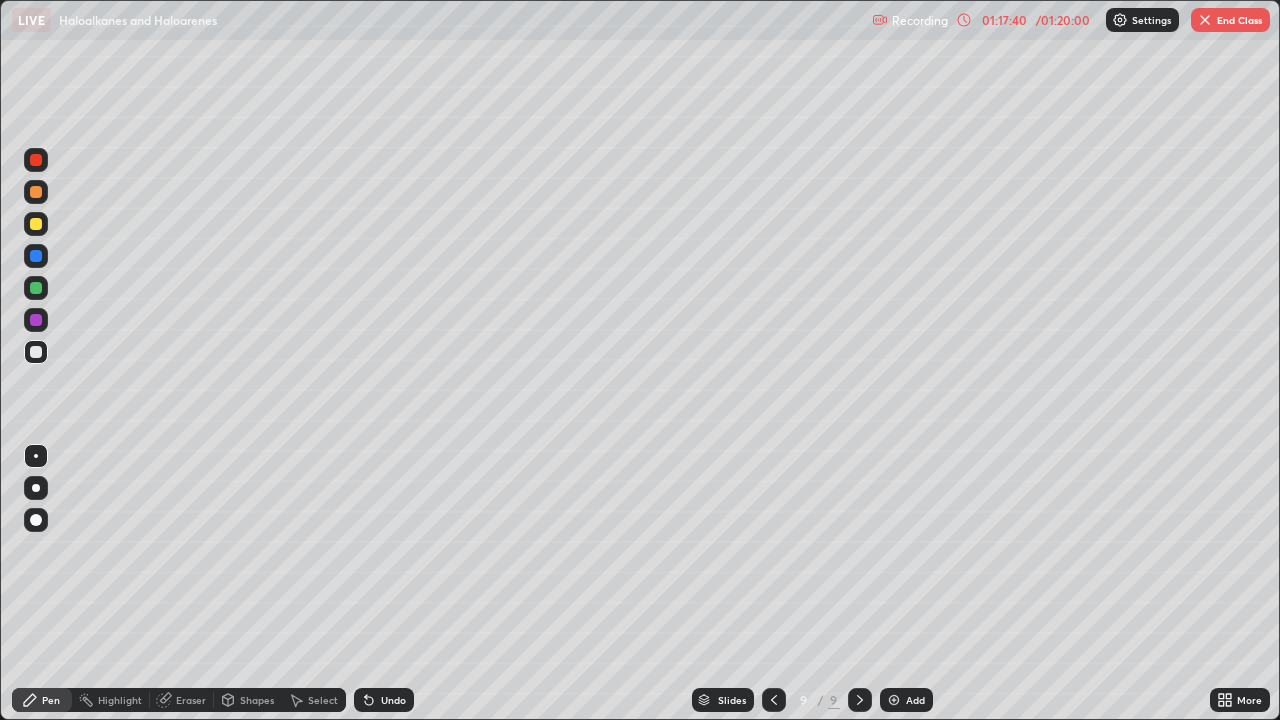 click on "Undo" at bounding box center [393, 700] 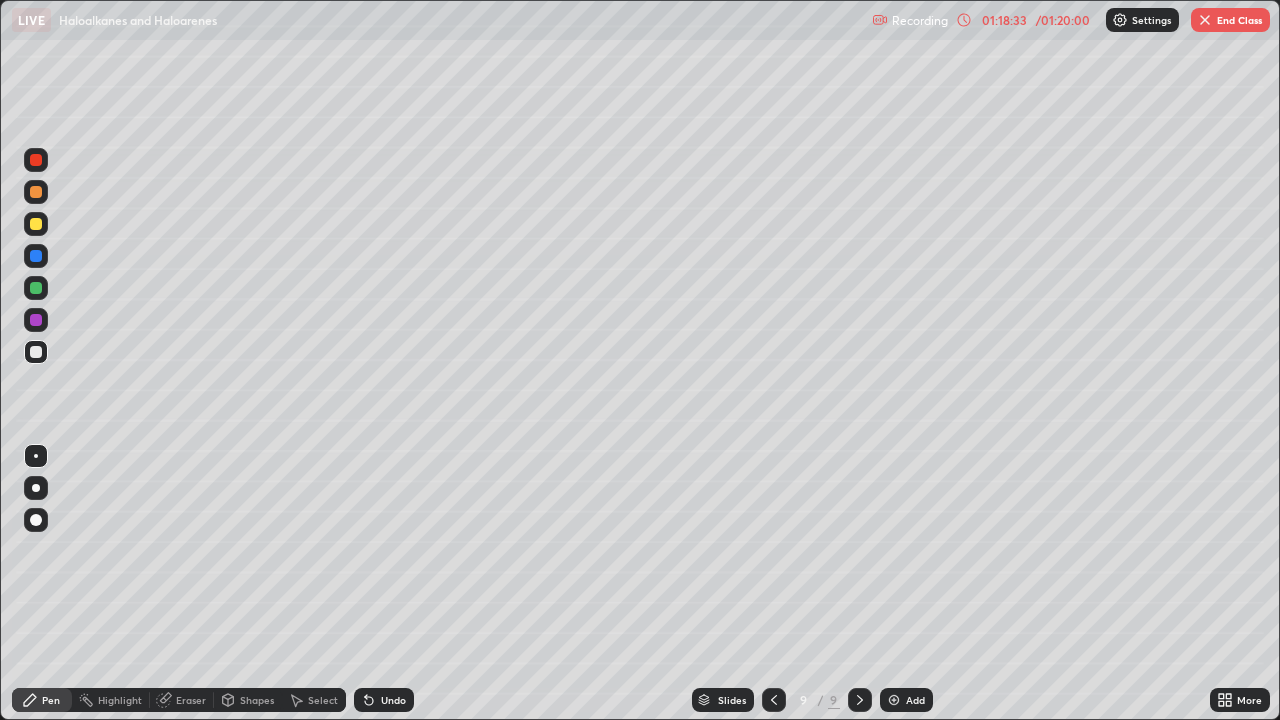 click on "Undo" at bounding box center (384, 700) 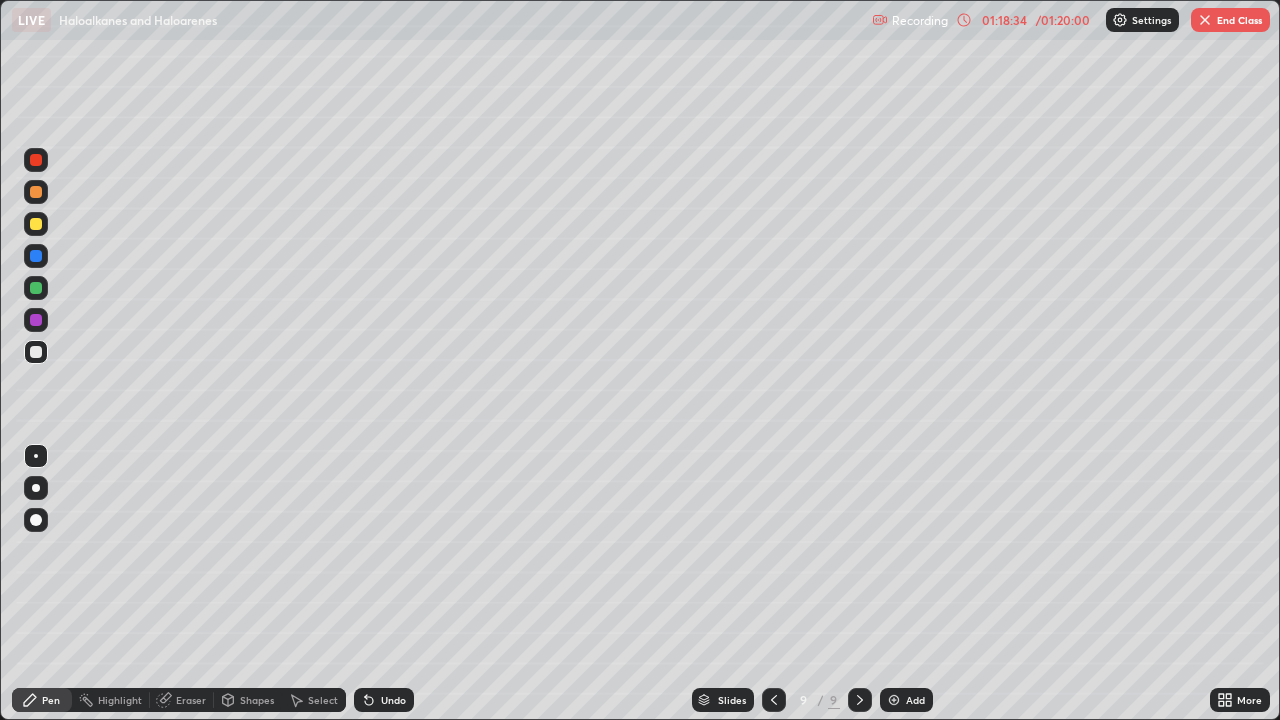 click on "Undo" at bounding box center [393, 700] 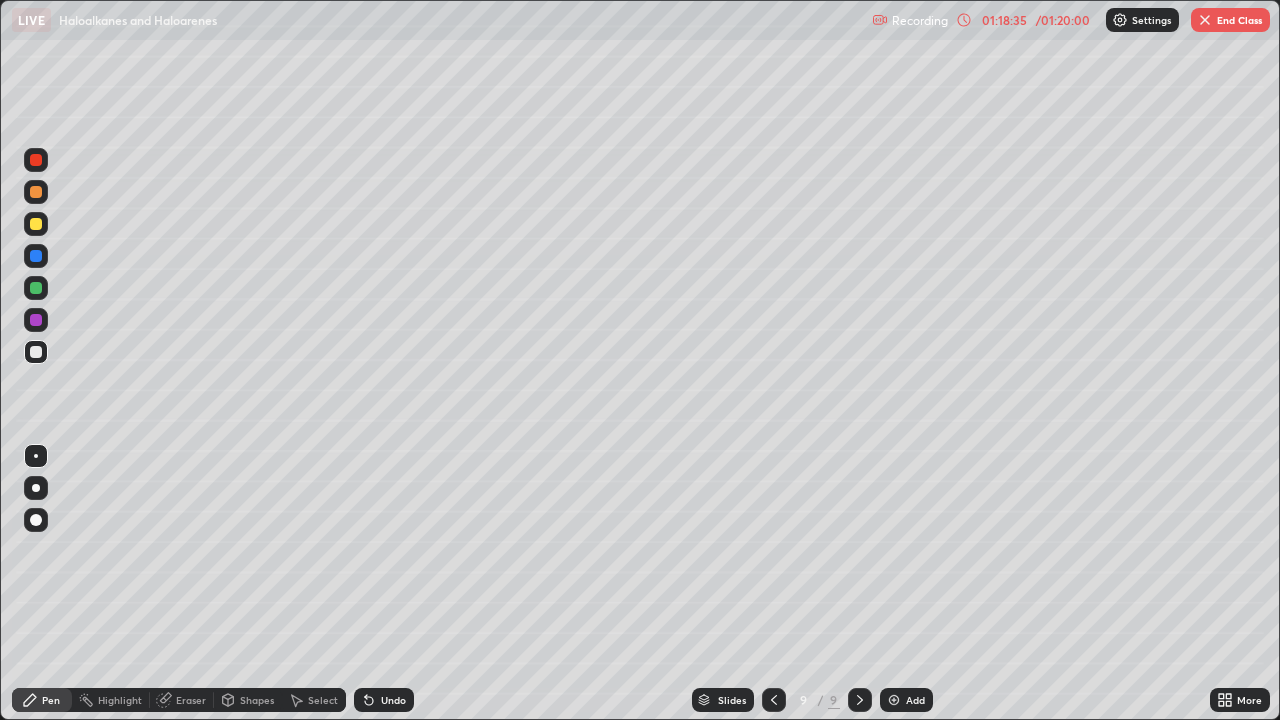 click on "Undo" at bounding box center (393, 700) 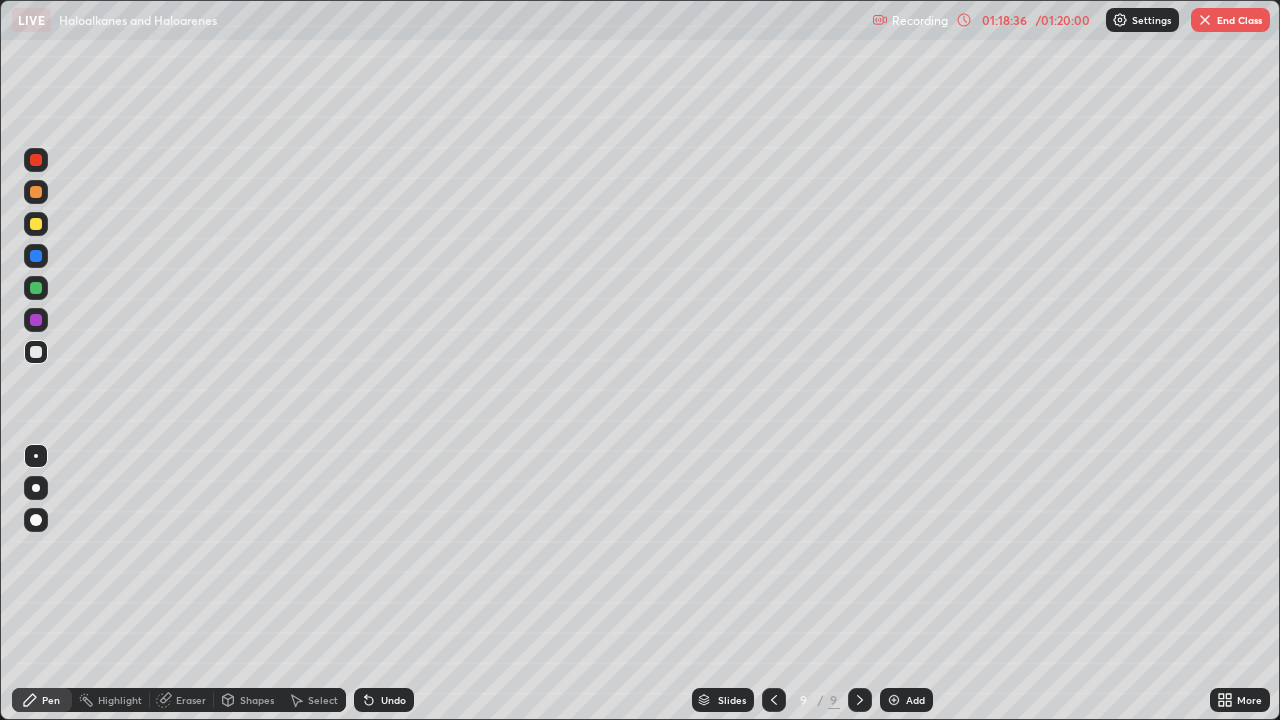 click on "Undo" at bounding box center (384, 700) 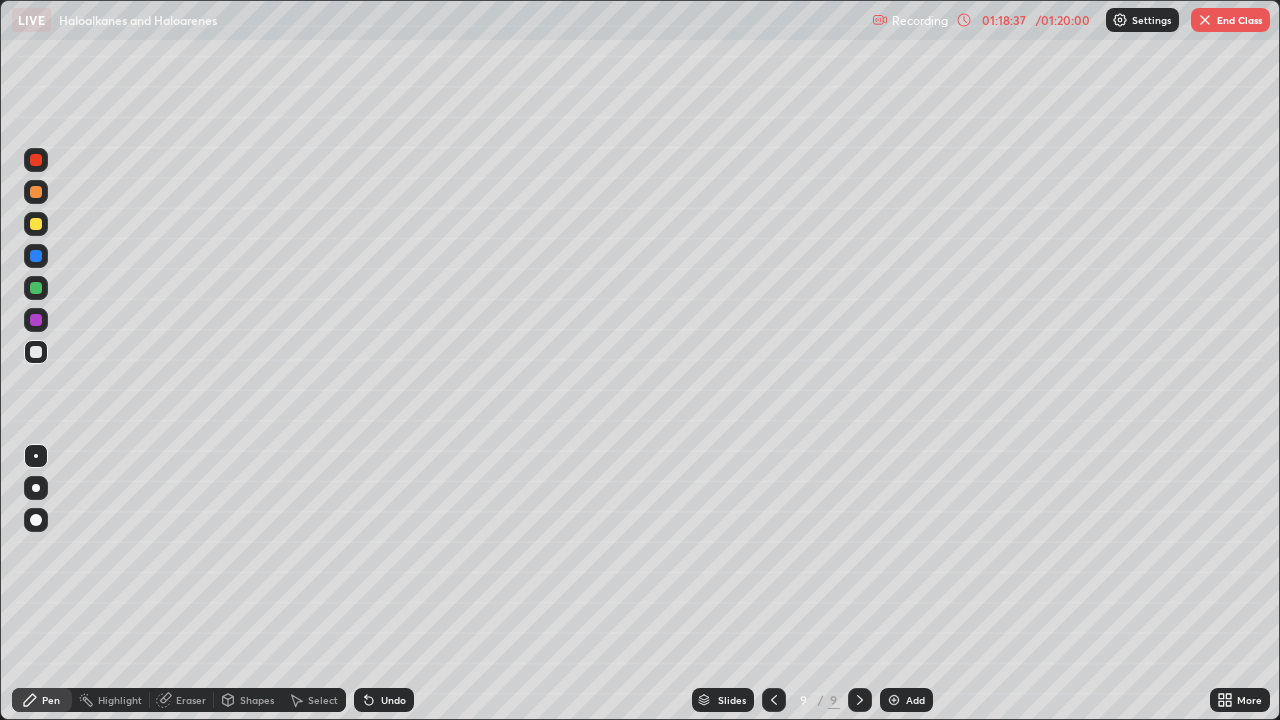 click on "Undo" at bounding box center (384, 700) 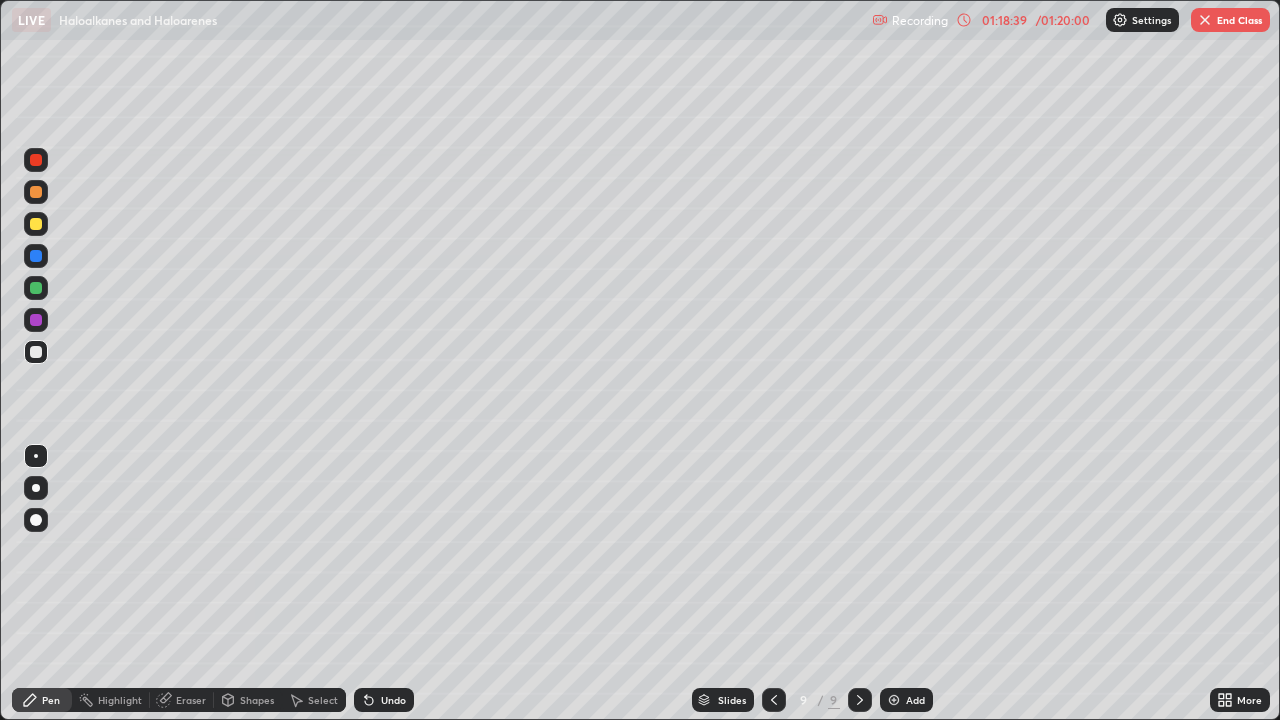 click on "Undo" at bounding box center [393, 700] 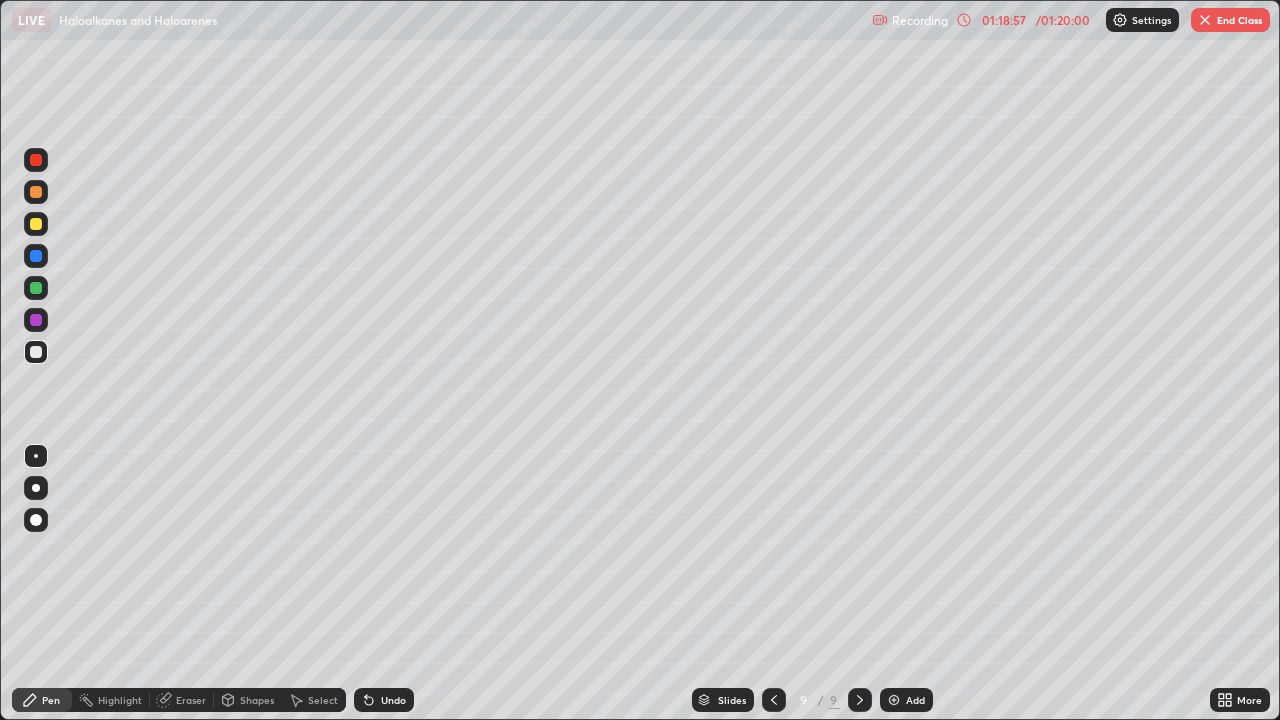 click on "More" at bounding box center [1240, 700] 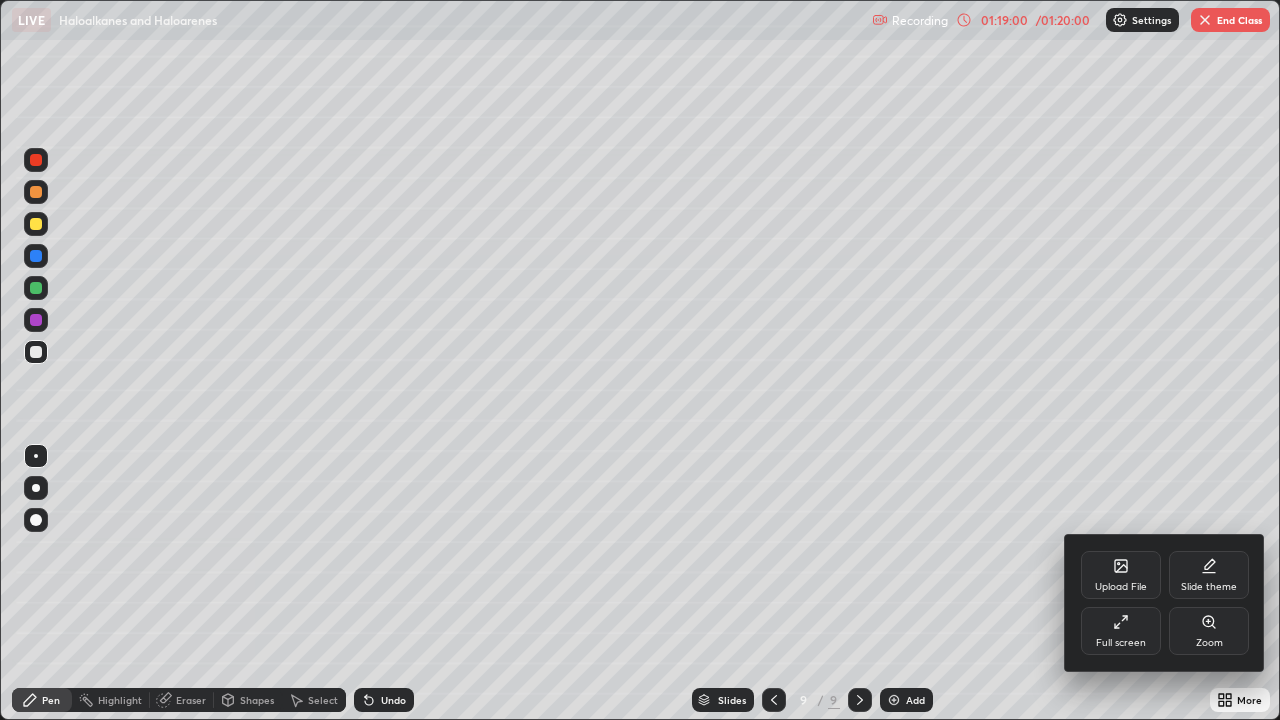 click on "Full screen" at bounding box center (1121, 643) 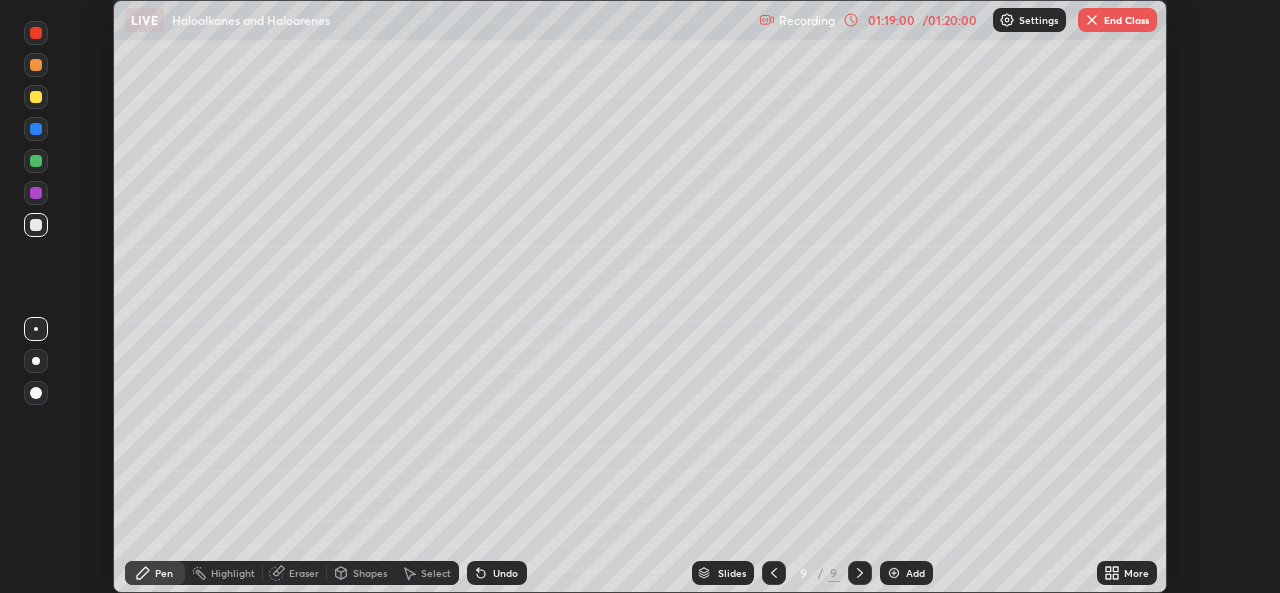 scroll, scrollTop: 593, scrollLeft: 1280, axis: both 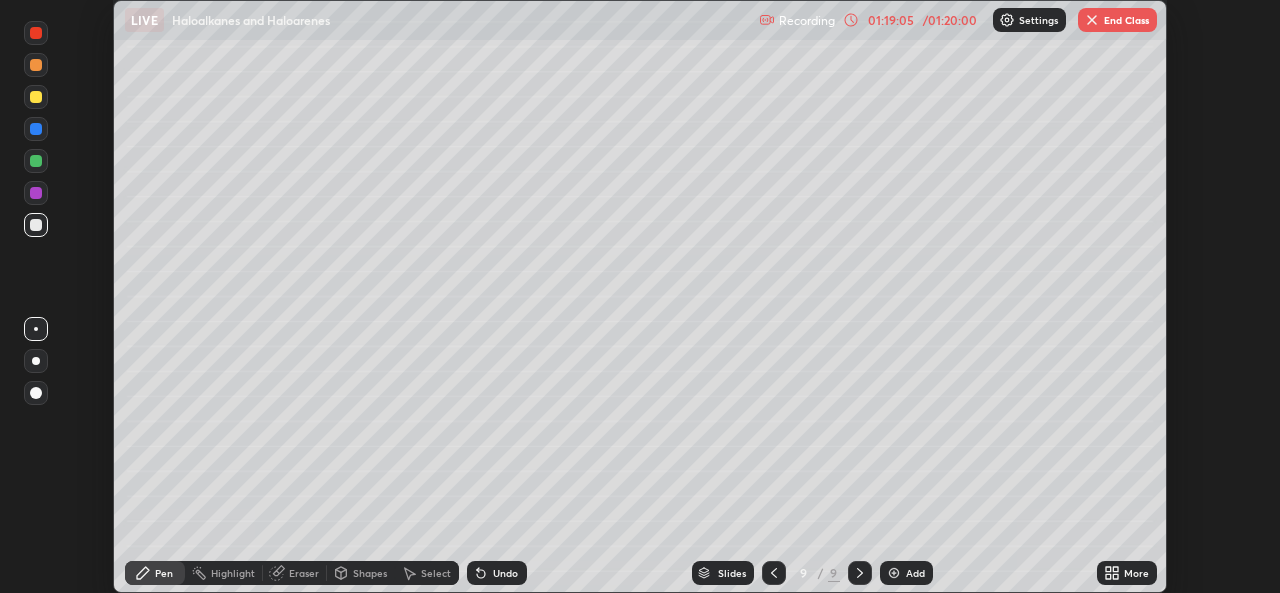 click on "End Class" at bounding box center (1117, 20) 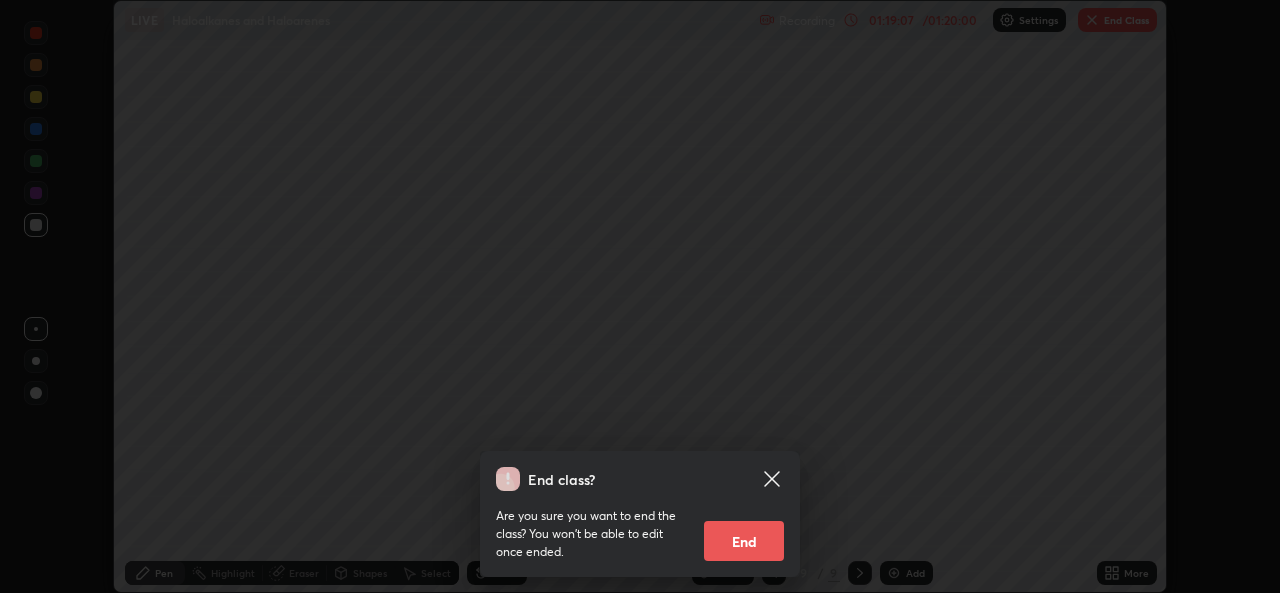 click on "End" at bounding box center (744, 541) 